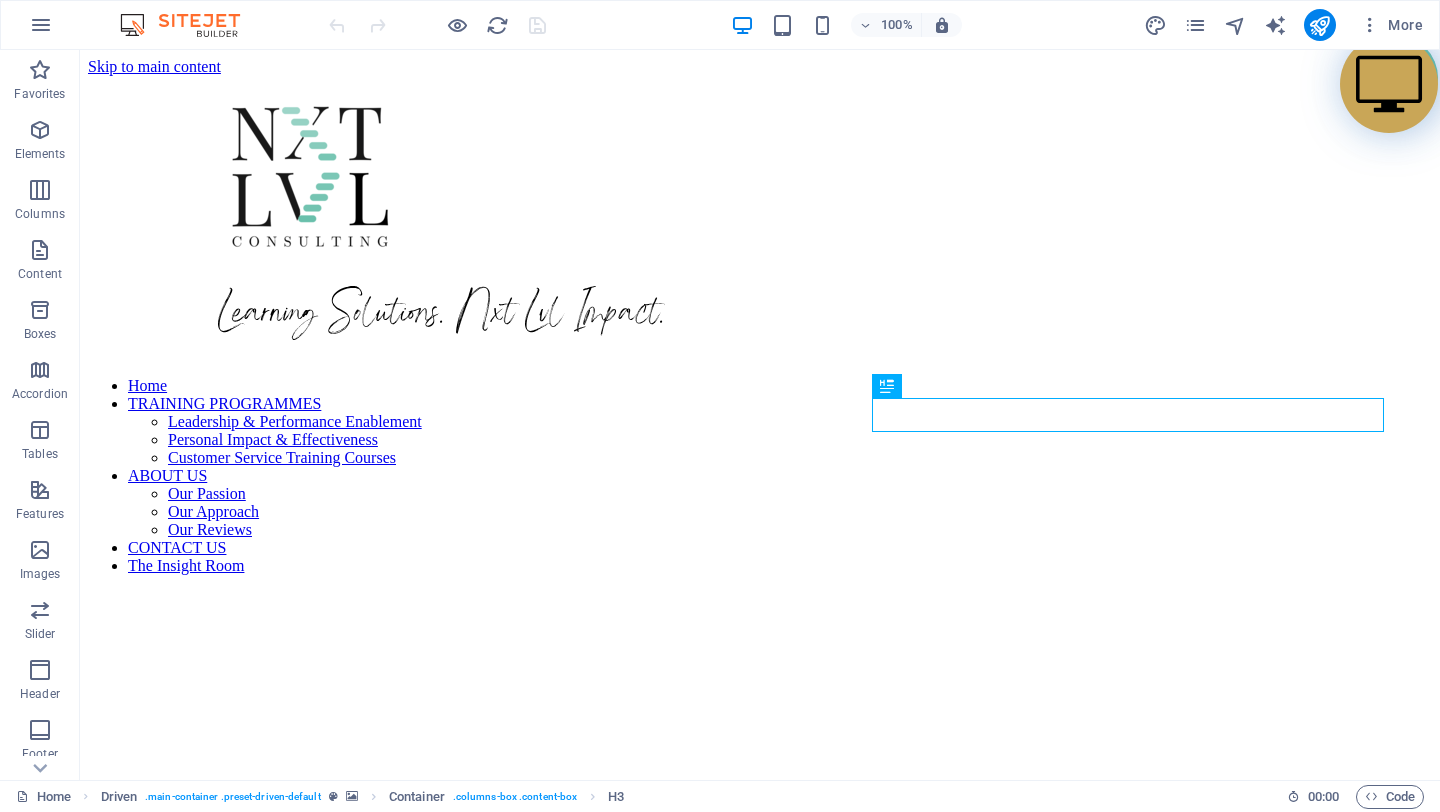 scroll, scrollTop: 499, scrollLeft: 0, axis: vertical 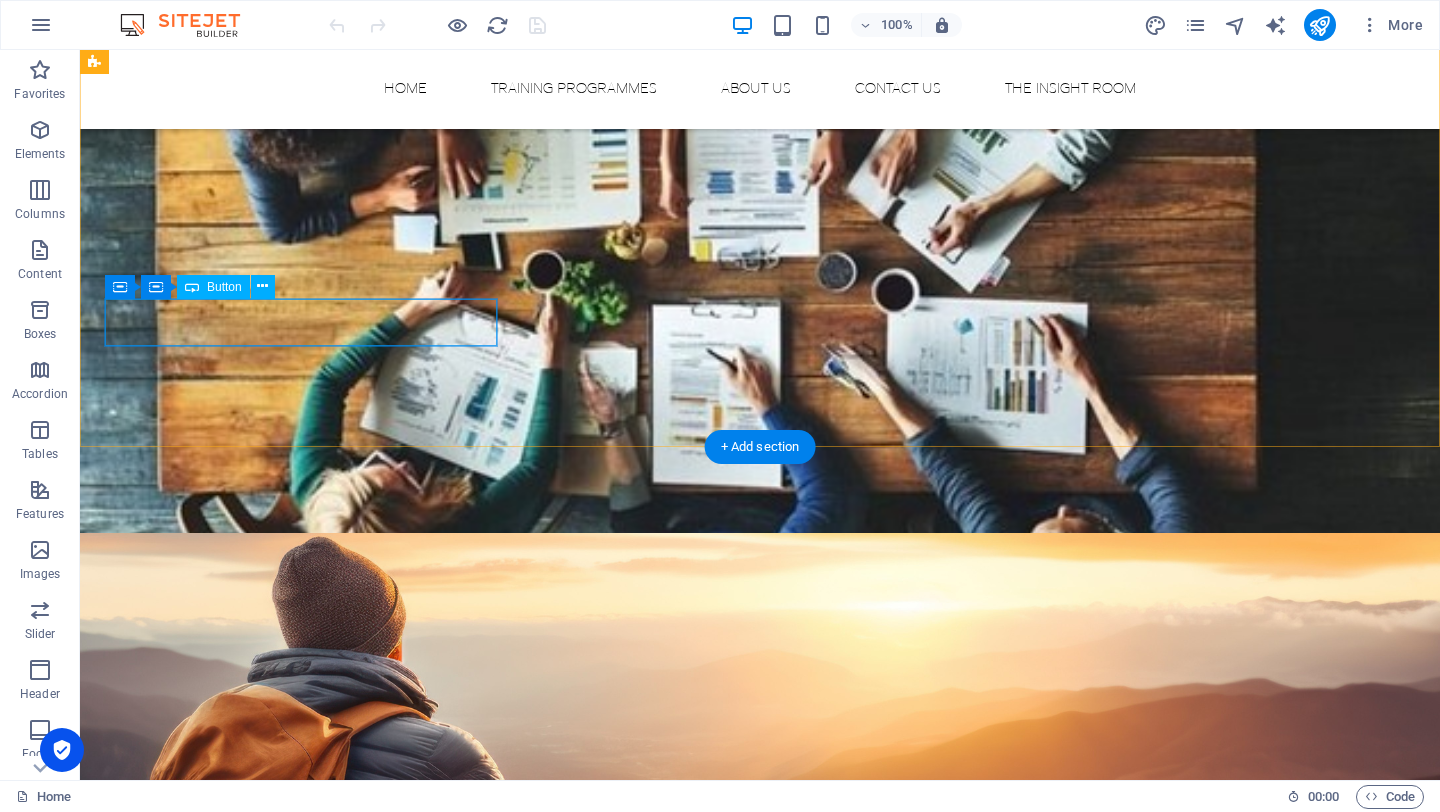 click on "VIEW OUR COURSES" at bounding box center (760, 759) 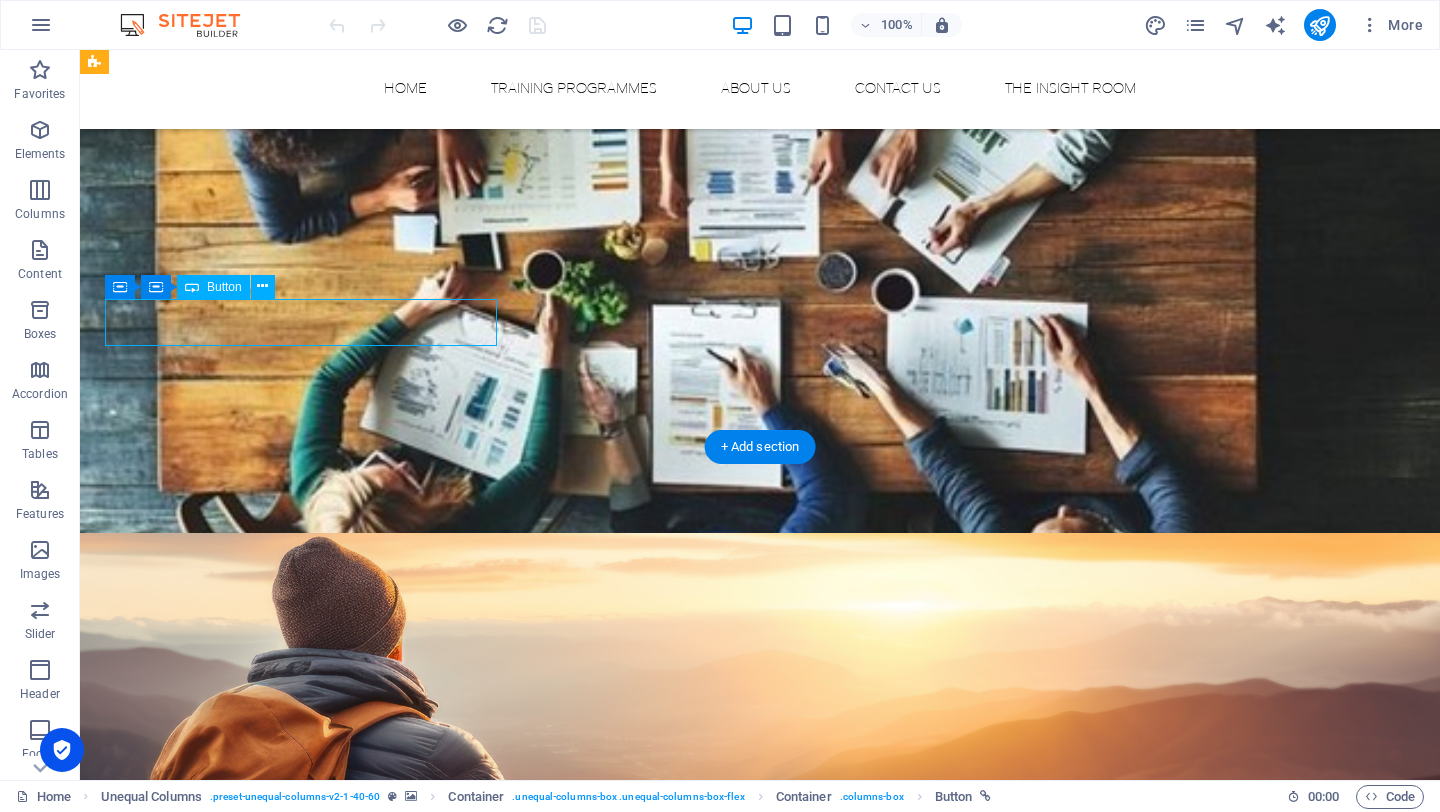 click on "VIEW OUR COURSES" at bounding box center [760, 759] 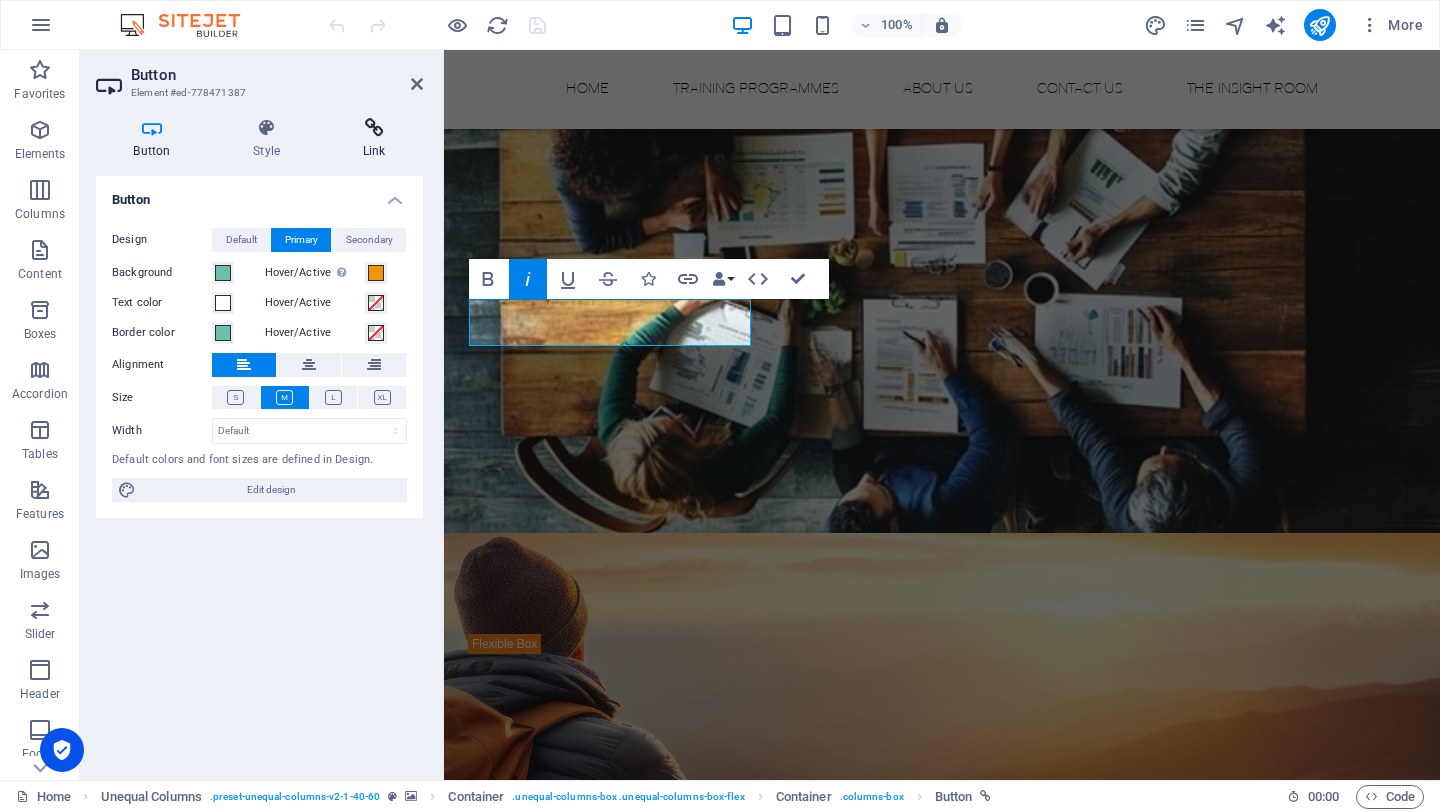 click on "Link" at bounding box center [374, 139] 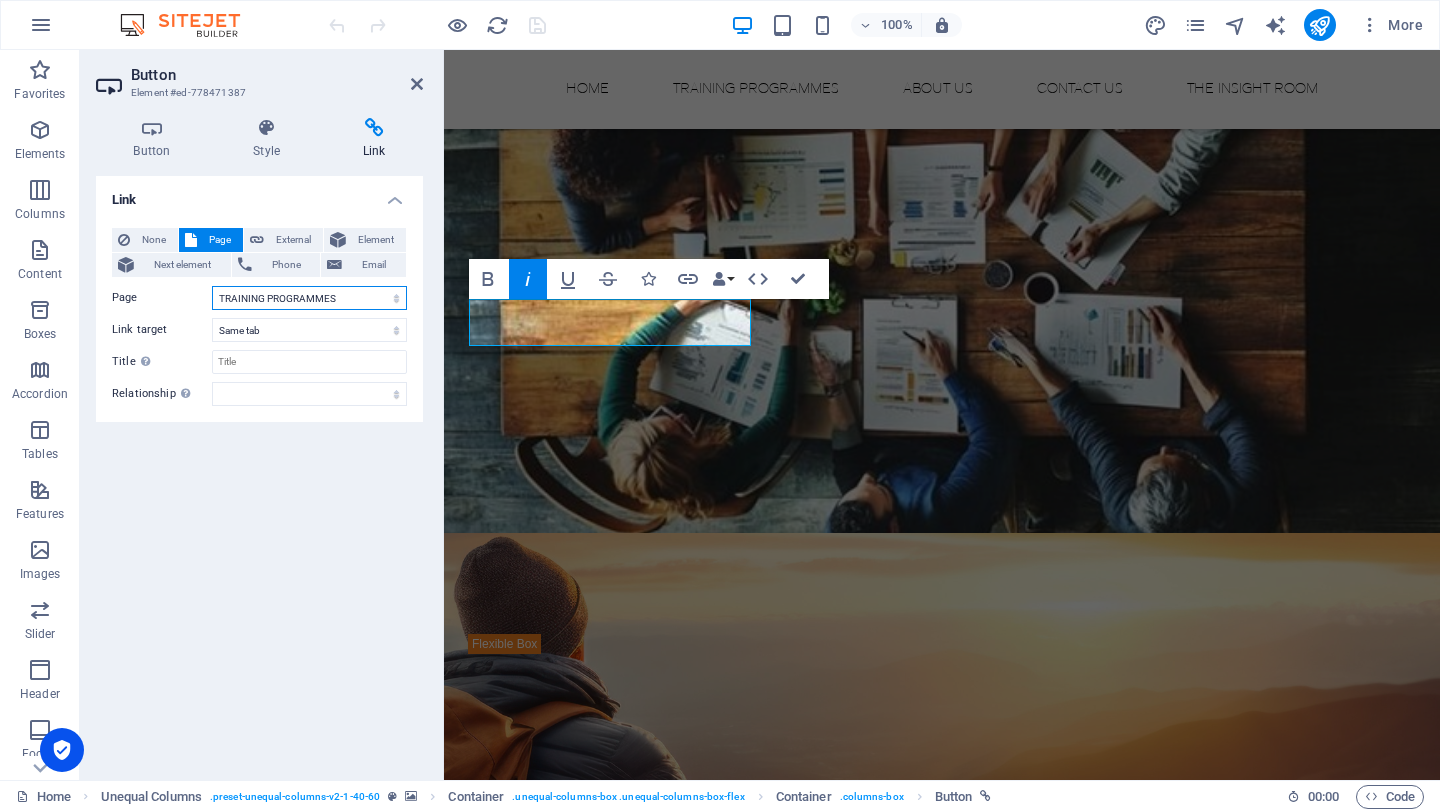 click on "Home TRAINING PROGRAMMES -- Leadership &amp; Performance Enablement -- Personal Impact &amp; Effectiveness --  Customer Service Training Courses ABOUT US  -- Our Passion -- Our Approach -- Our Reviews CONTACT US THE INSIGHT ROOM" at bounding box center (309, 298) 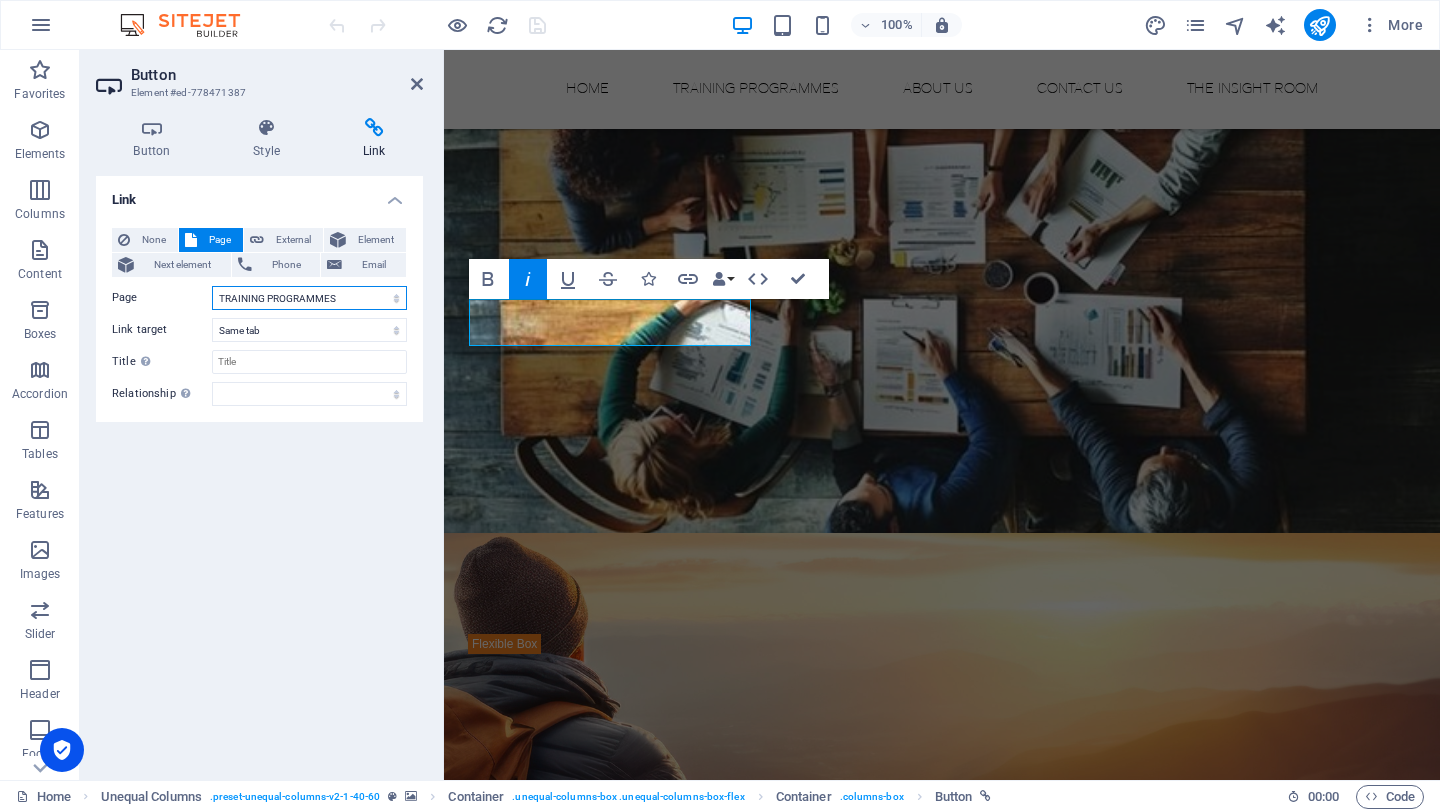 select on "2" 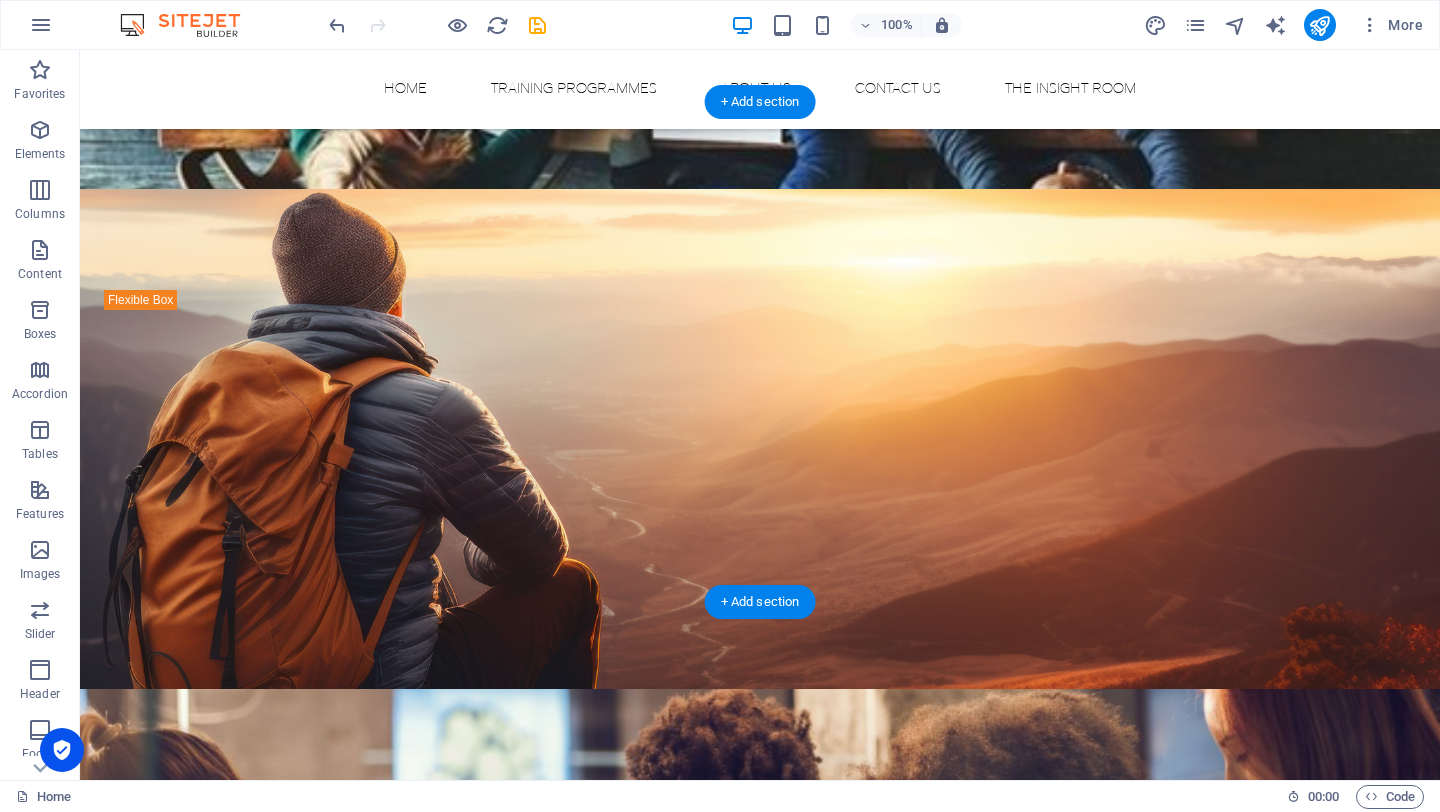 scroll, scrollTop: 713, scrollLeft: 0, axis: vertical 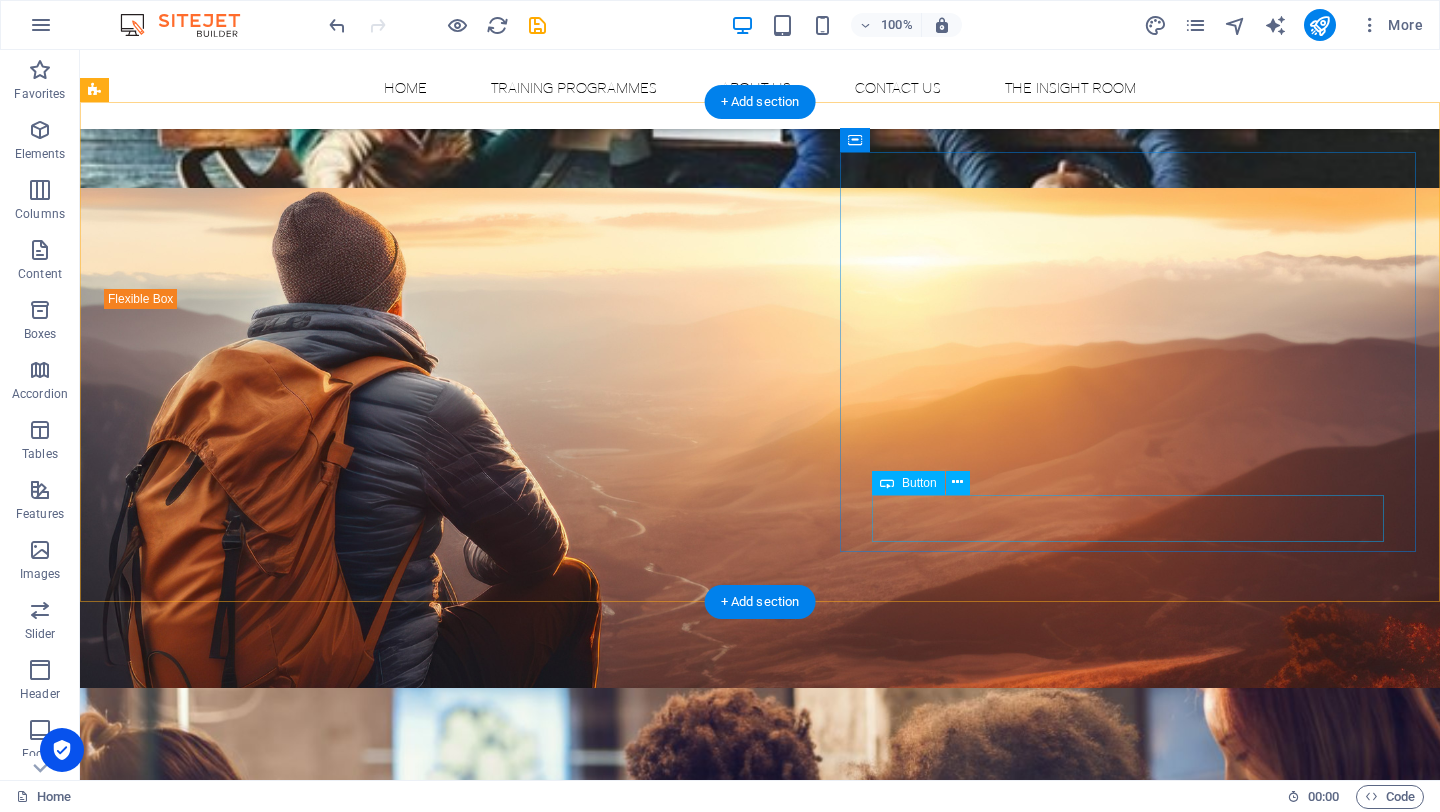 click on "VIEW OUR COURSES" at bounding box center (392, 1156) 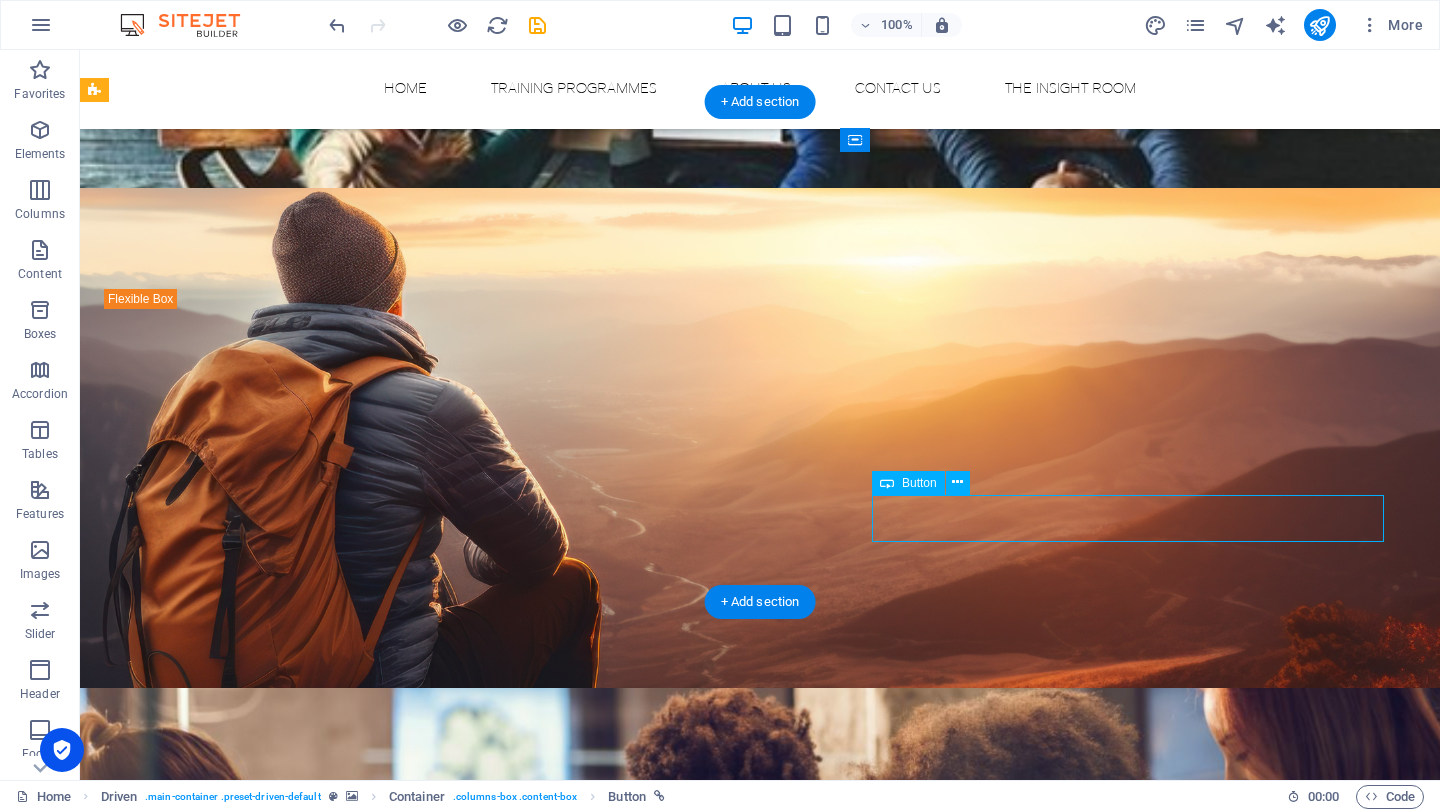 click on "VIEW OUR COURSES" at bounding box center (392, 1156) 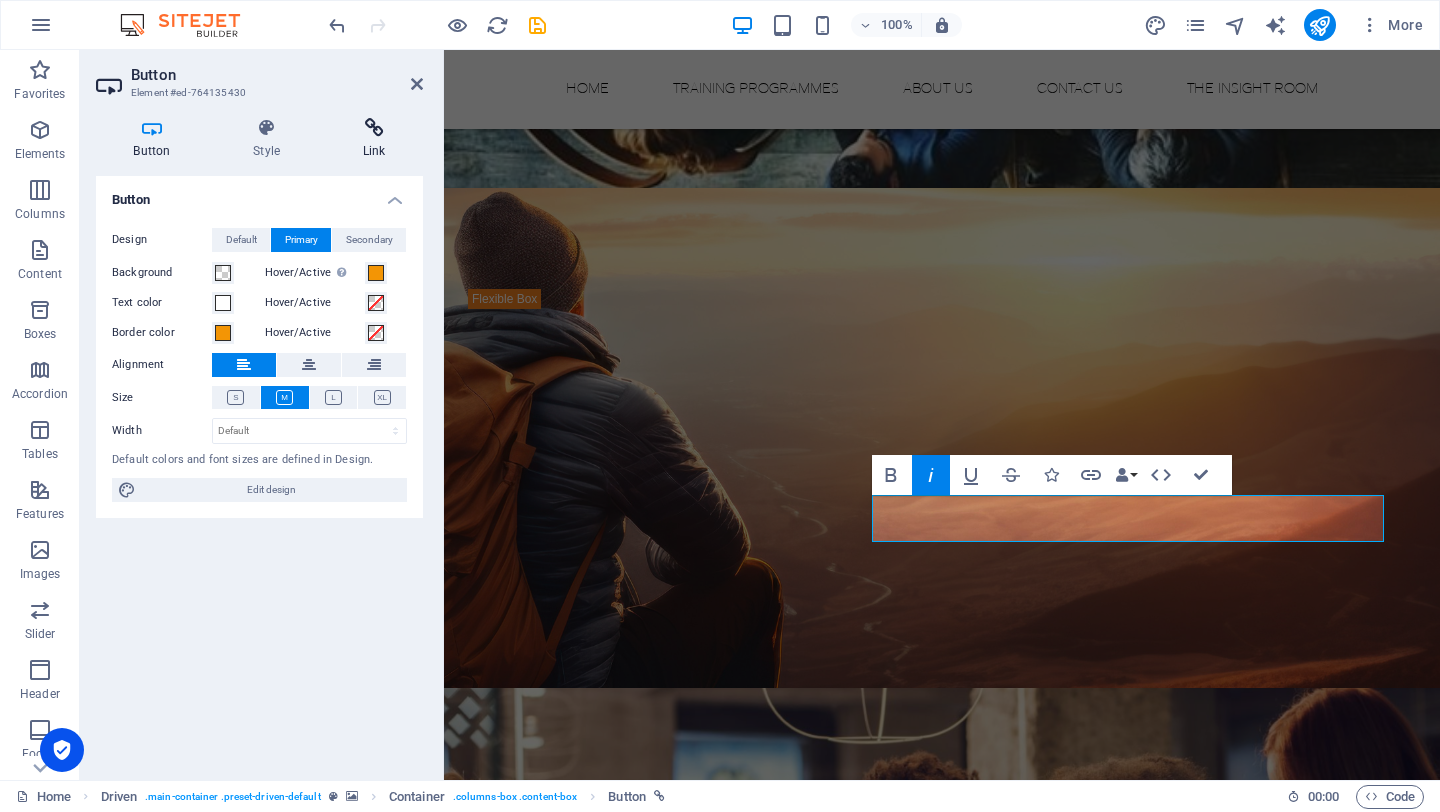 click on "Link" at bounding box center (374, 139) 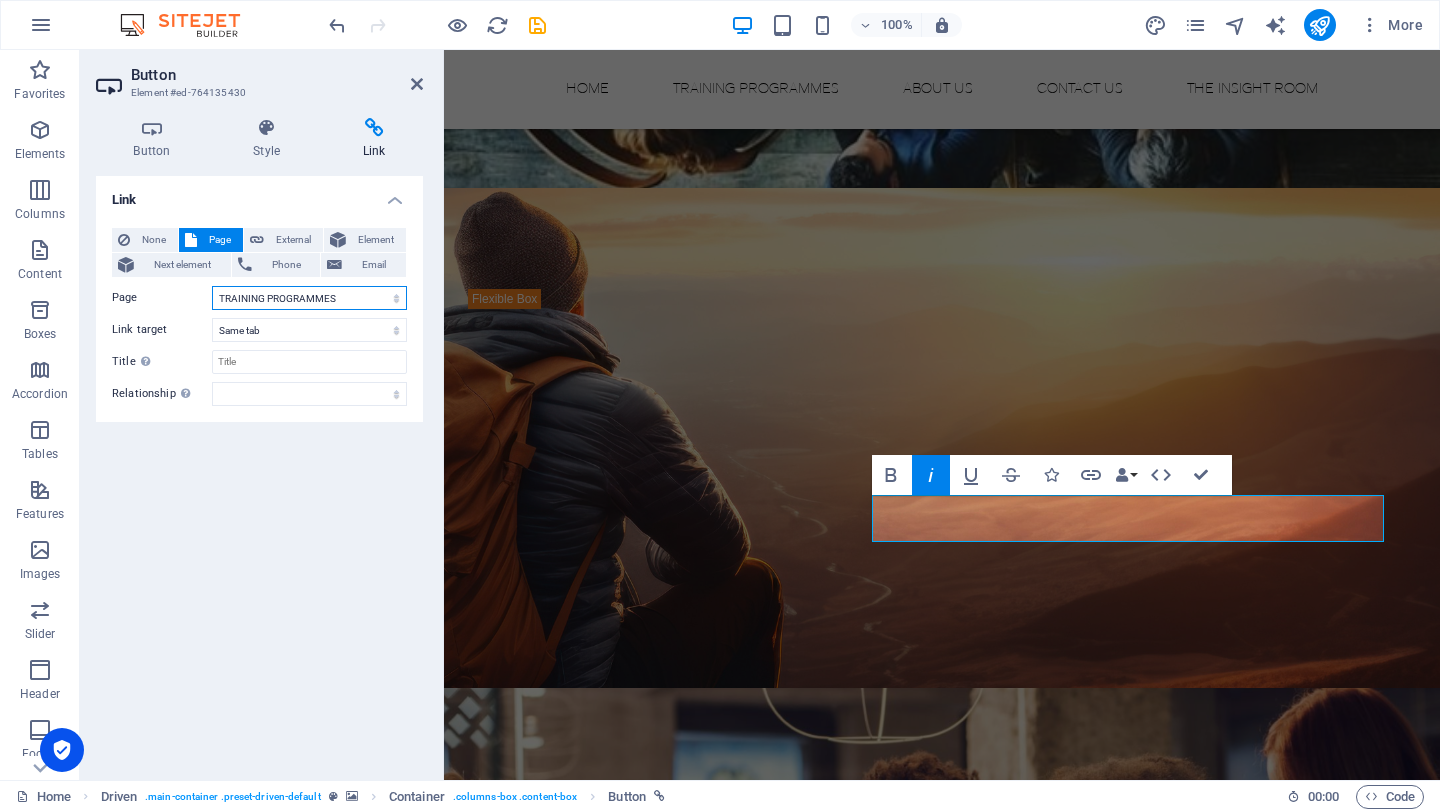 click on "Home TRAINING PROGRAMMES -- Leadership &amp; Performance Enablement -- Personal Impact &amp; Effectiveness --  Customer Service Training Courses ABOUT US  -- Our Passion -- Our Approach -- Our Reviews CONTACT US THE INSIGHT ROOM" at bounding box center (309, 298) 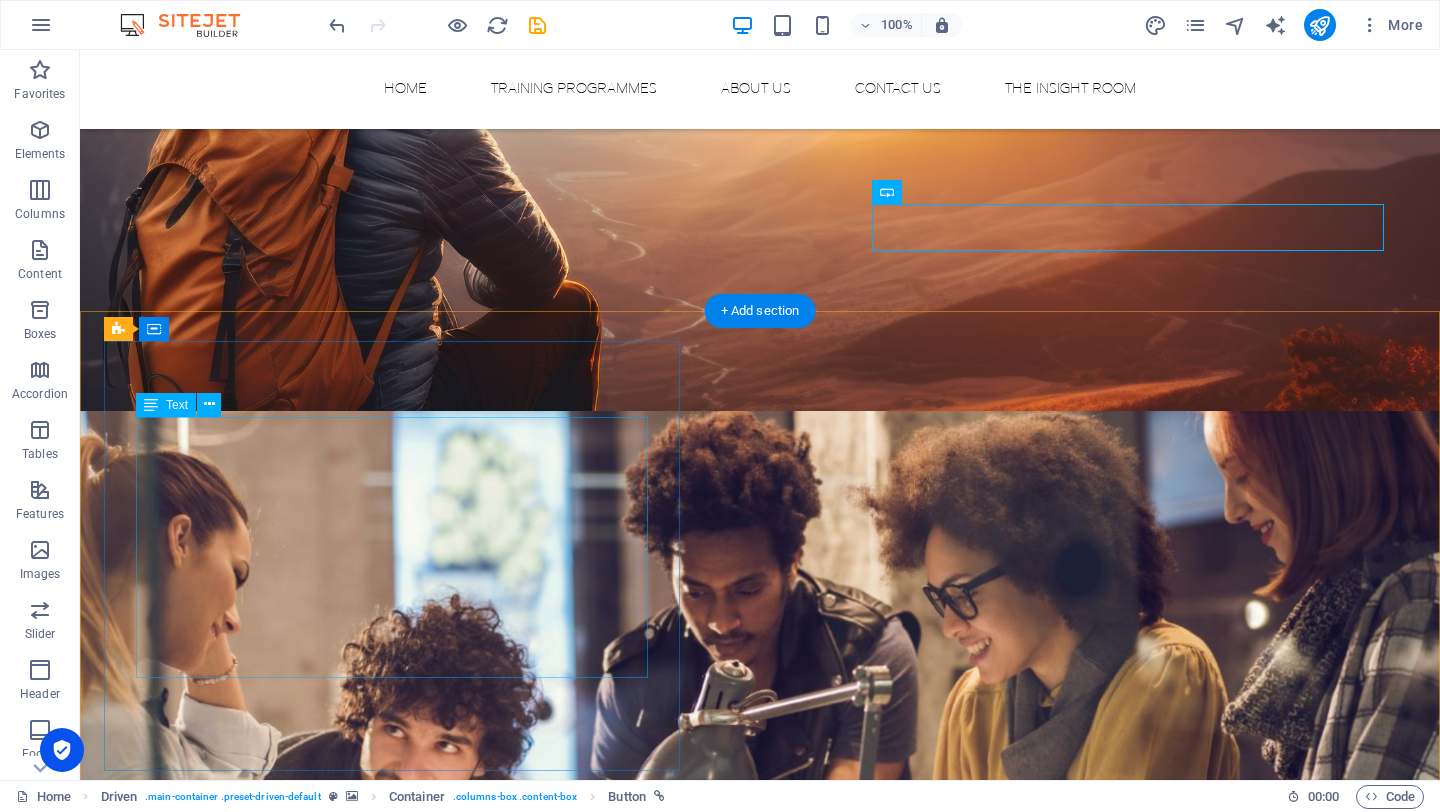 scroll, scrollTop: 1096, scrollLeft: 0, axis: vertical 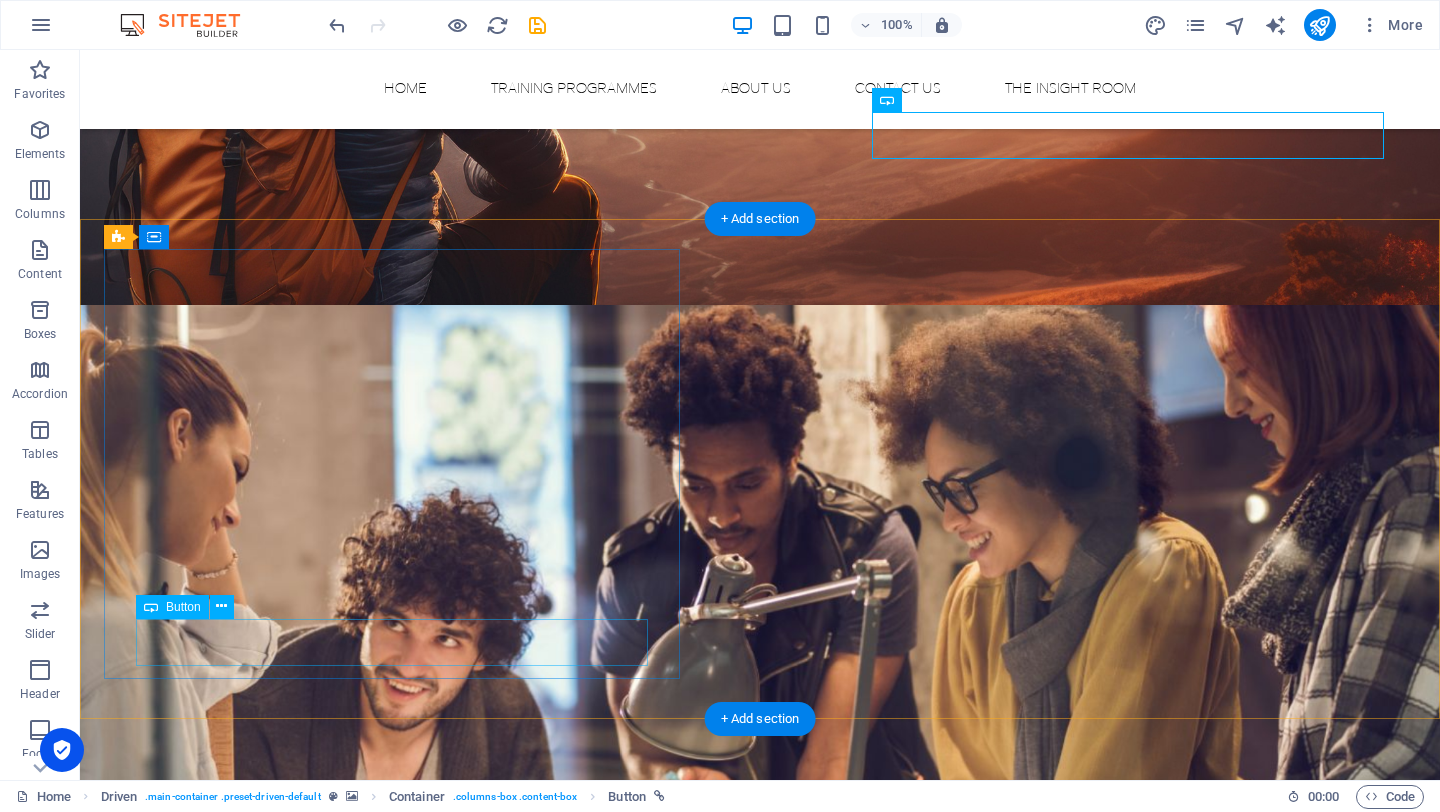 click on "VIEW OUR COURSES" at bounding box center [392, 1330] 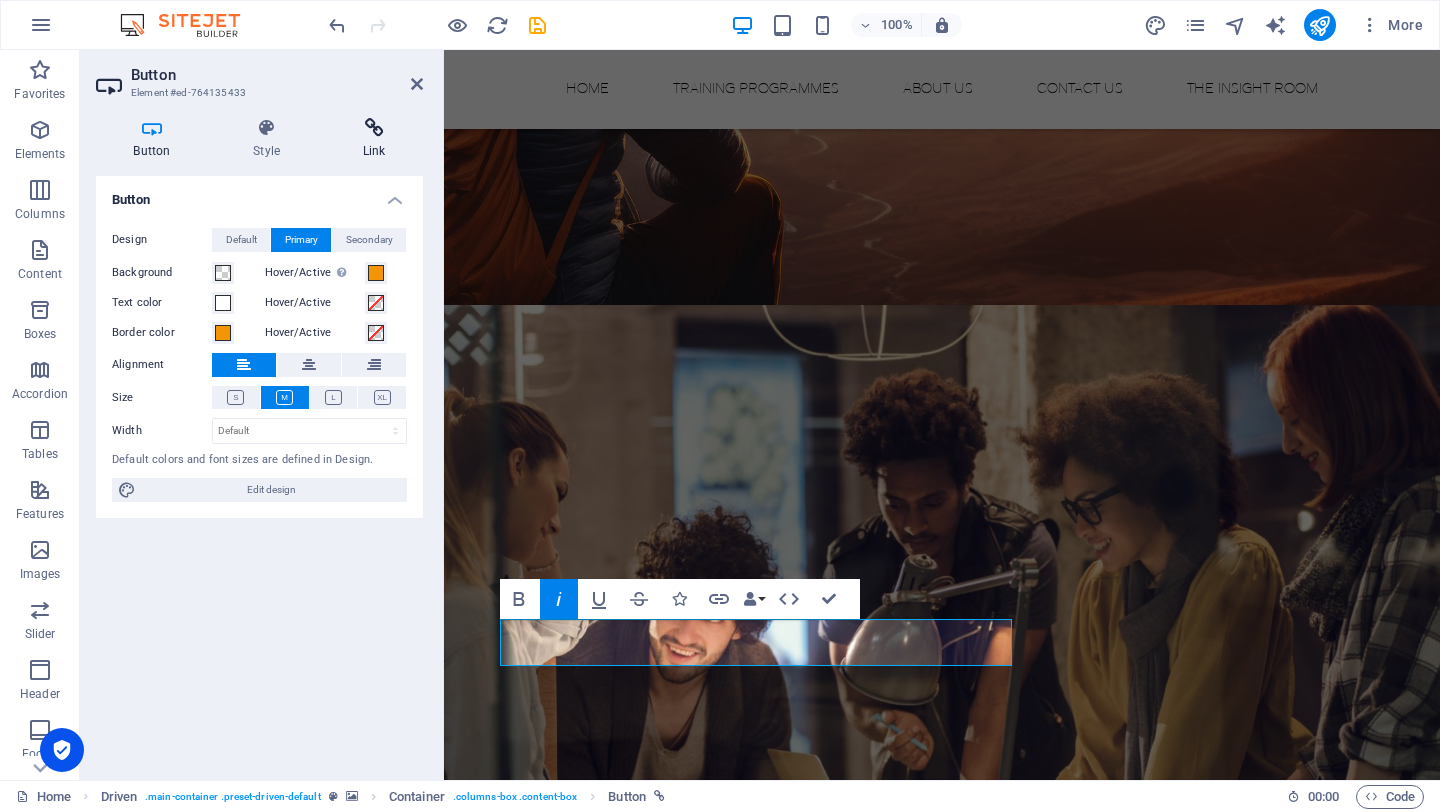 click at bounding box center [374, 128] 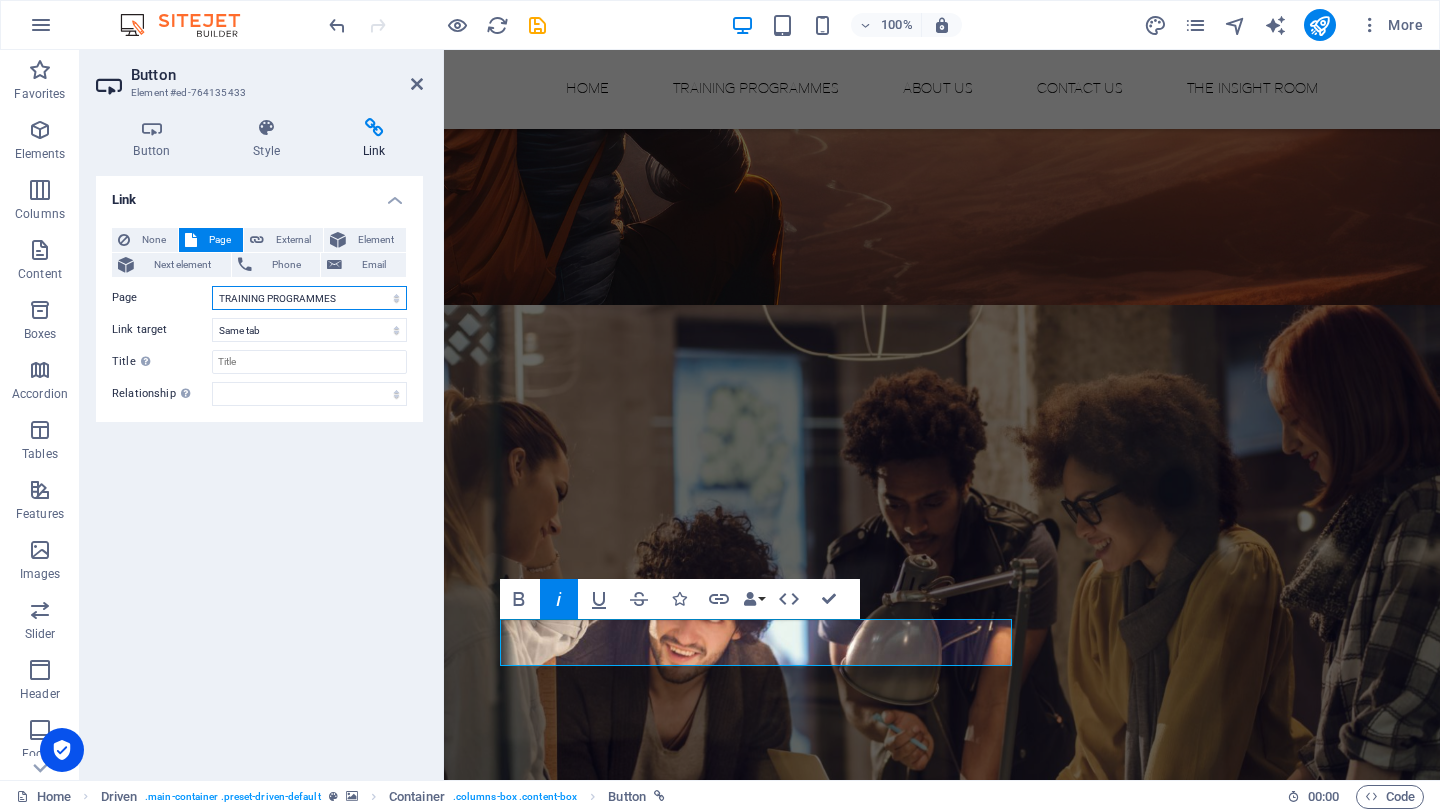 click on "Home TRAINING PROGRAMMES -- Leadership &amp; Performance Enablement -- Personal Impact &amp; Effectiveness --  Customer Service Training Courses ABOUT US  -- Our Passion -- Our Approach -- Our Reviews CONTACT US THE INSIGHT ROOM" at bounding box center (309, 298) 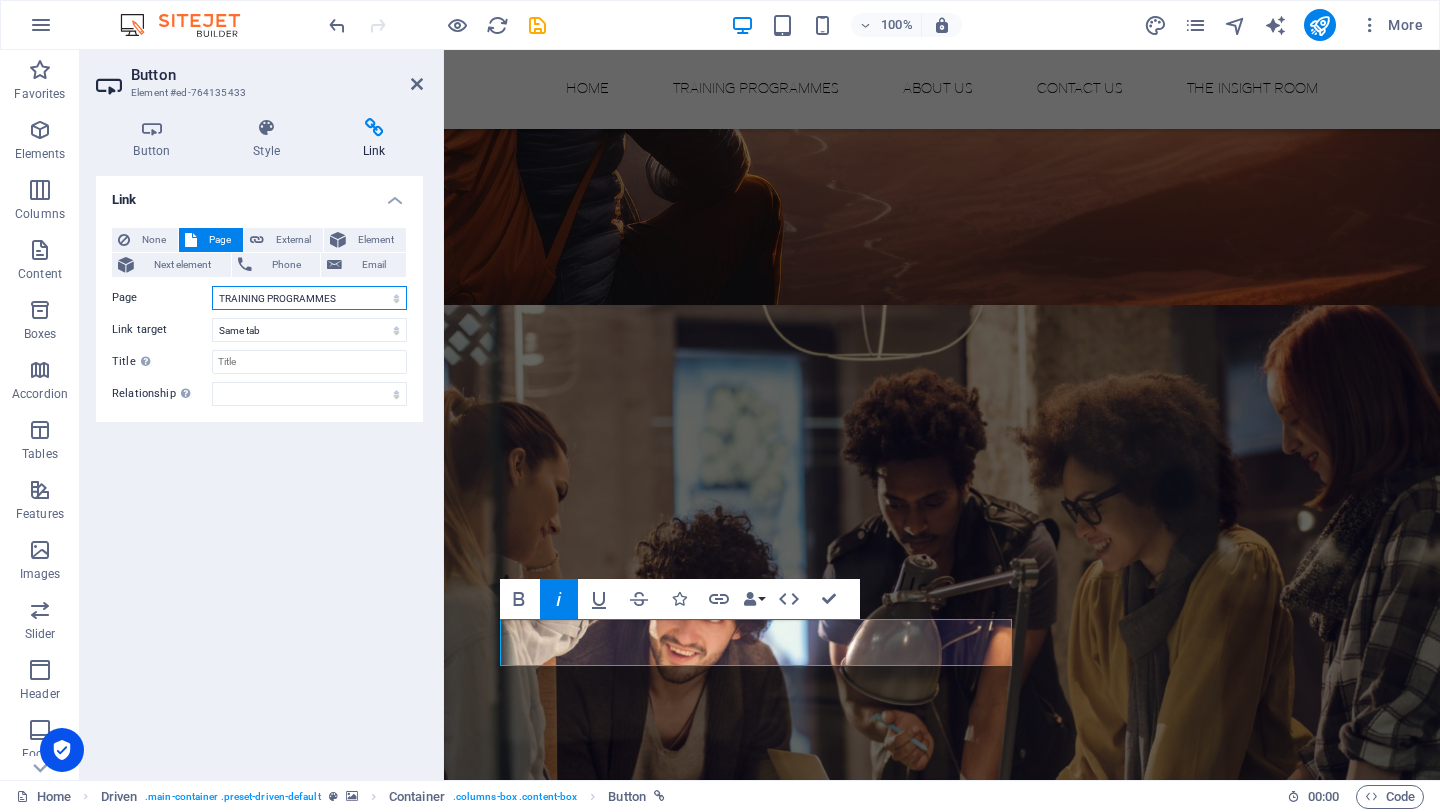 select on "3" 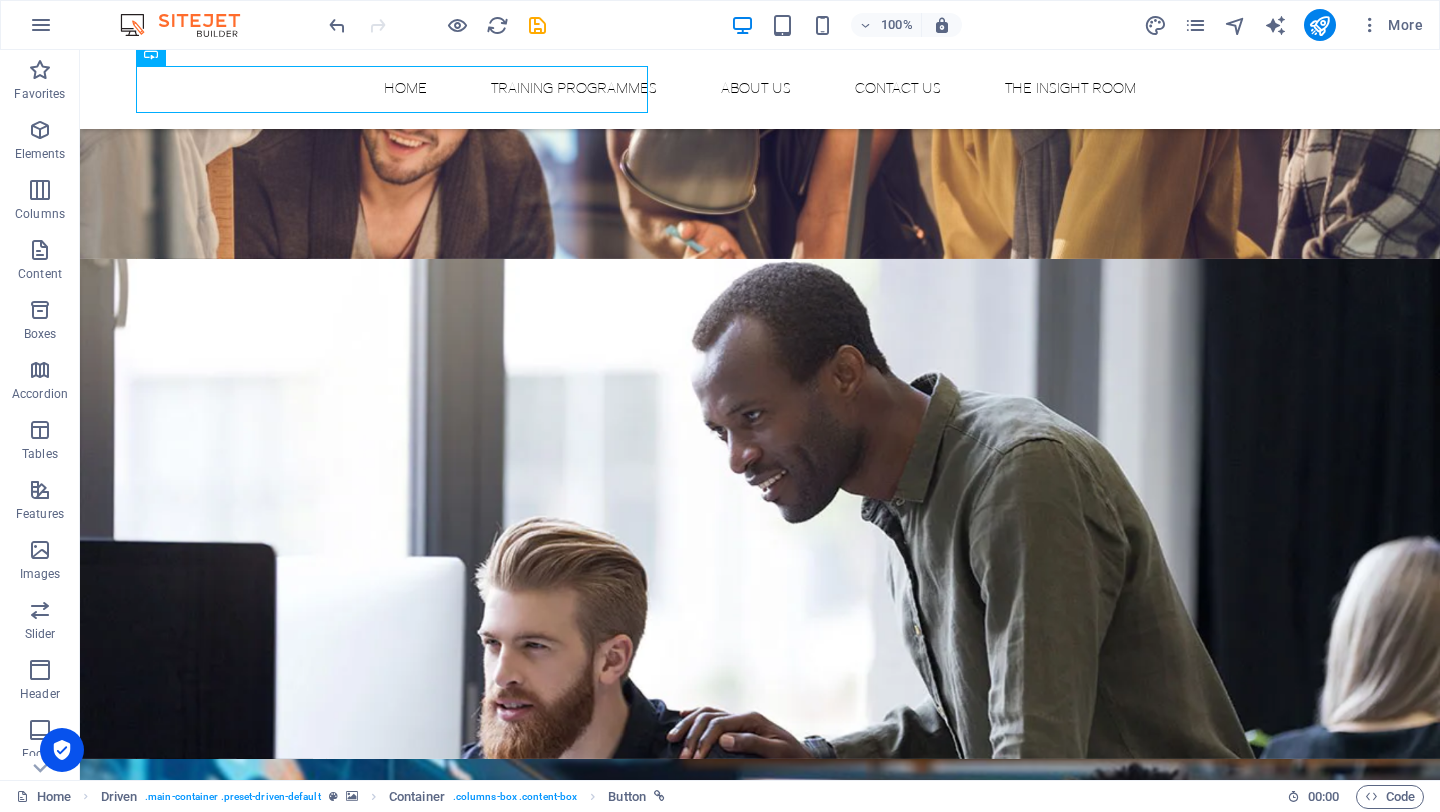 scroll, scrollTop: 1680, scrollLeft: 0, axis: vertical 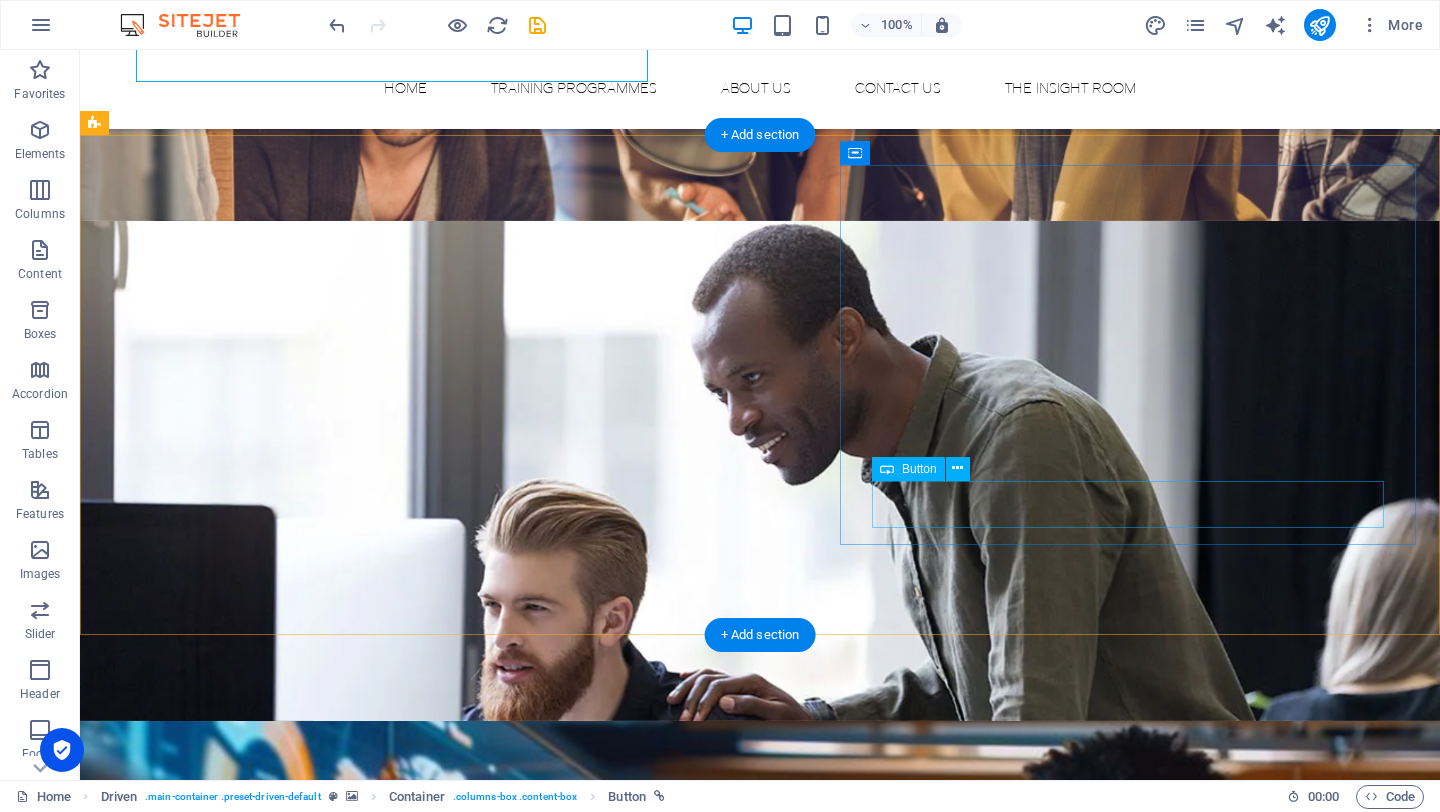 click on "VIEW OUR COURSES" at bounding box center [392, 1192] 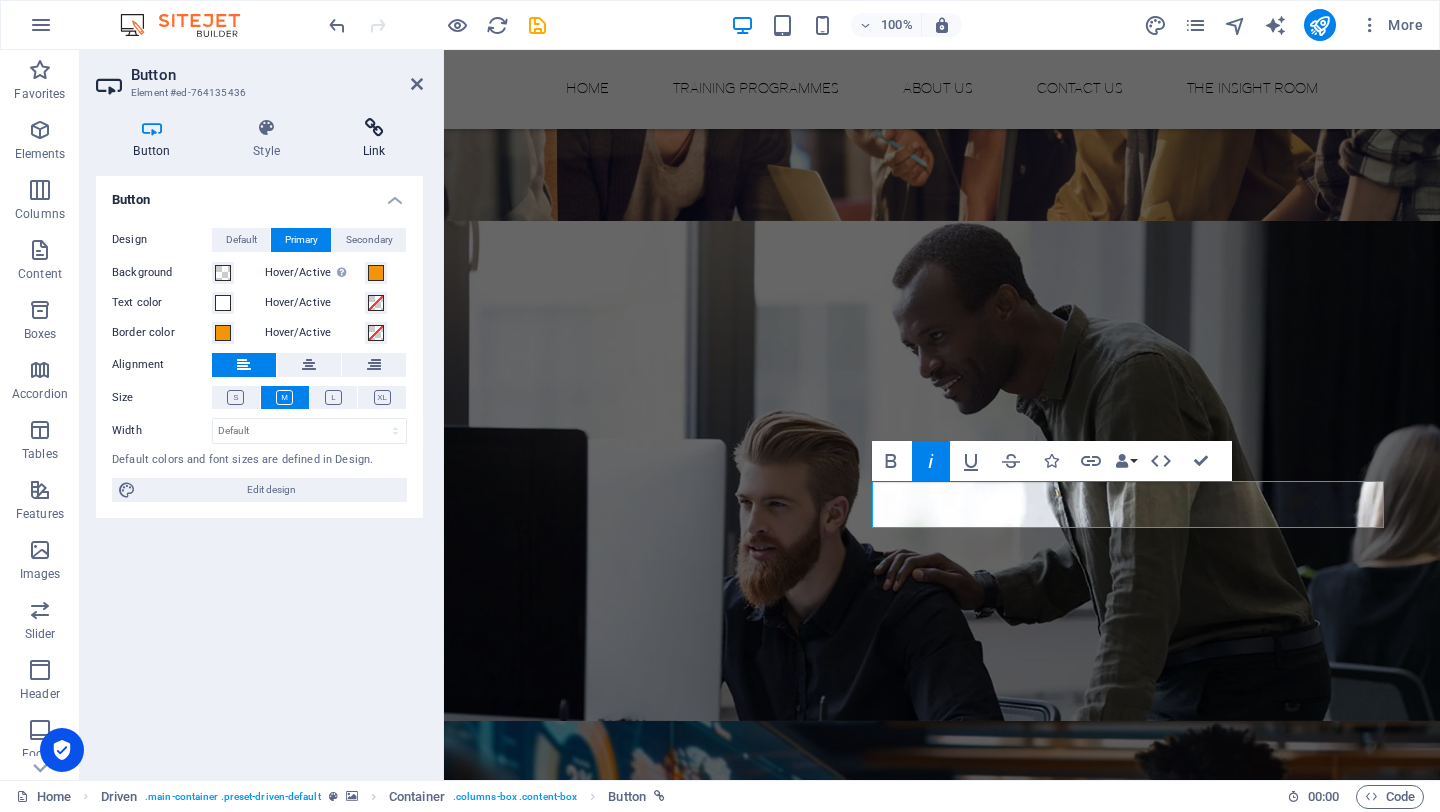 click at bounding box center (374, 128) 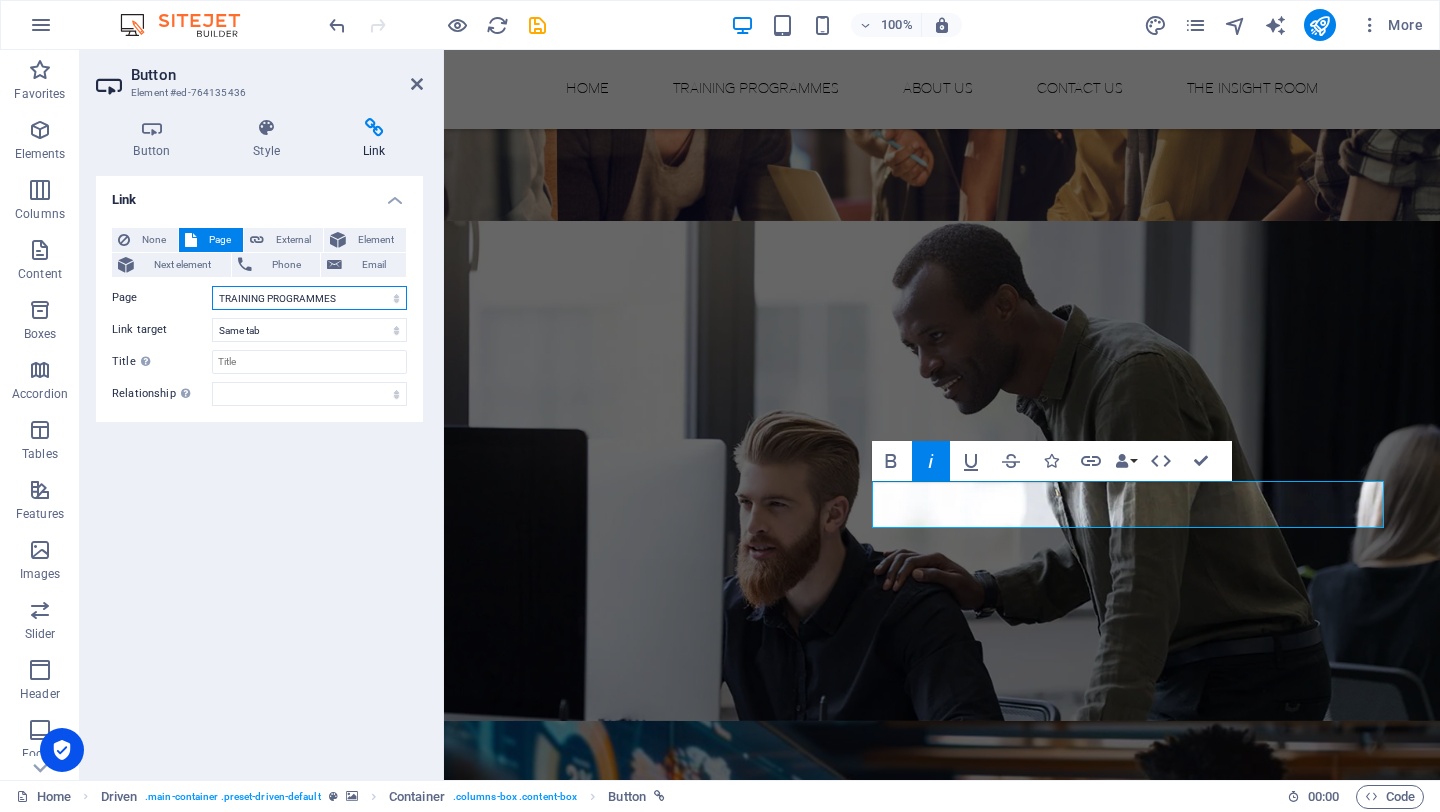 click on "Home TRAINING PROGRAMMES -- Leadership &amp; Performance Enablement -- Personal Impact &amp; Effectiveness --  Customer Service Training Courses ABOUT US  -- Our Passion -- Our Approach -- Our Reviews CONTACT US THE INSIGHT ROOM" at bounding box center (309, 298) 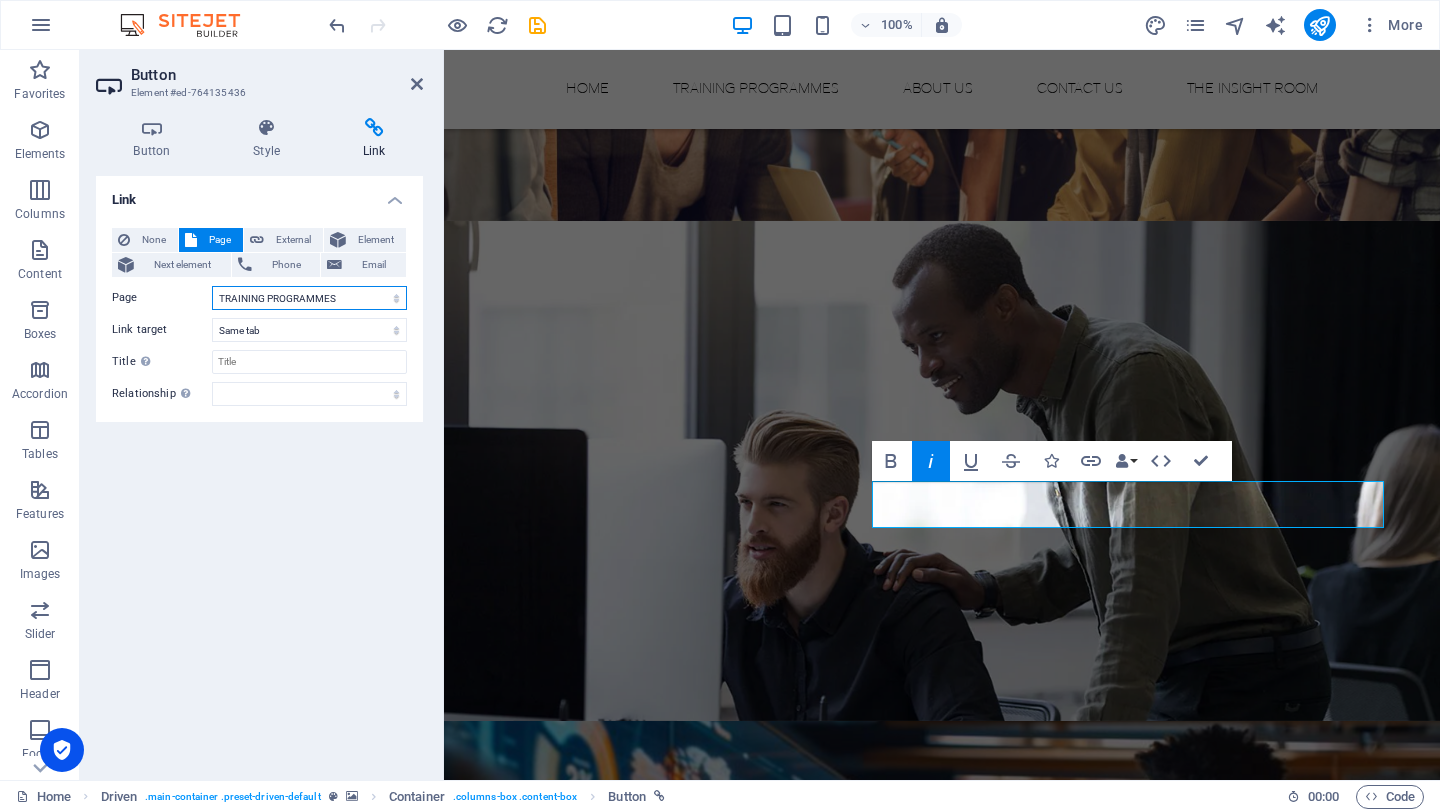 select on "4" 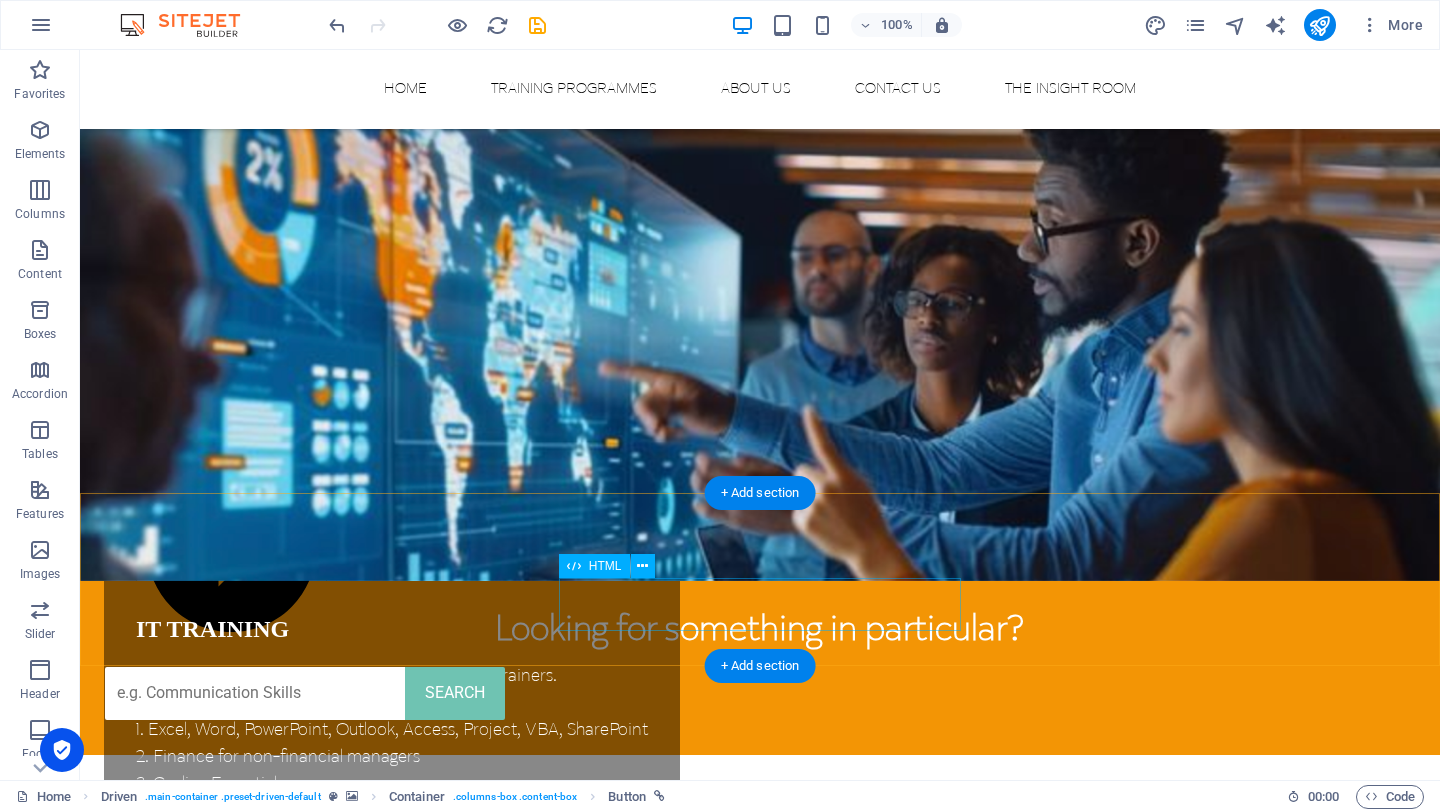 scroll, scrollTop: 2322, scrollLeft: 0, axis: vertical 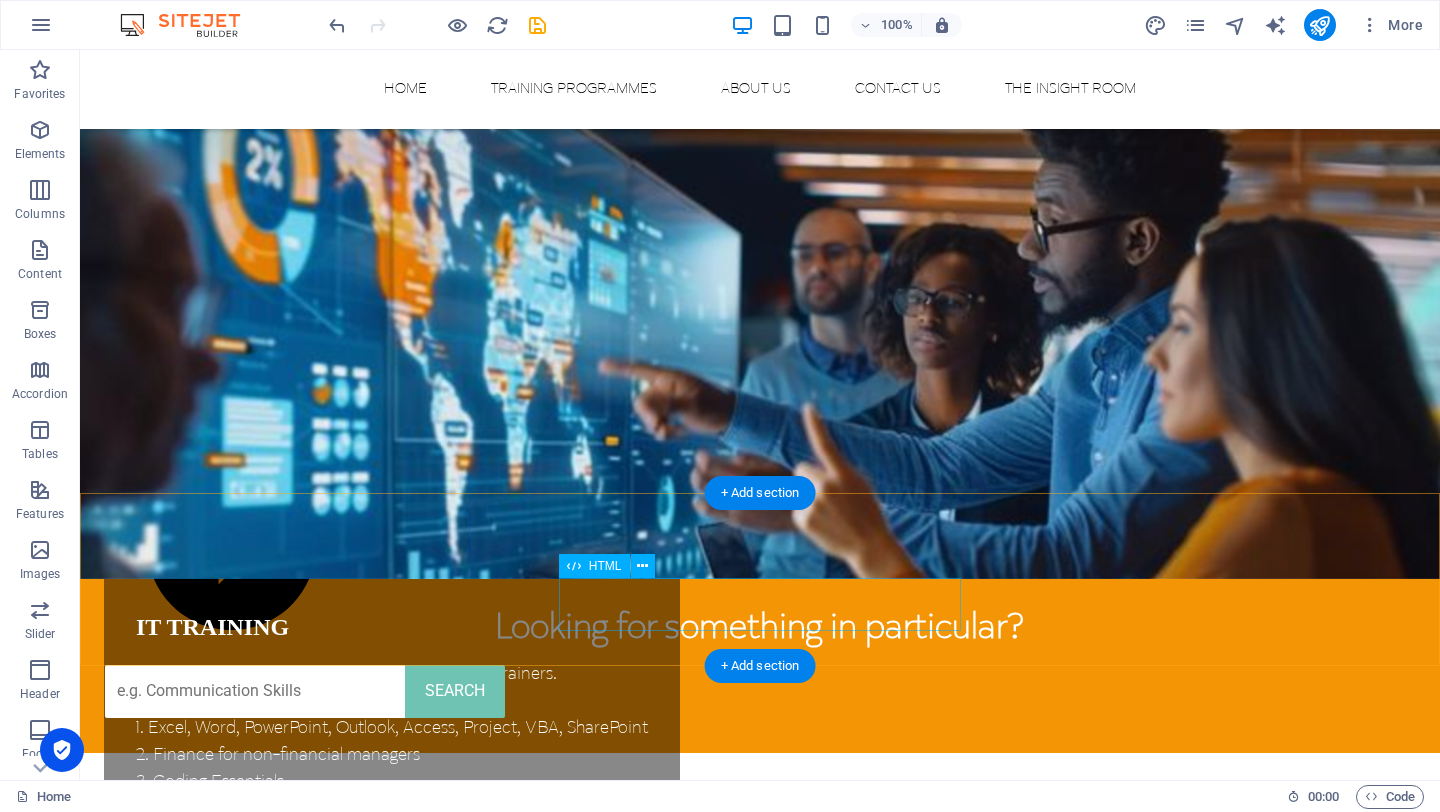 click on "SEARCH" at bounding box center [760, 691] 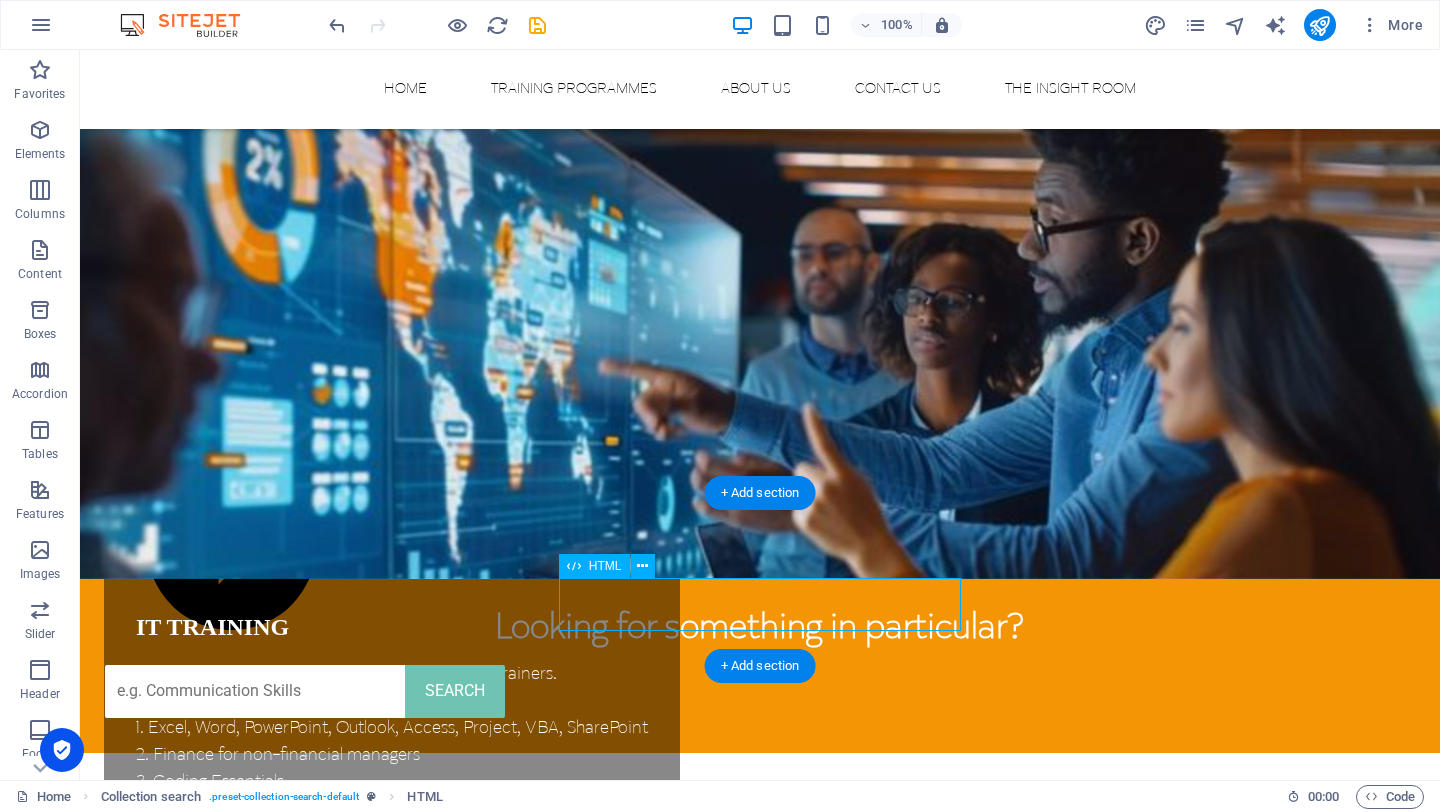 click on "SEARCH" at bounding box center [760, 691] 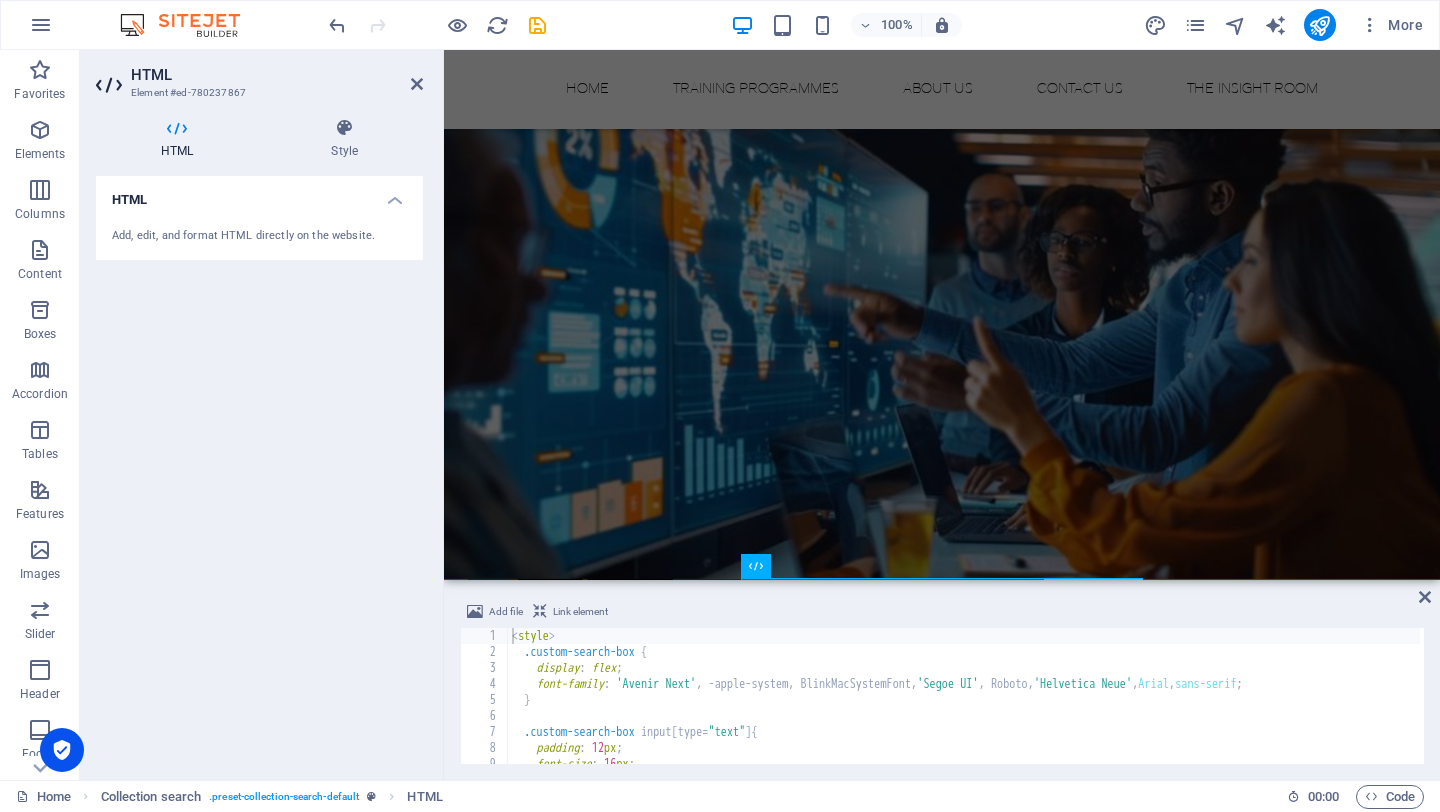click on "HTML" at bounding box center (259, 194) 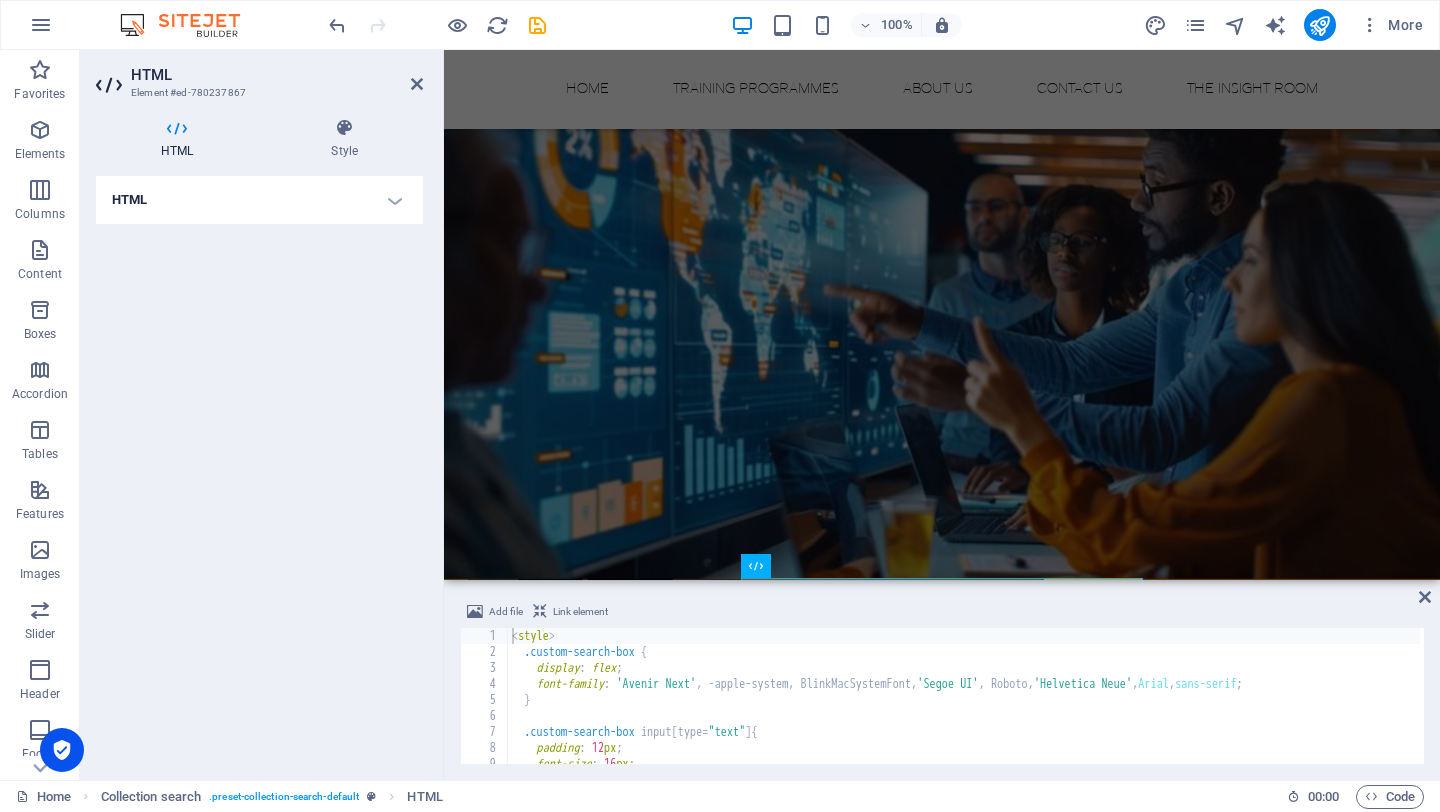 click on "HTML" at bounding box center [259, 200] 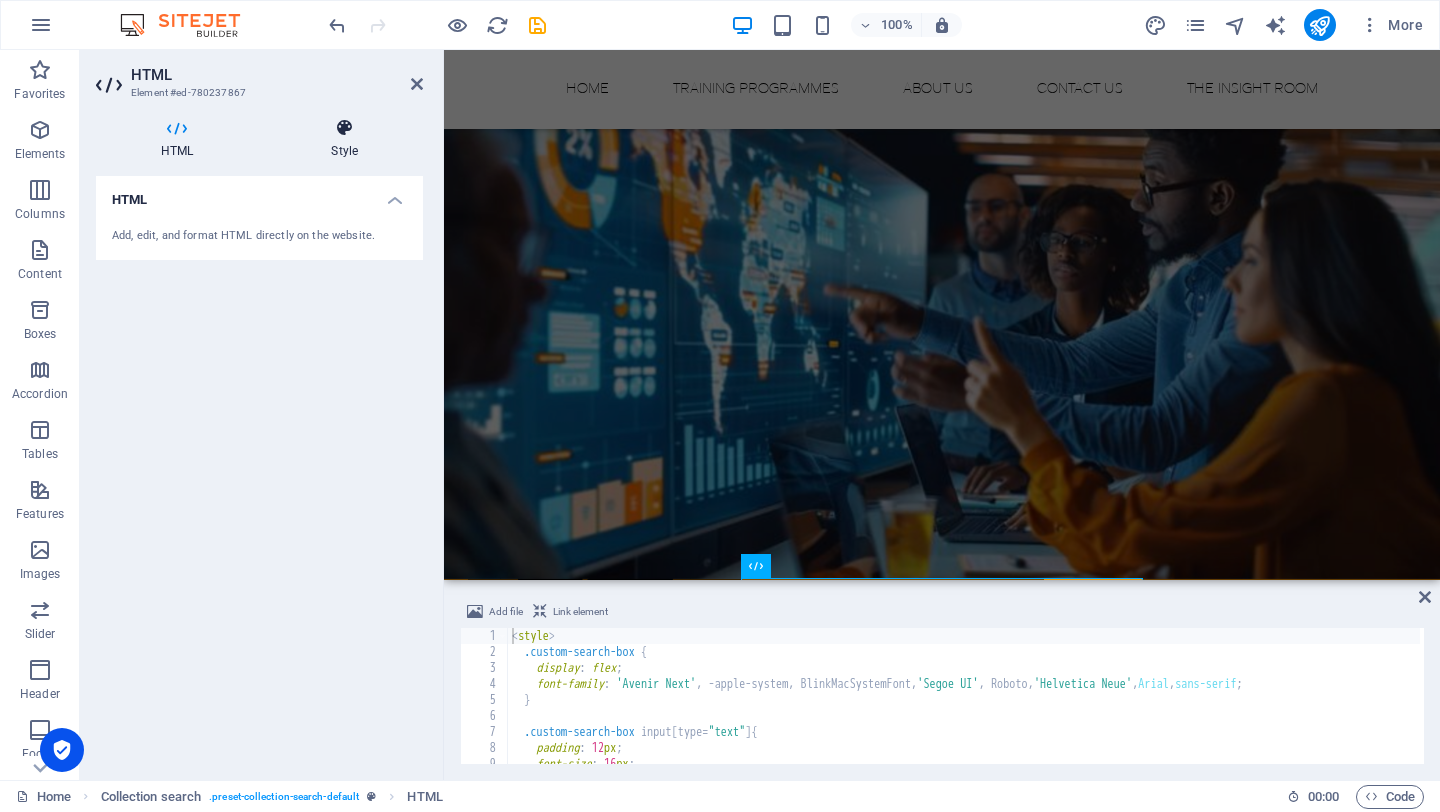 click at bounding box center (344, 128) 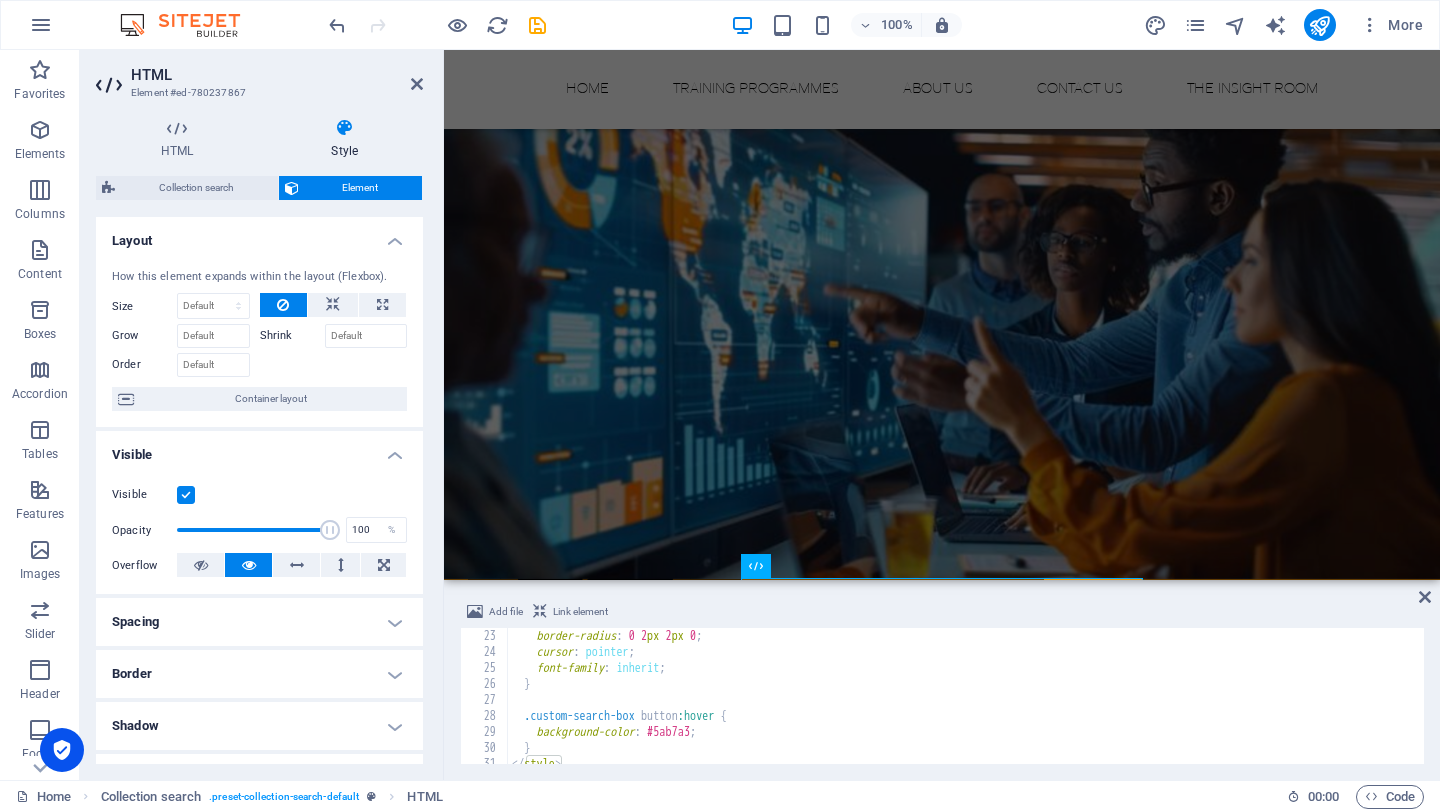 scroll, scrollTop: 440, scrollLeft: 0, axis: vertical 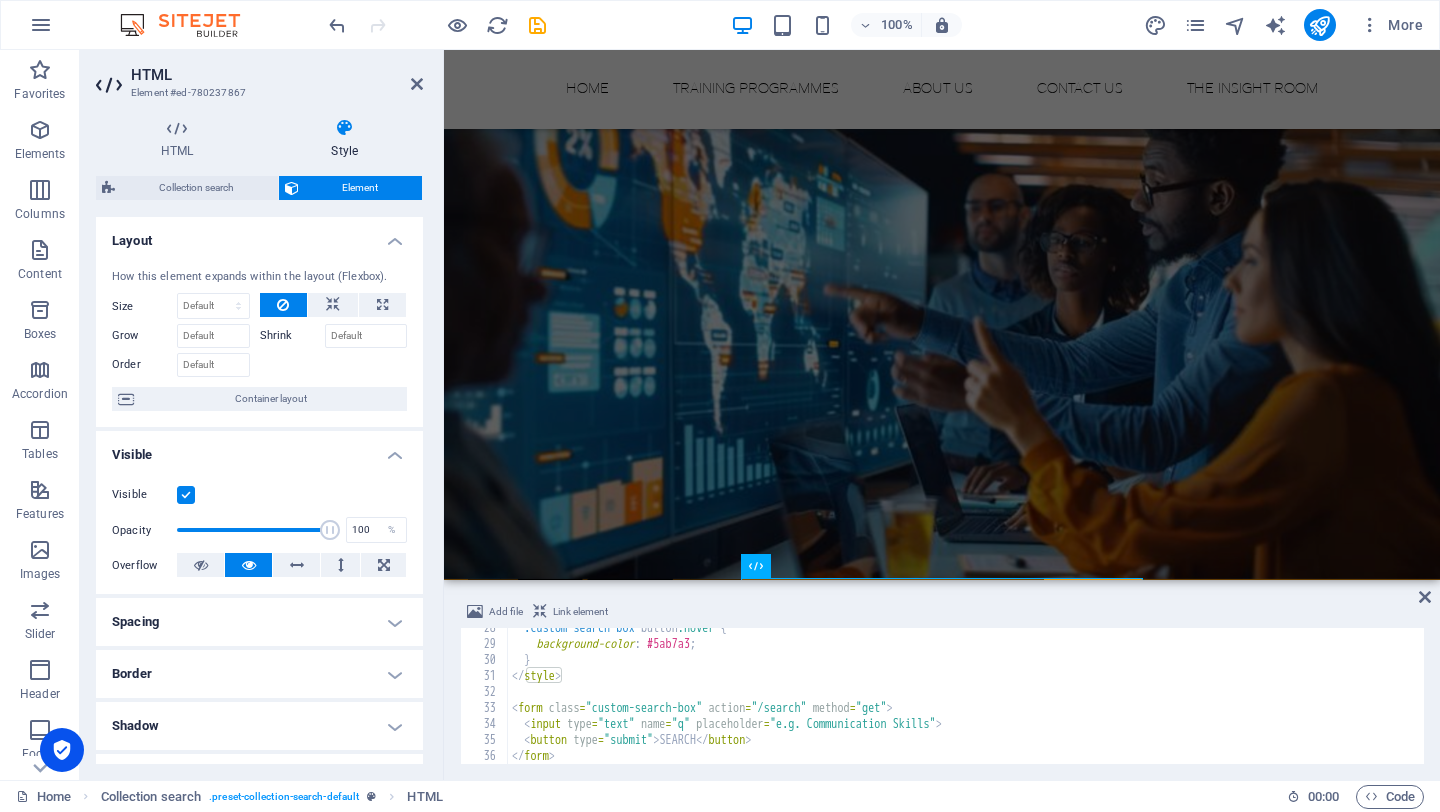 type on "</form>" 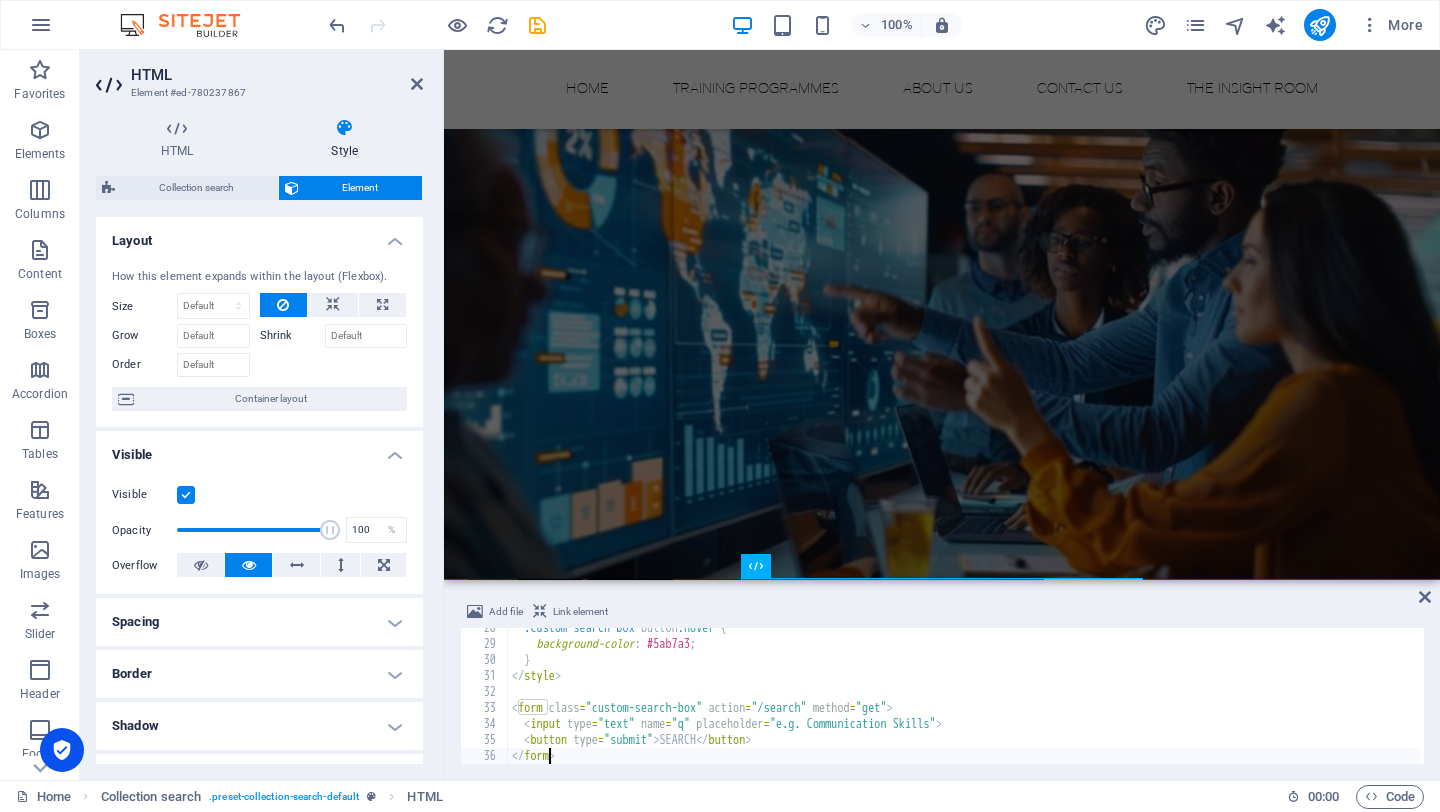 click on ".custom-search-box   button :hover   {      background-color :   #5ab7a3 ;    } </ style > < form   class = "custom-search-box"   action = "/search"   method = "get" >    < input   type = "text"   name = "q"   placeholder = "e.g. Communication Skills" >    < button   type = "submit" > SEARCH </ button > </ form >" at bounding box center [964, 704] 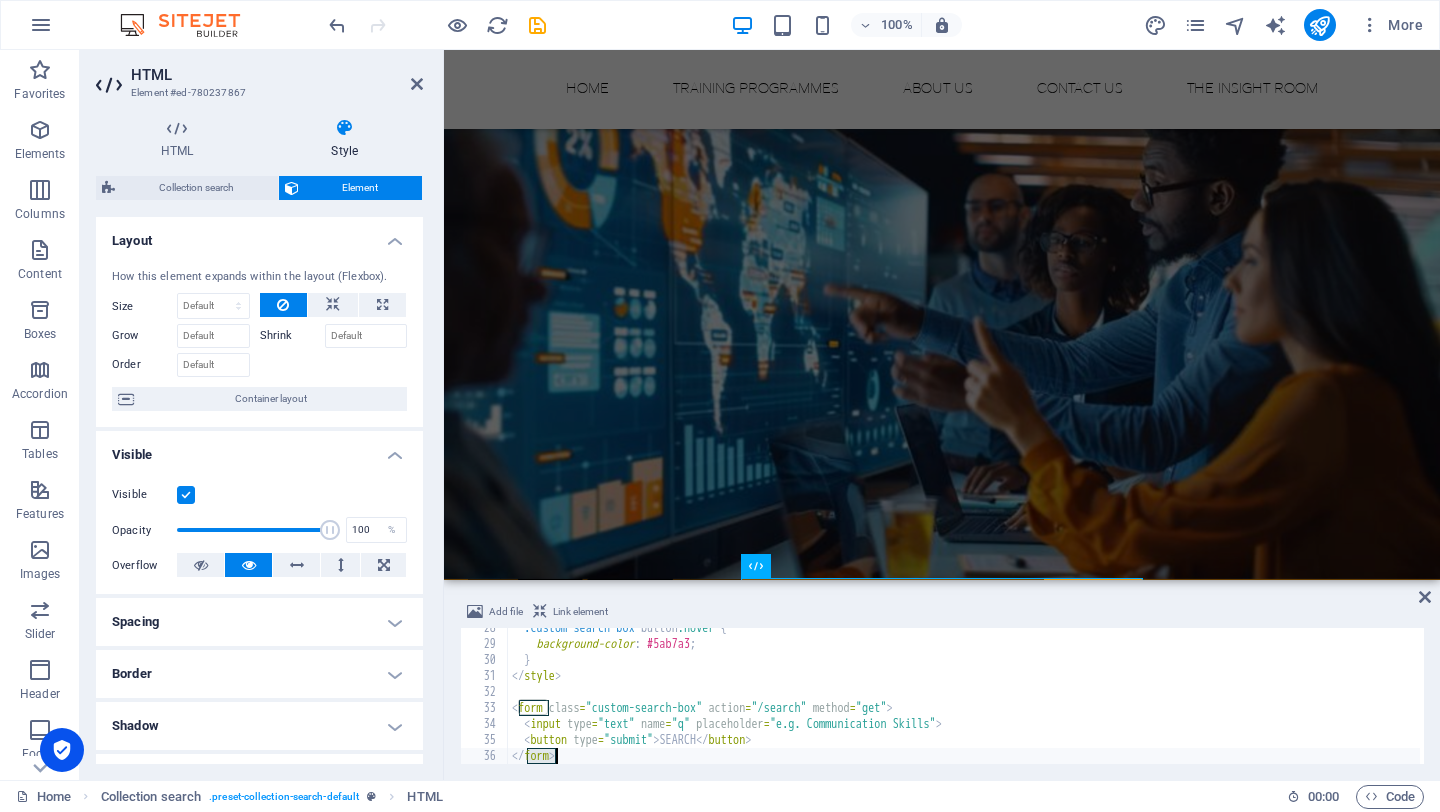 click on "Link element" at bounding box center [570, 612] 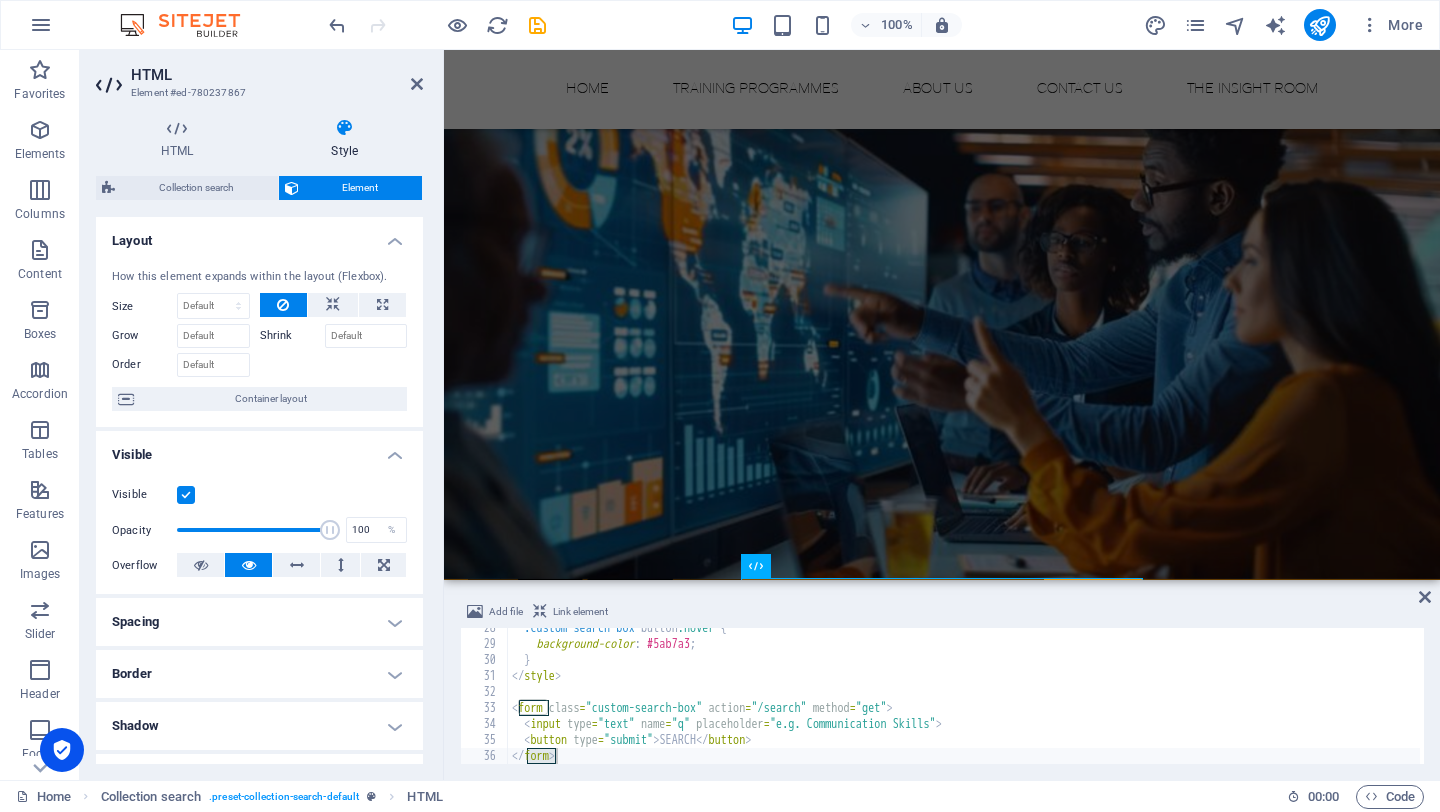 click on "Add file" at bounding box center [506, 612] 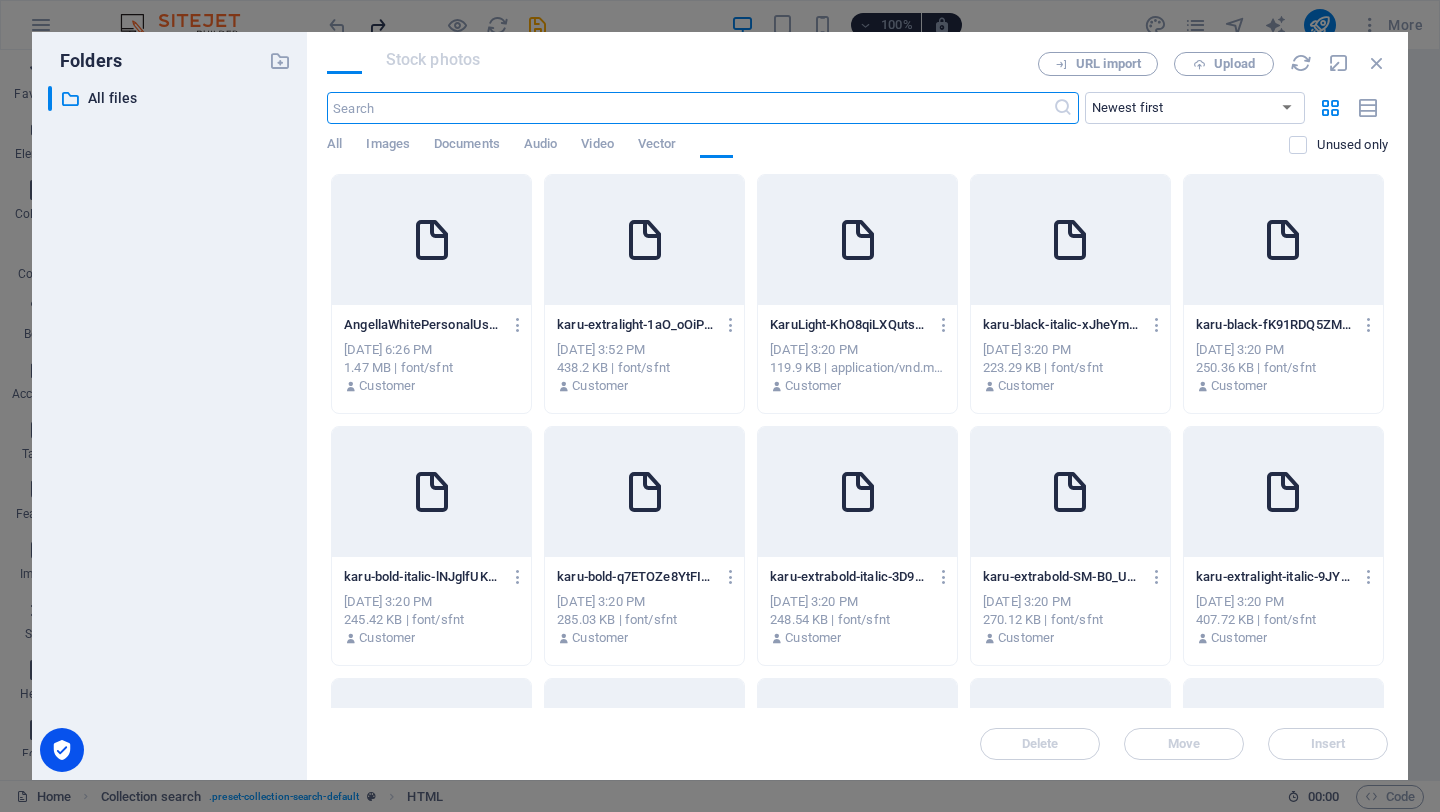 scroll, scrollTop: 2886, scrollLeft: 0, axis: vertical 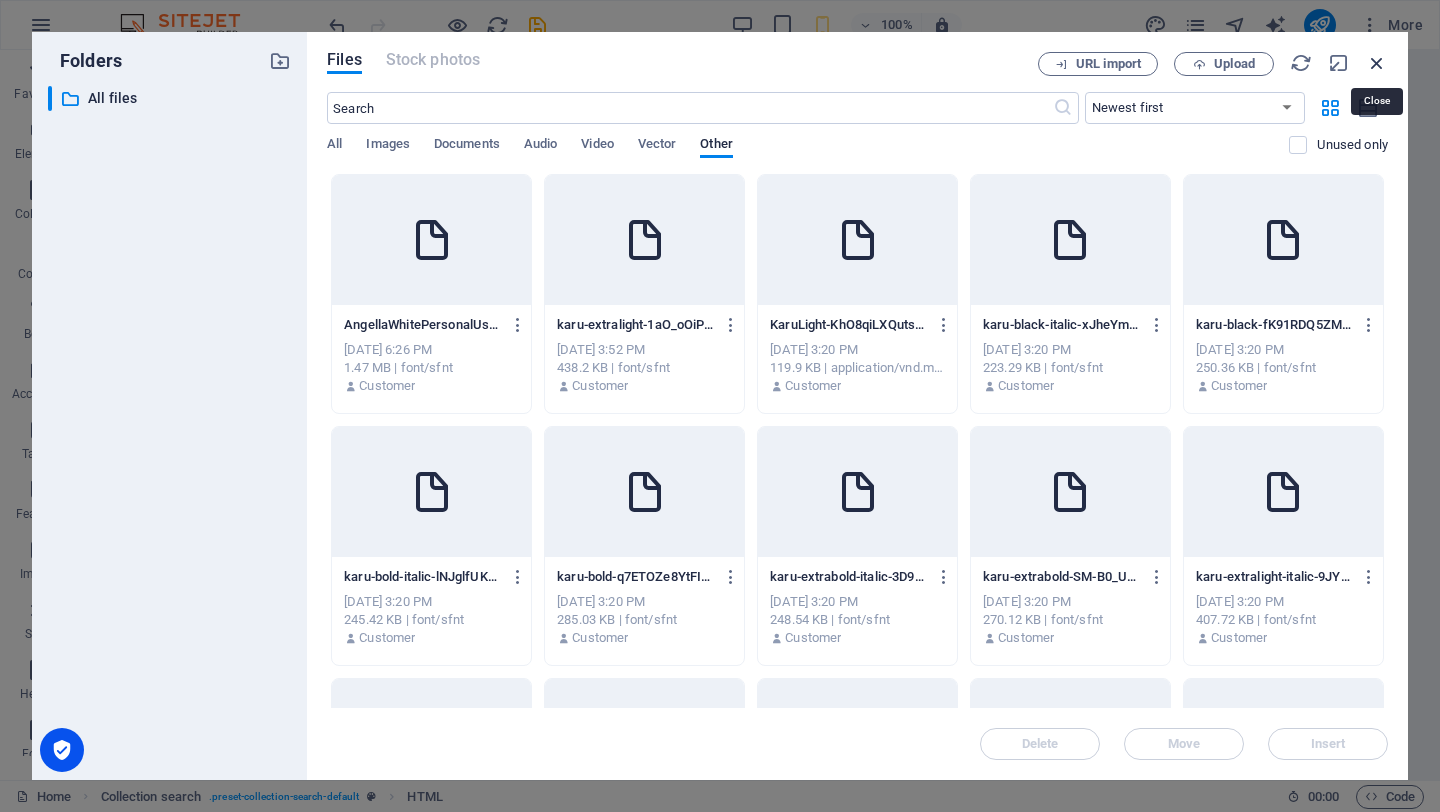 click at bounding box center [1377, 63] 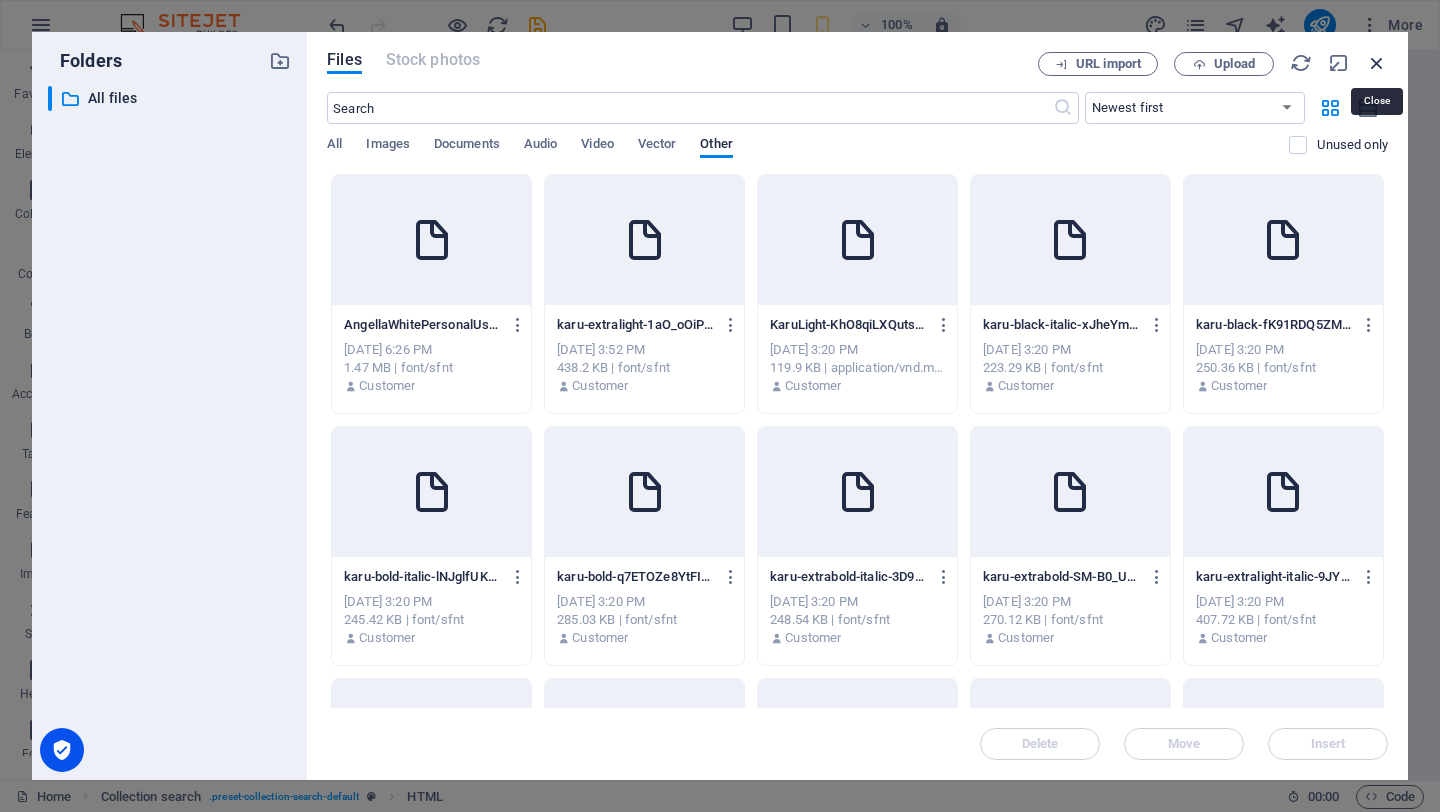 scroll, scrollTop: 2622, scrollLeft: 0, axis: vertical 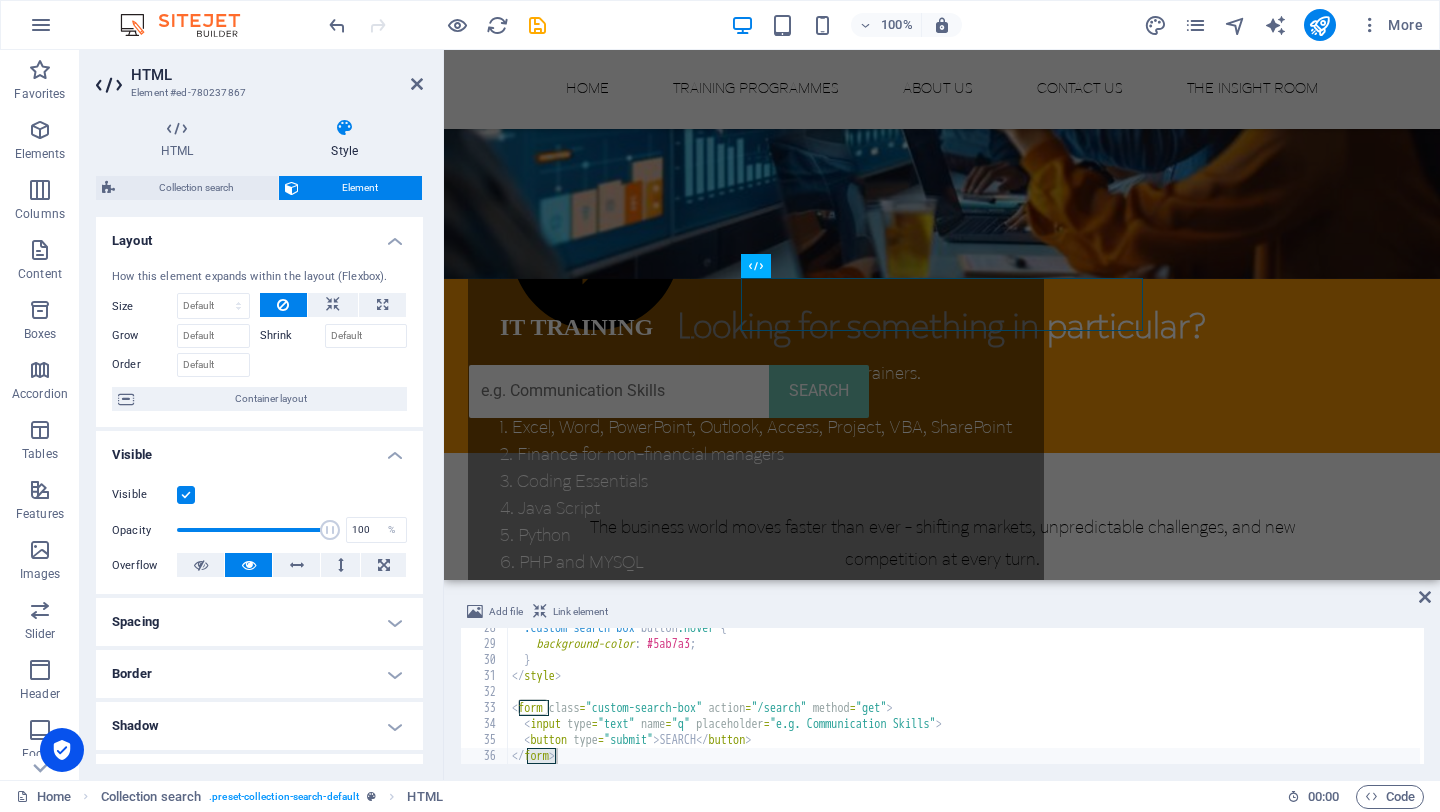 click on "Link element" at bounding box center (580, 612) 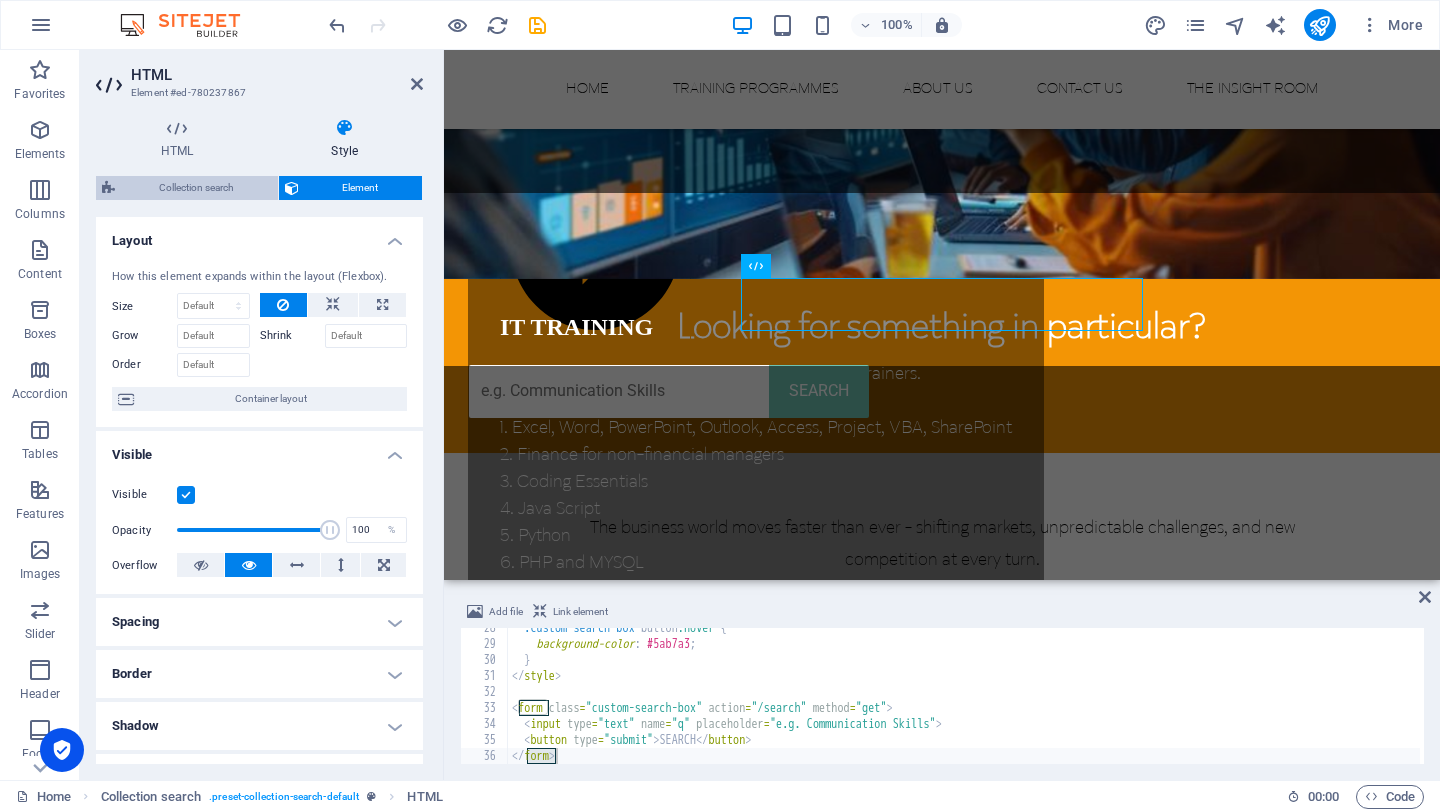 click on "Collection search" at bounding box center (196, 188) 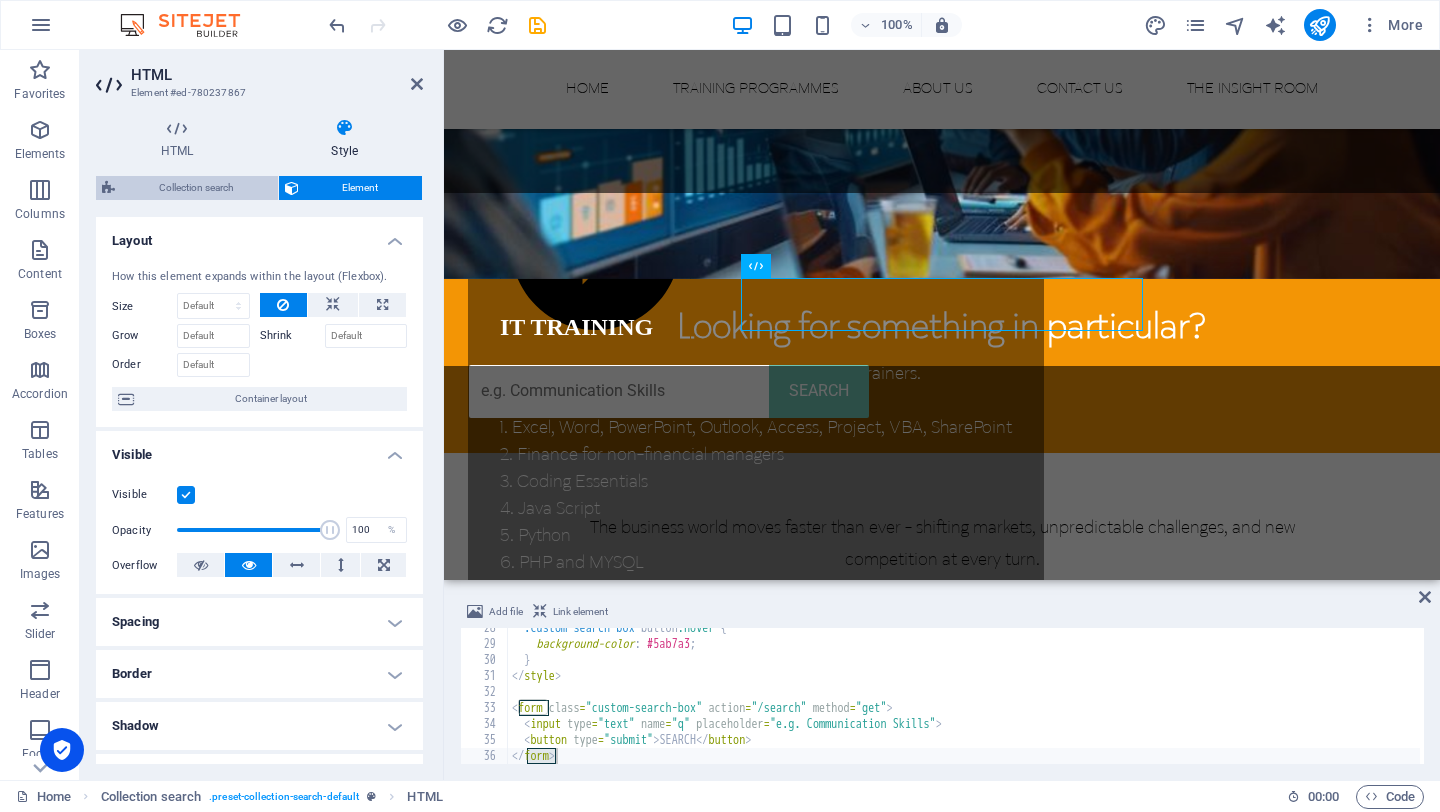 select on "rem" 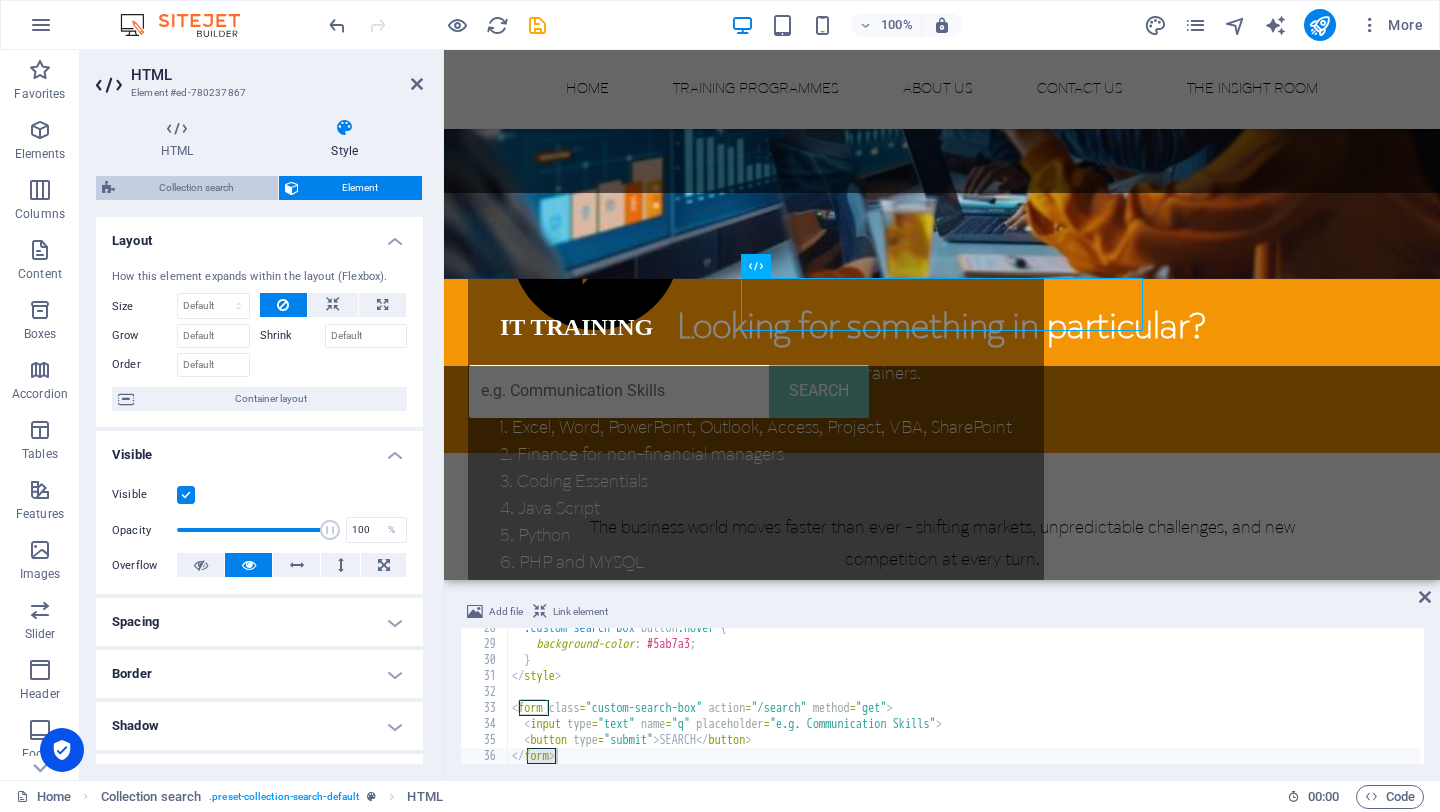 select on "px" 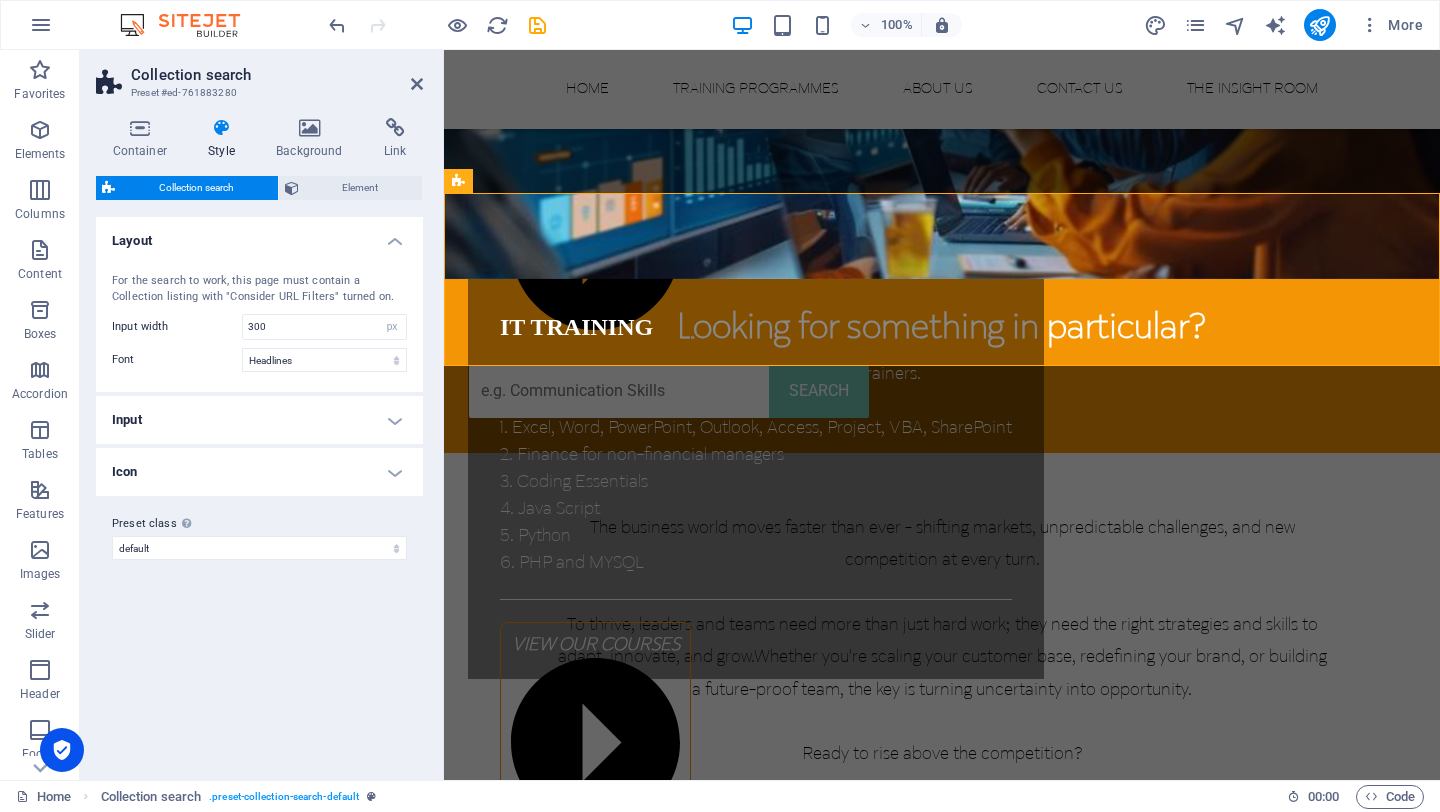 click on "Input" at bounding box center (259, 420) 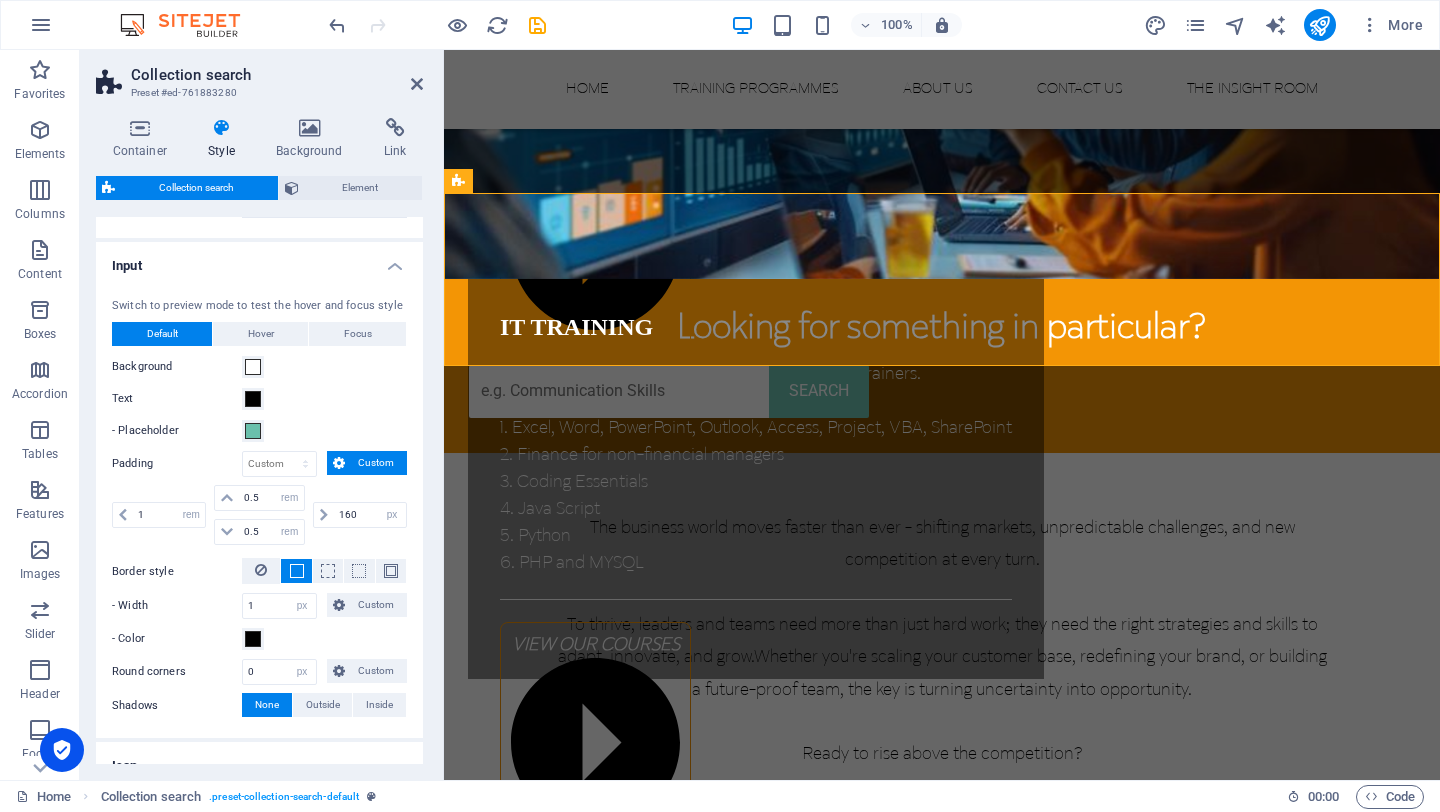 scroll, scrollTop: 259, scrollLeft: 0, axis: vertical 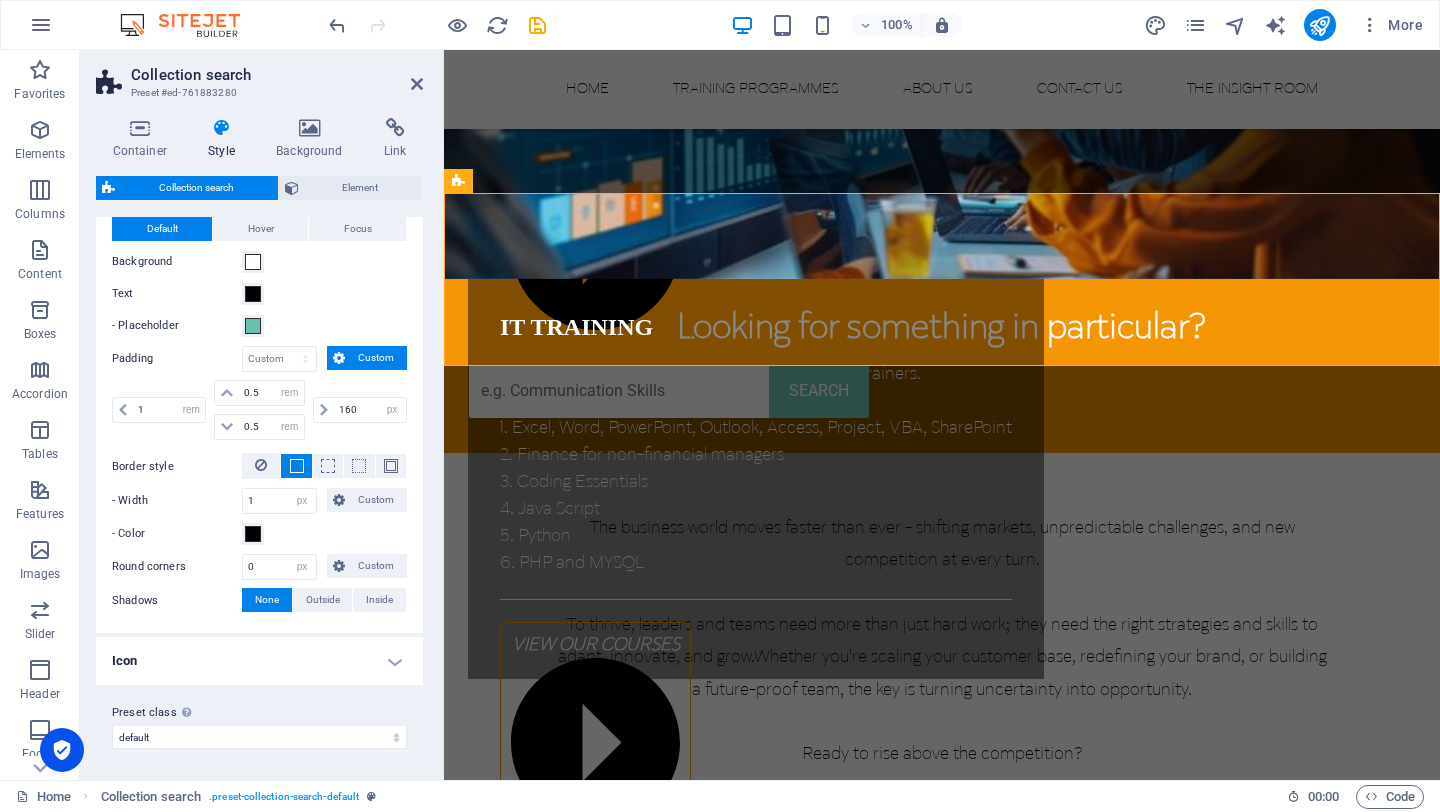 click on "Preset class Above chosen variant and settings affect all elements which carry this preset class. default Add preset class" at bounding box center (259, 725) 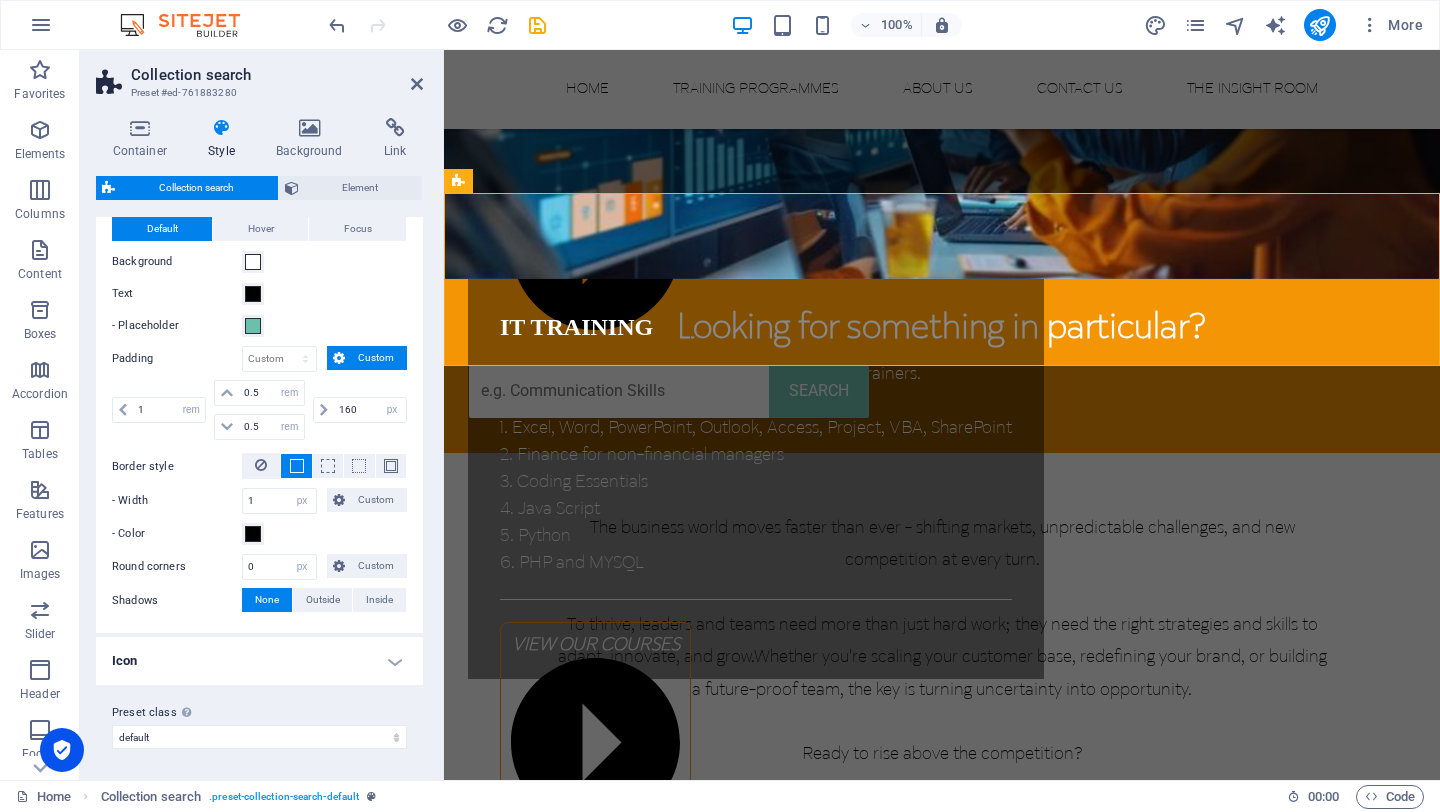 click on "Icon" at bounding box center (259, 661) 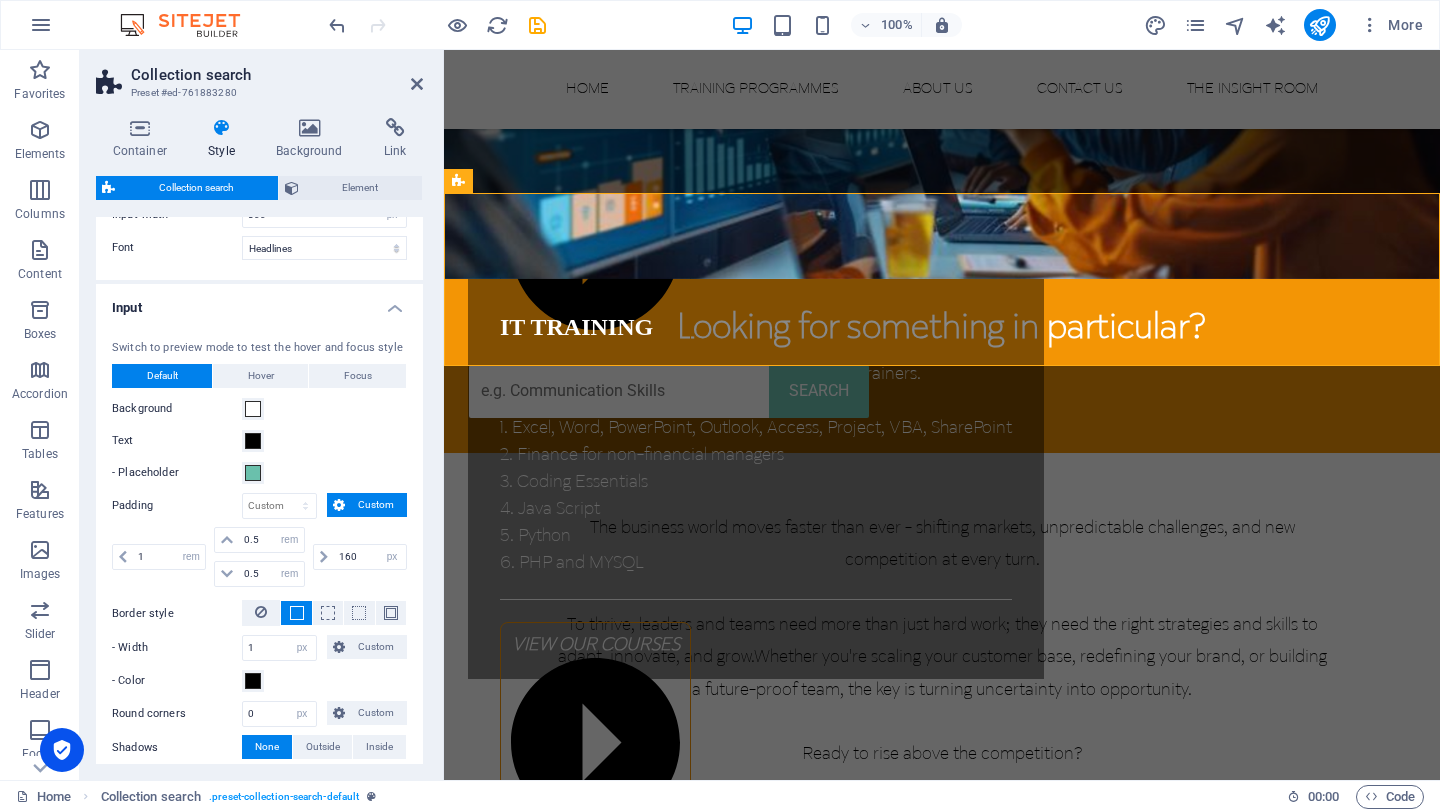 scroll, scrollTop: 0, scrollLeft: 0, axis: both 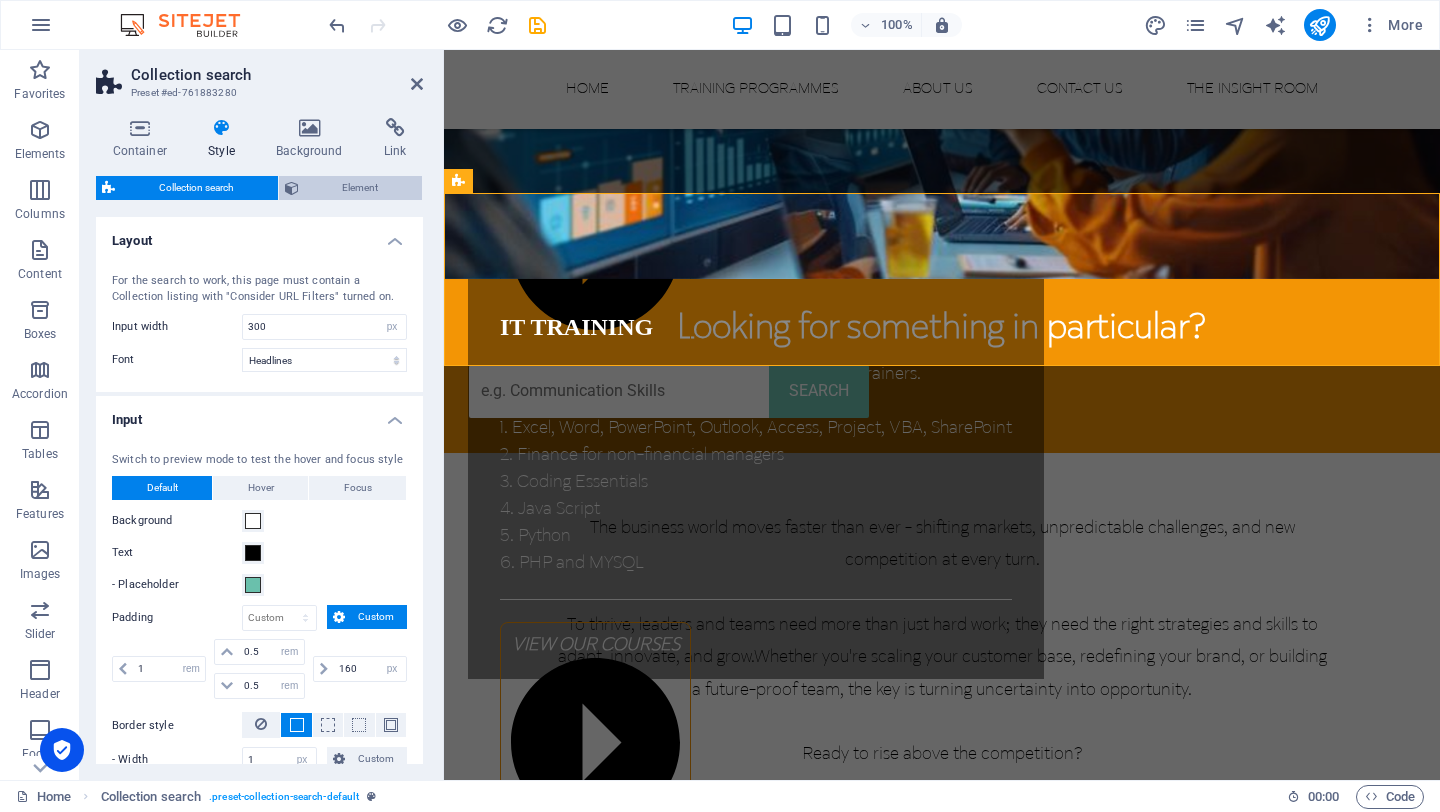 click on "Element" at bounding box center [361, 188] 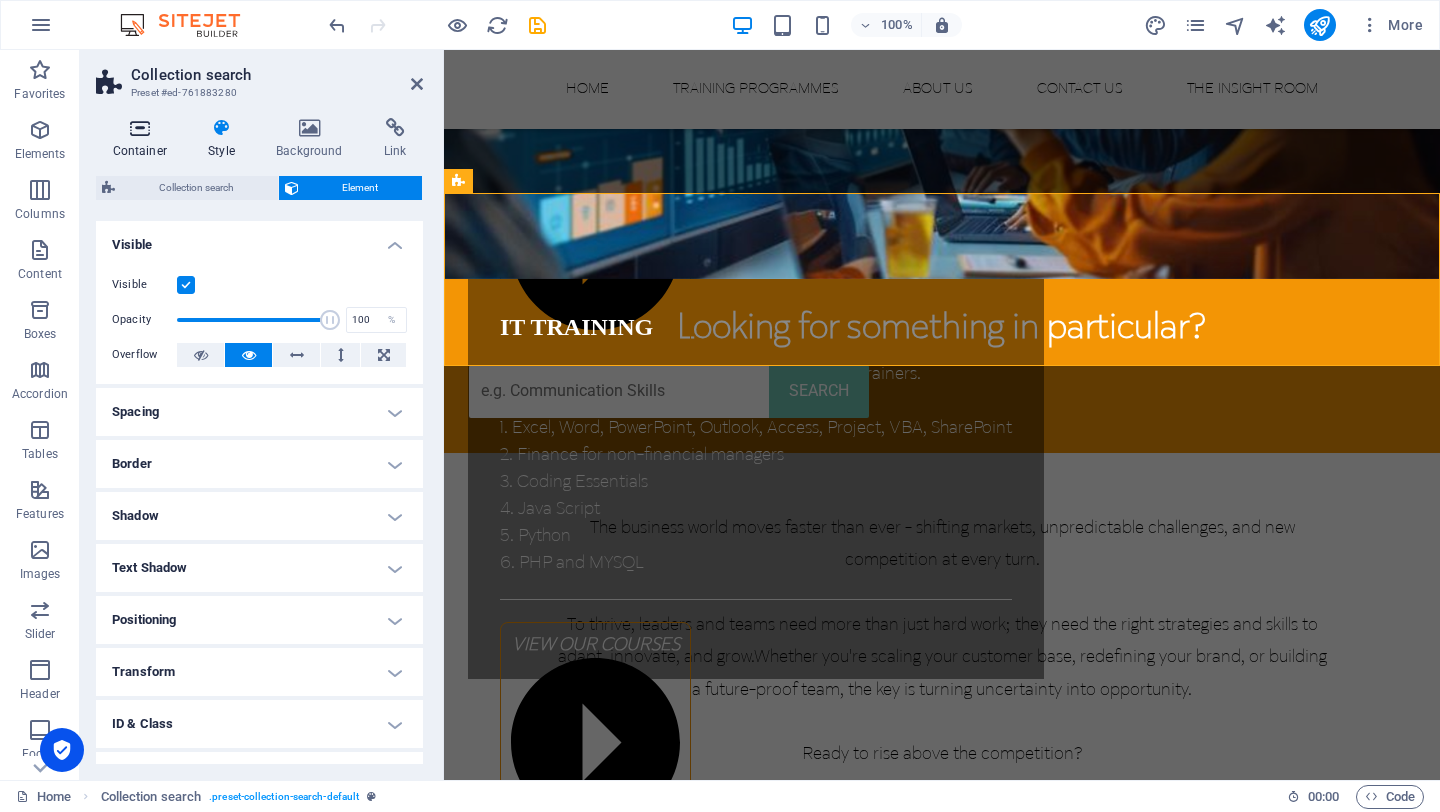 click at bounding box center [140, 128] 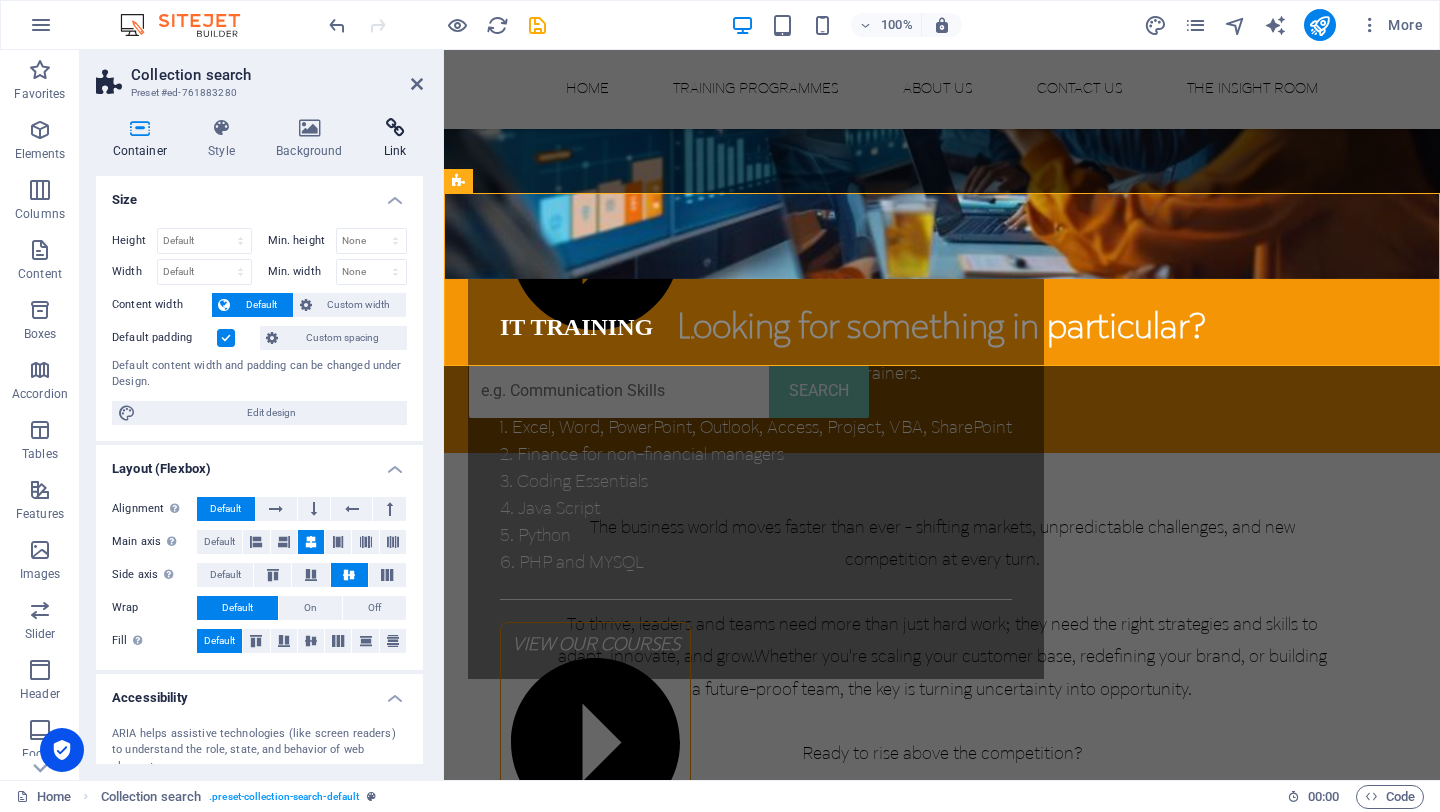 click on "Link" at bounding box center [395, 139] 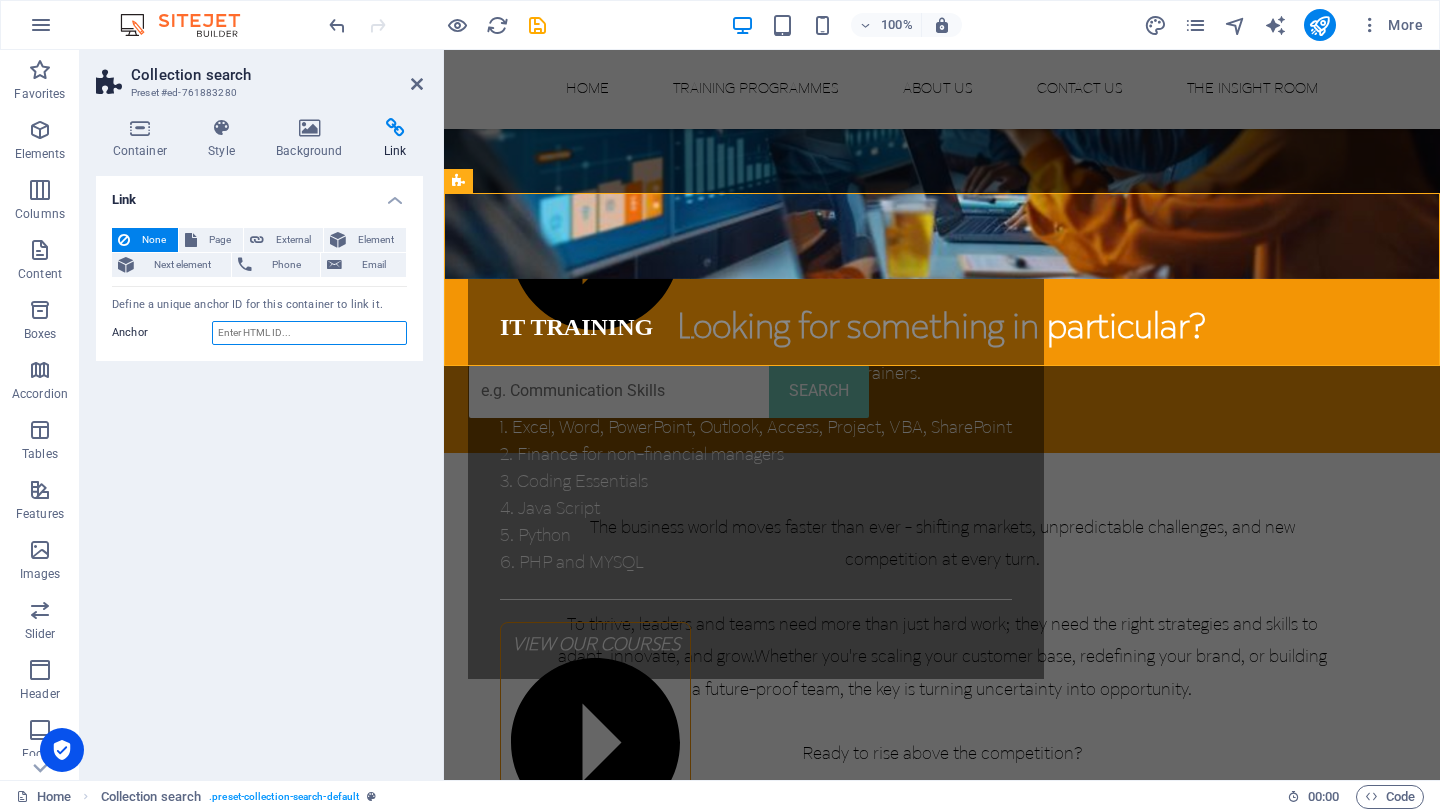 click on "Anchor" at bounding box center (309, 333) 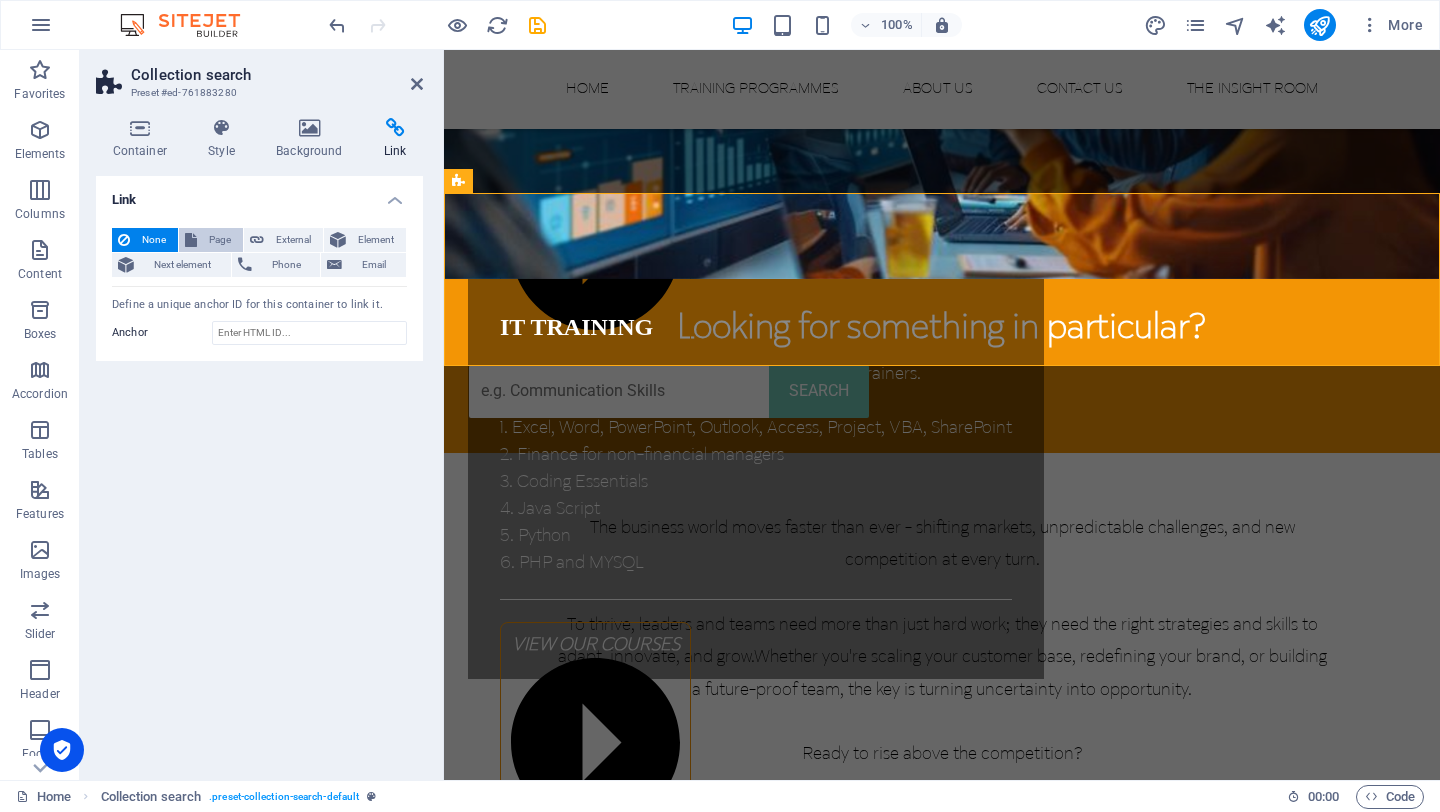 click on "Page" at bounding box center [211, 240] 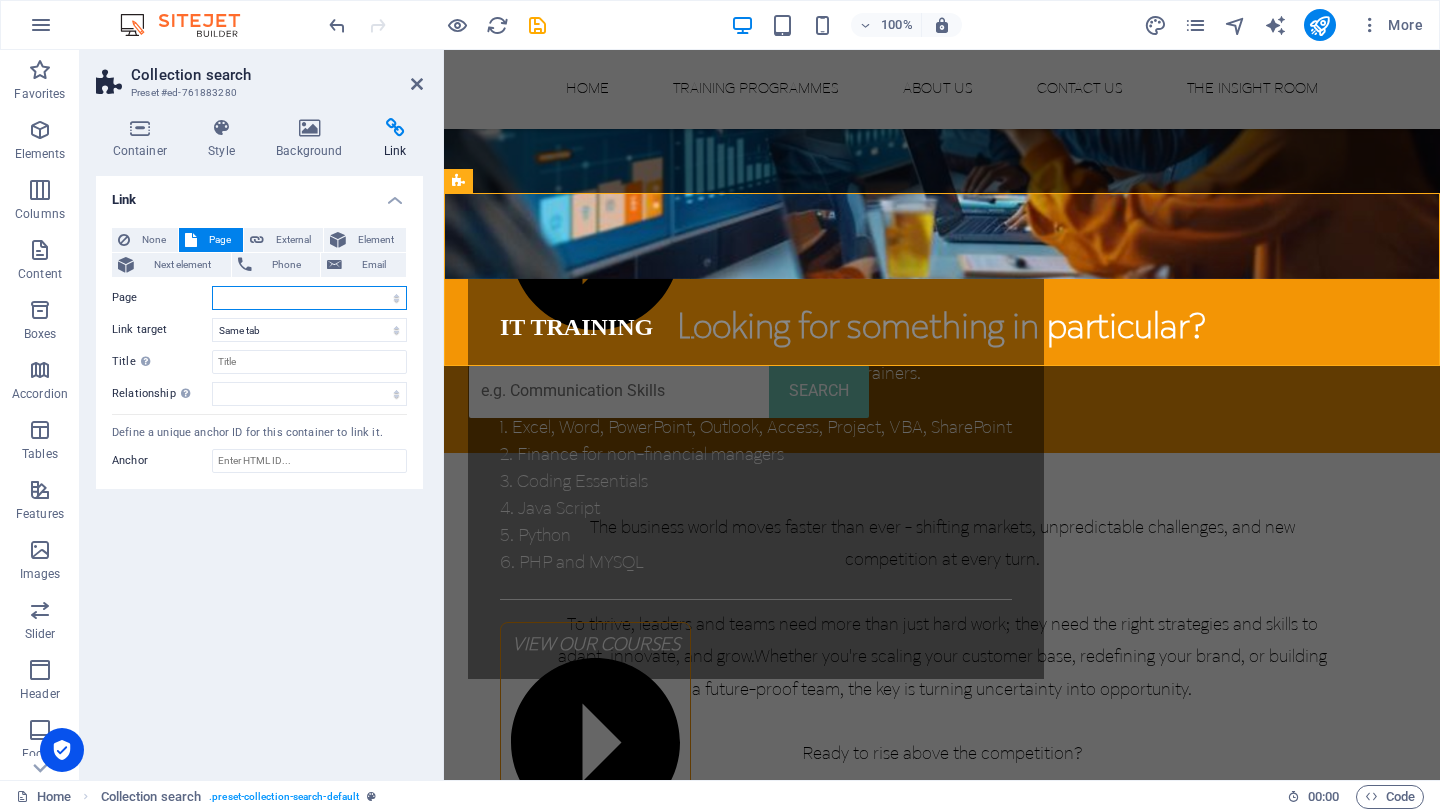 click on "Home TRAINING PROGRAMMES -- Leadership &amp; Performance Enablement -- Personal Impact &amp; Effectiveness --  Customer Service Training Courses ABOUT US  -- Our Passion -- Our Approach -- Our Reviews CONTACT US THE INSIGHT ROOM" at bounding box center (309, 298) 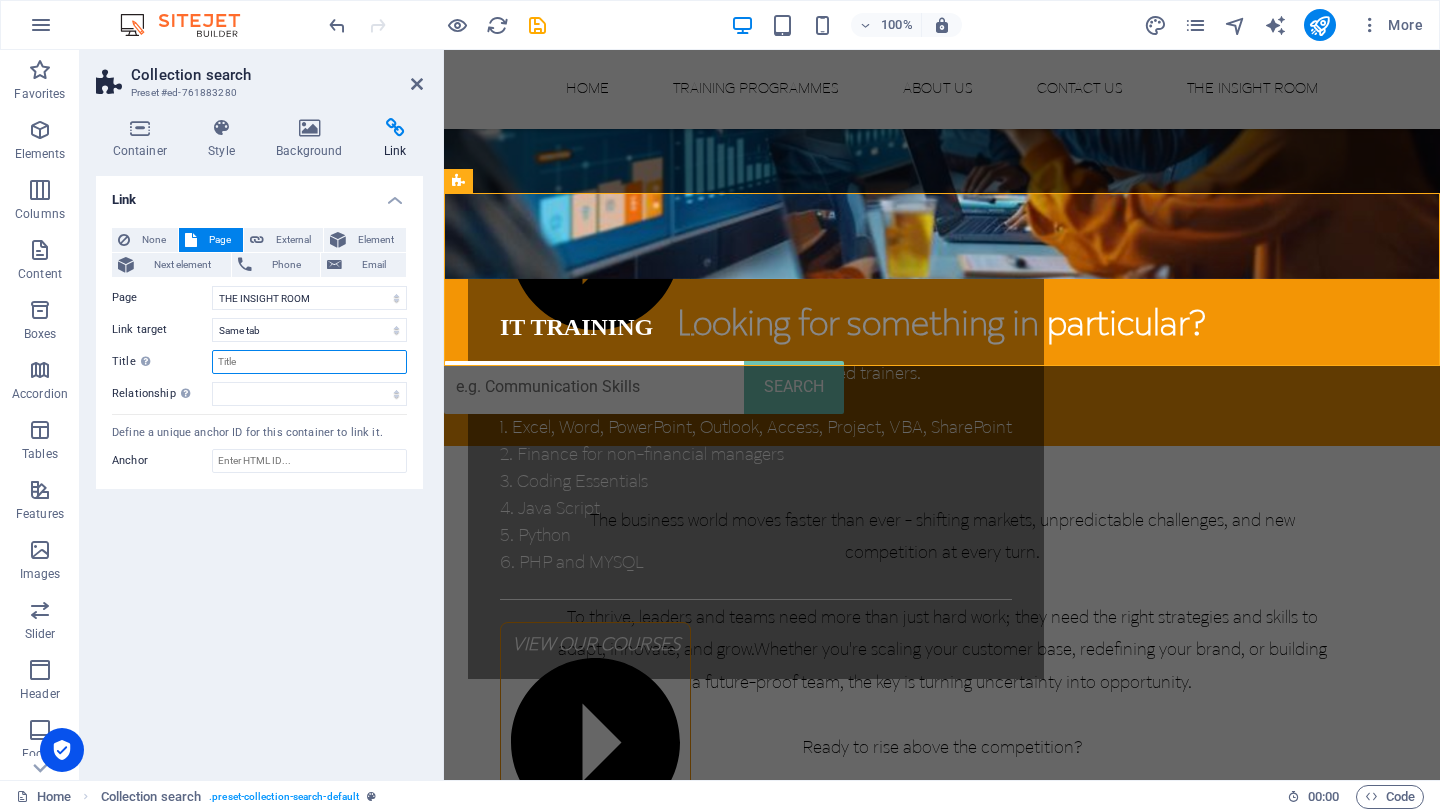 click on "Title Additional link description, should not be the same as the link text. The title is most often shown as a tooltip text when the mouse moves over the element. Leave empty if uncertain." at bounding box center [309, 362] 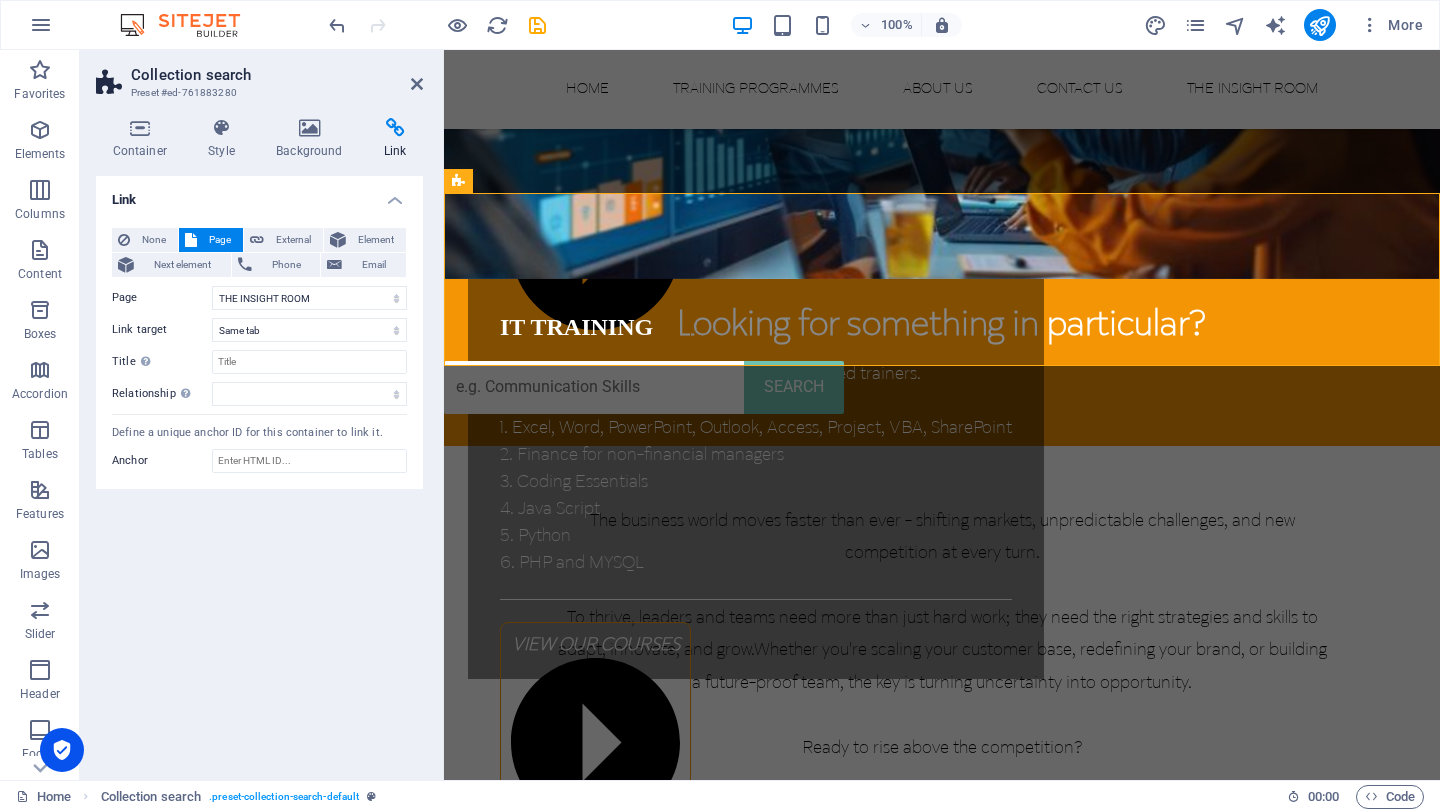 click on "Link None Page External Element Next element Phone Email Page Home TRAINING PROGRAMMES -- Leadership &amp; Performance Enablement -- Personal Impact &amp; Effectiveness --  Customer Service Training Courses ABOUT US  -- Our Passion -- Our Approach -- Our Reviews CONTACT US THE INSIGHT ROOM Element
URL Phone Email Link target New tab Same tab Overlay Title Additional link description, should not be the same as the link text. The title is most often shown as a tooltip text when the mouse moves over the element. Leave empty if uncertain. Relationship Sets the  relationship of this link to the link target . For example, the value "nofollow" instructs search engines not to follow the link. Can be left empty. alternate author bookmark external help license next nofollow noreferrer noopener prev search tag Define a unique anchor ID for this container to link it. [GEOGRAPHIC_DATA]" at bounding box center (259, 470) 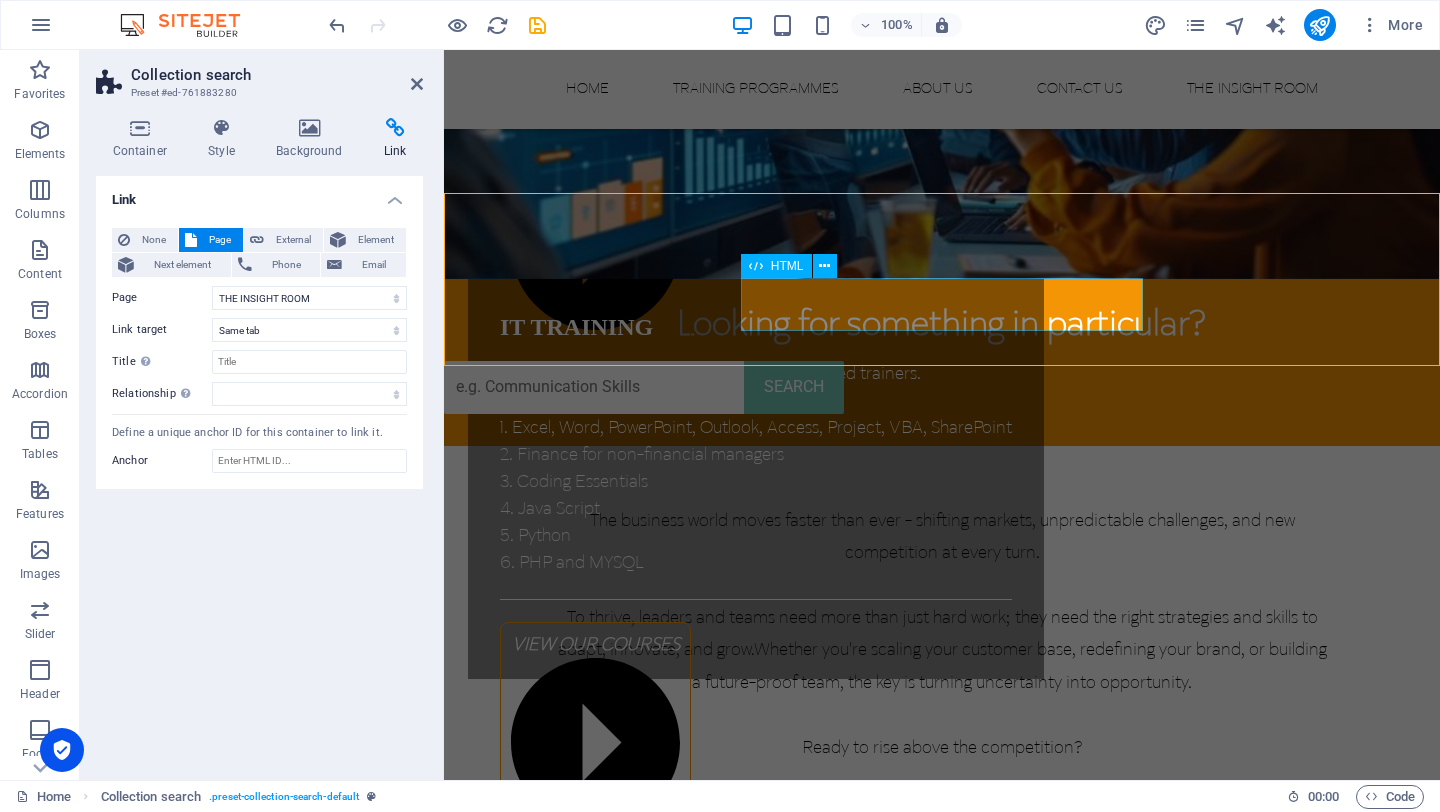 click on "SEARCH" at bounding box center [942, 387] 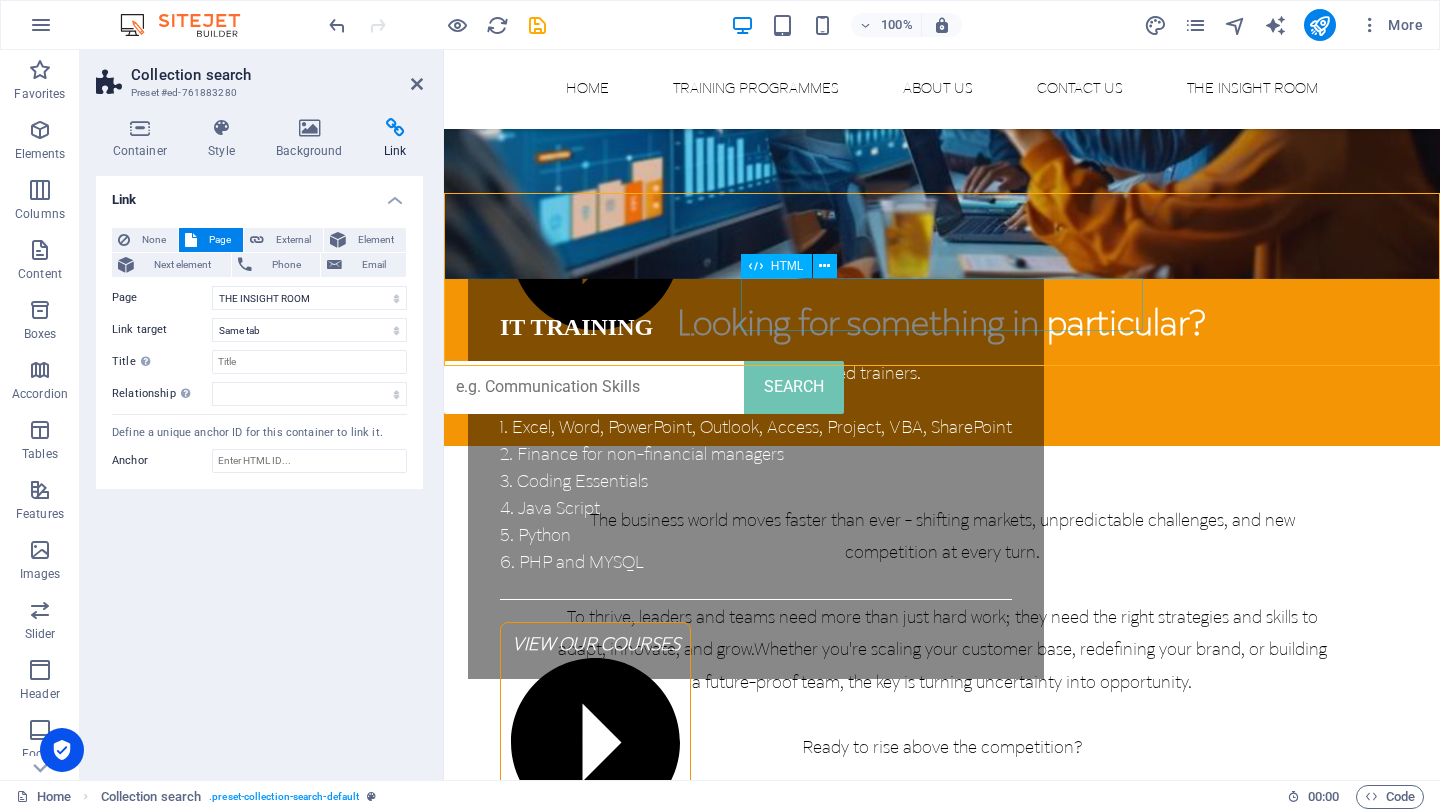 click on "SEARCH" at bounding box center [942, 387] 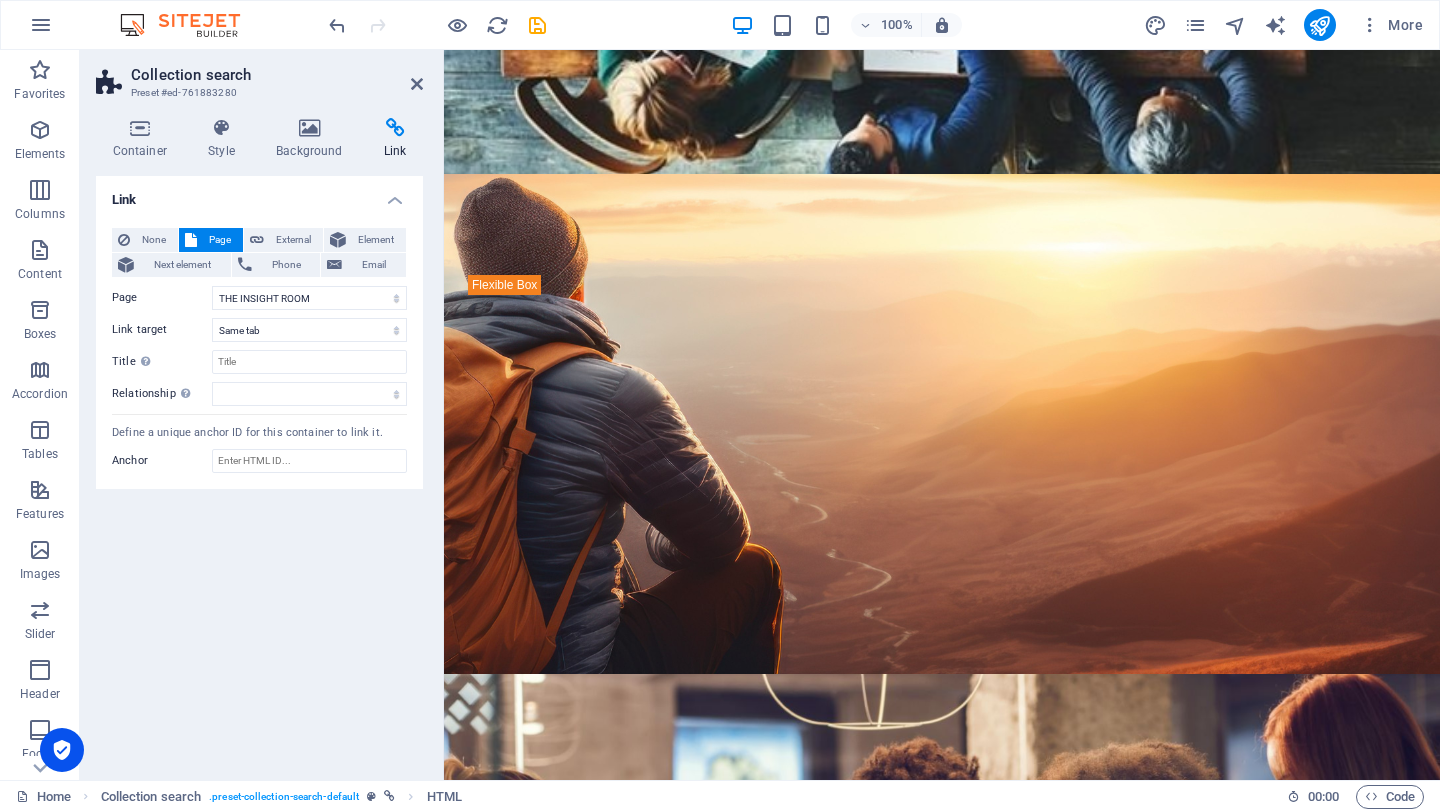 scroll, scrollTop: 0, scrollLeft: 0, axis: both 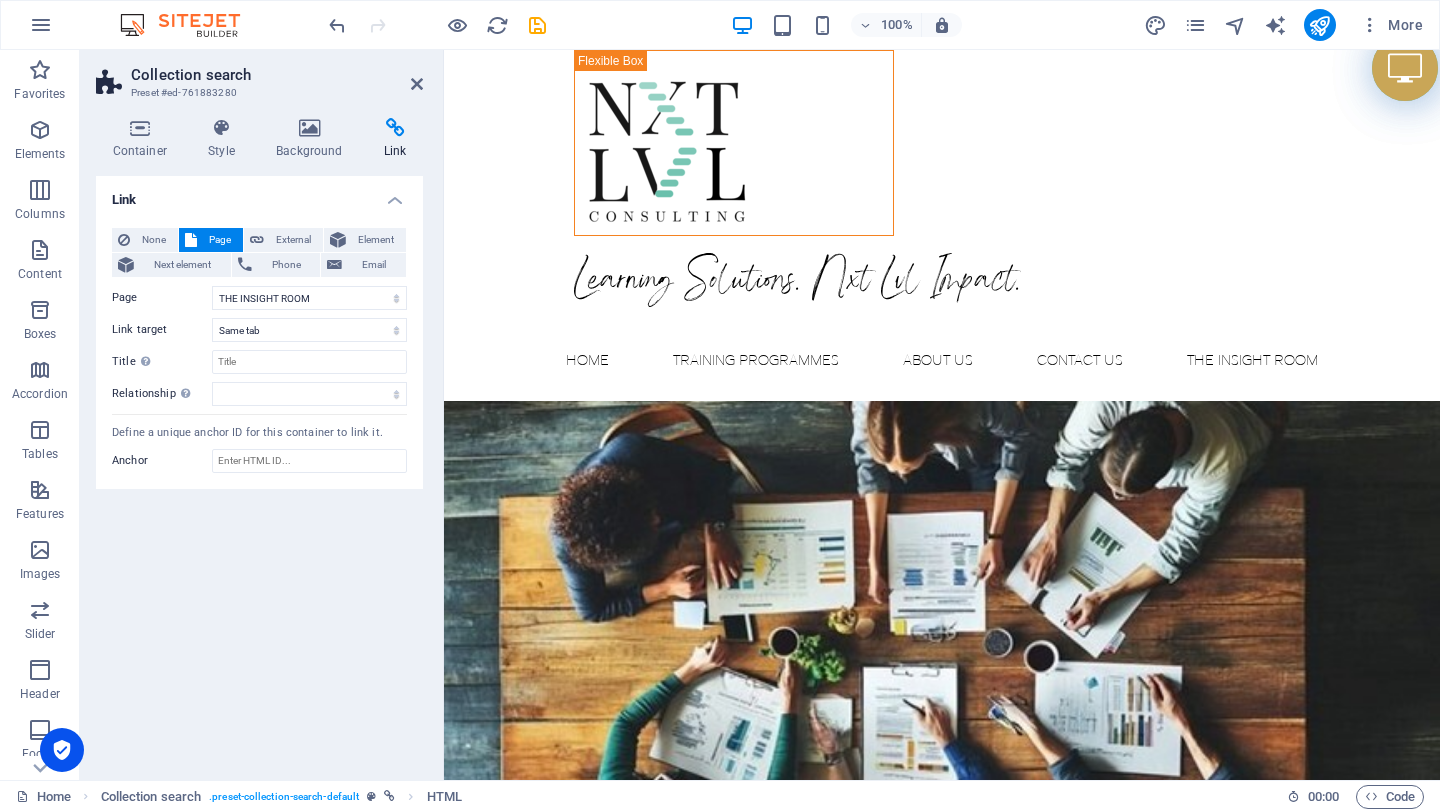 click at bounding box center (437, 25) 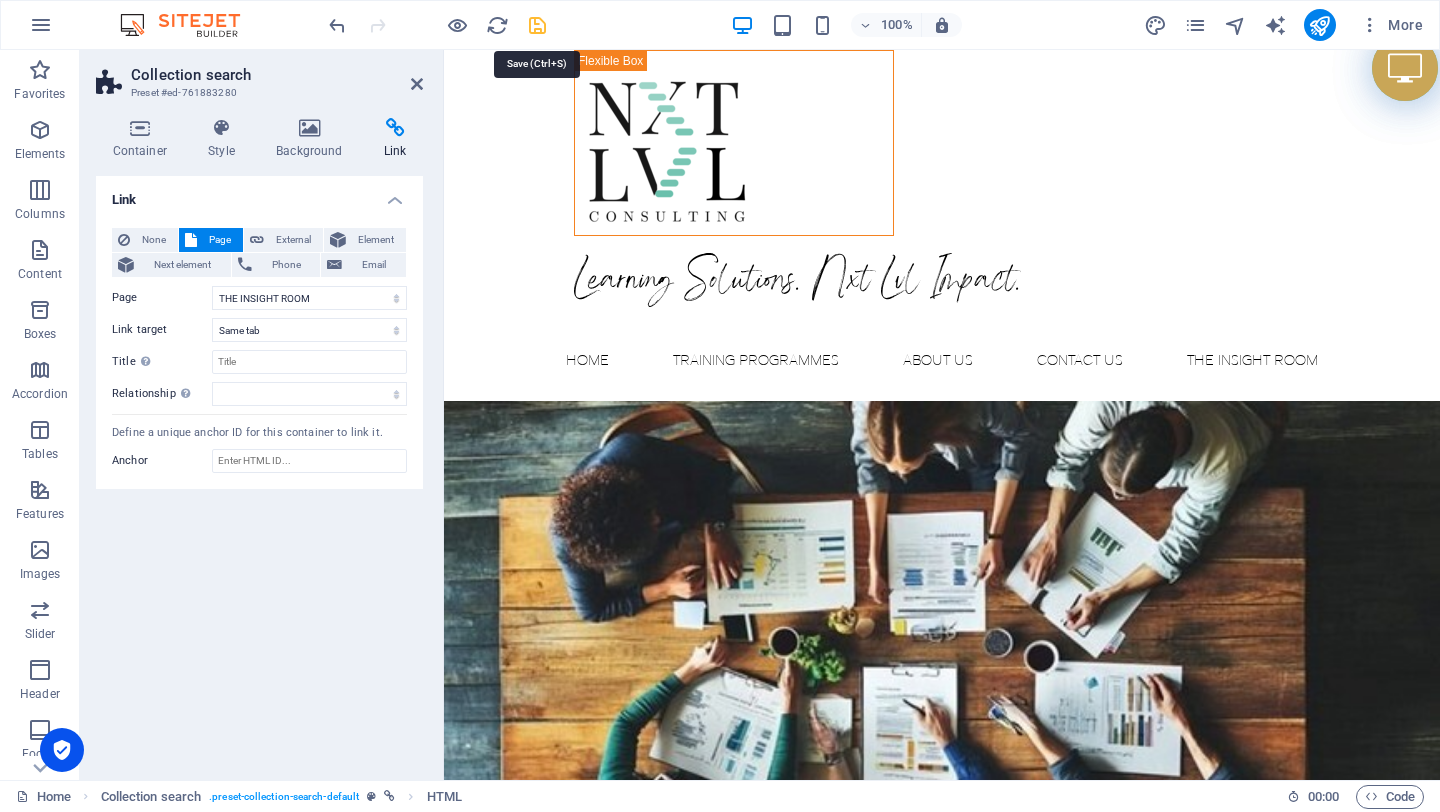 click at bounding box center [537, 25] 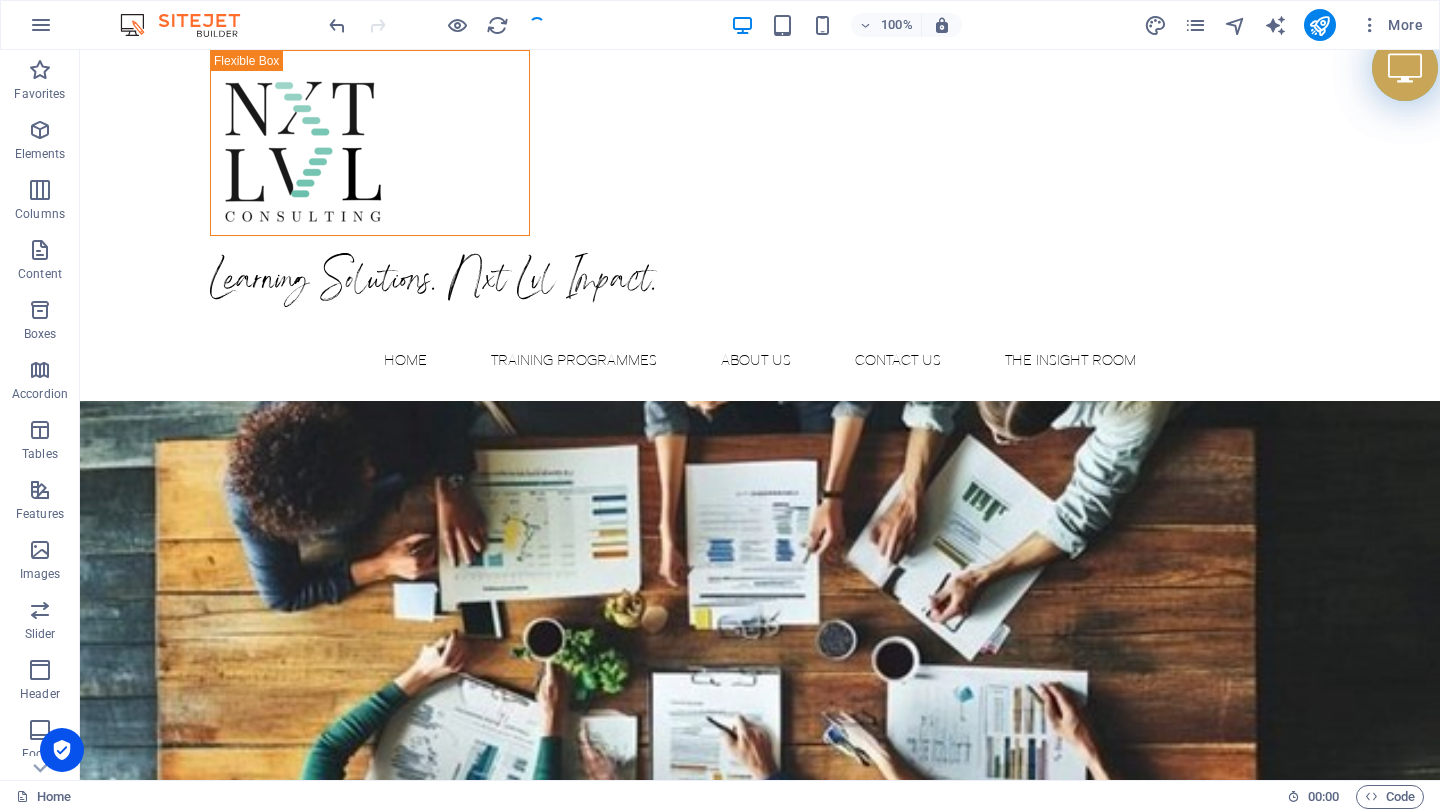 scroll, scrollTop: 2512, scrollLeft: 0, axis: vertical 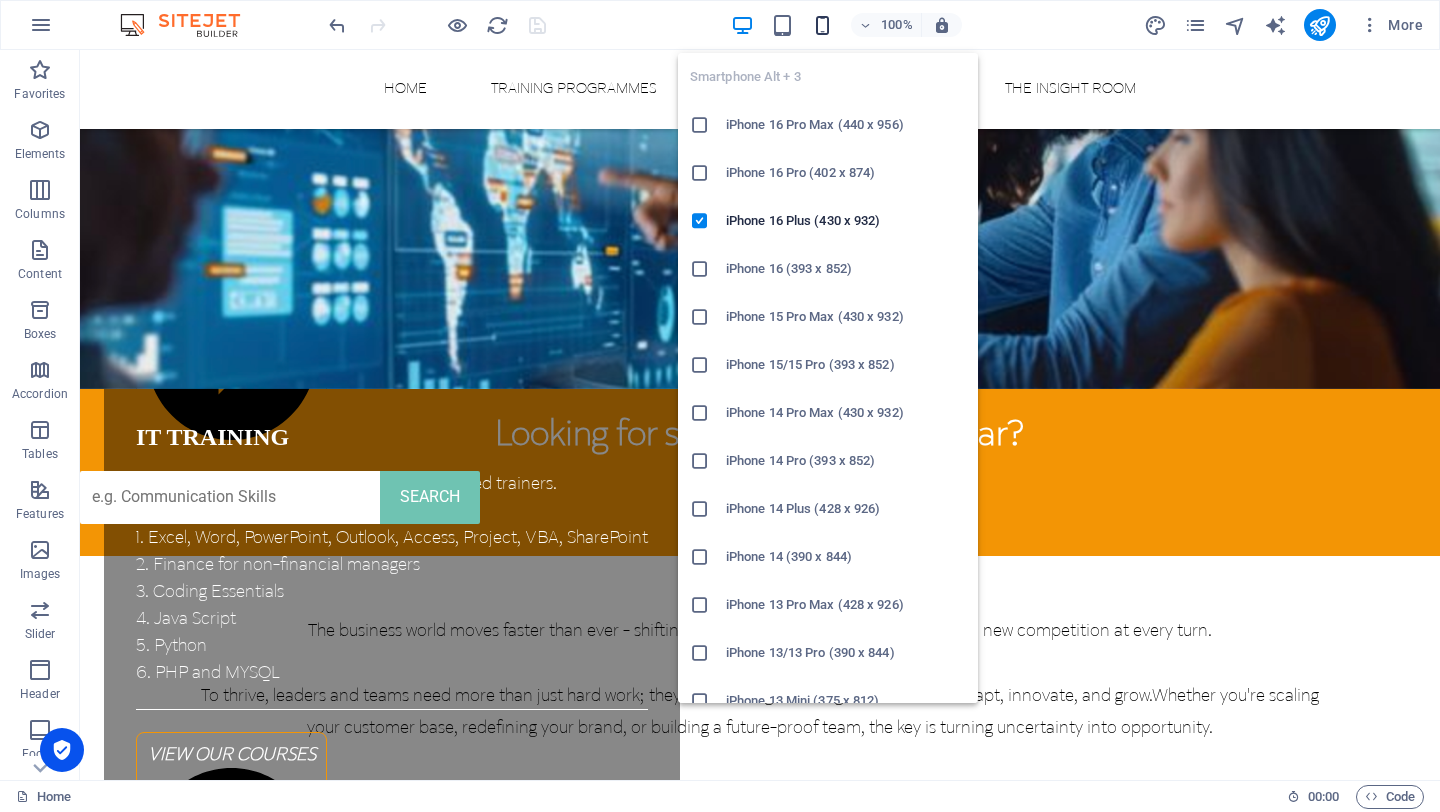 click at bounding box center (822, 25) 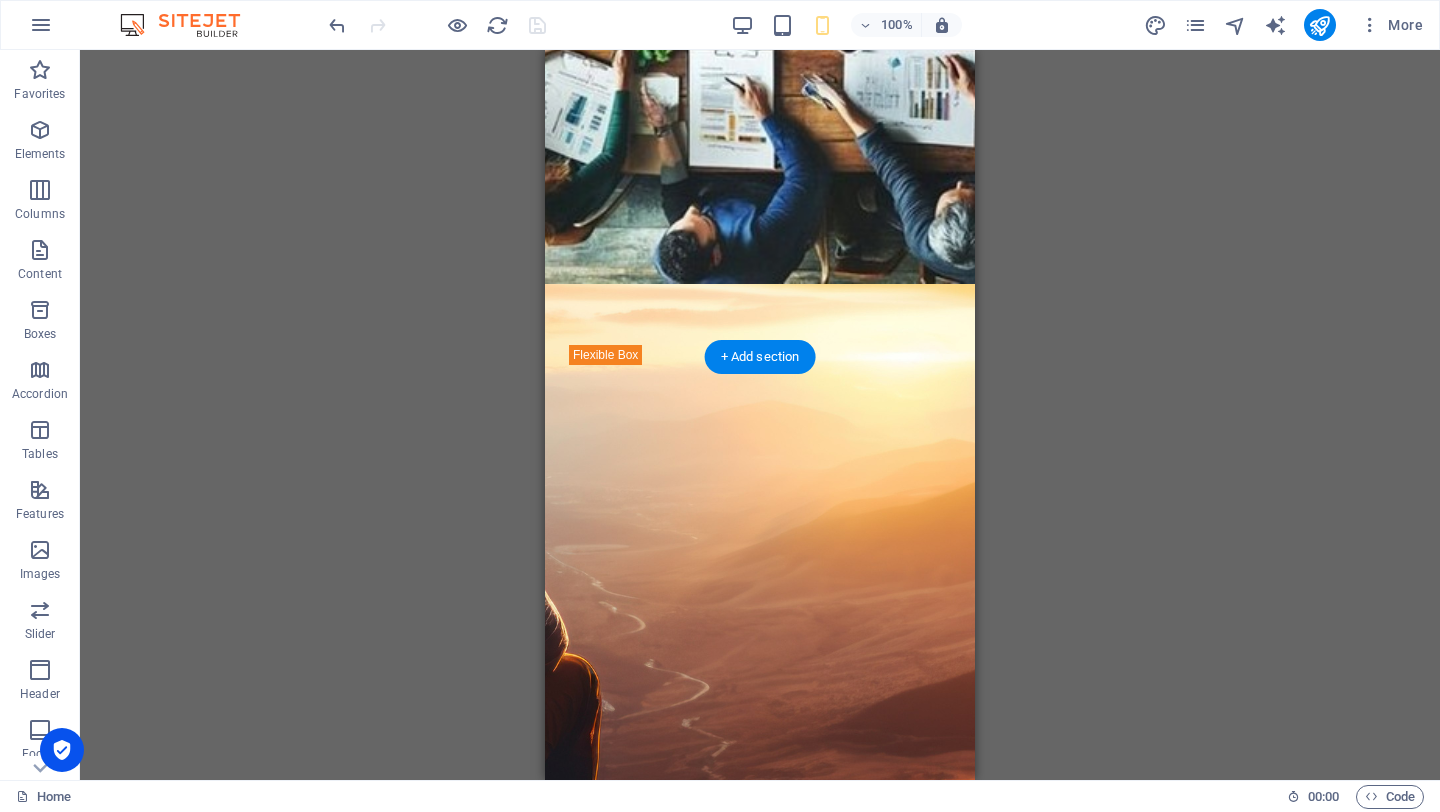 scroll, scrollTop: 0, scrollLeft: 0, axis: both 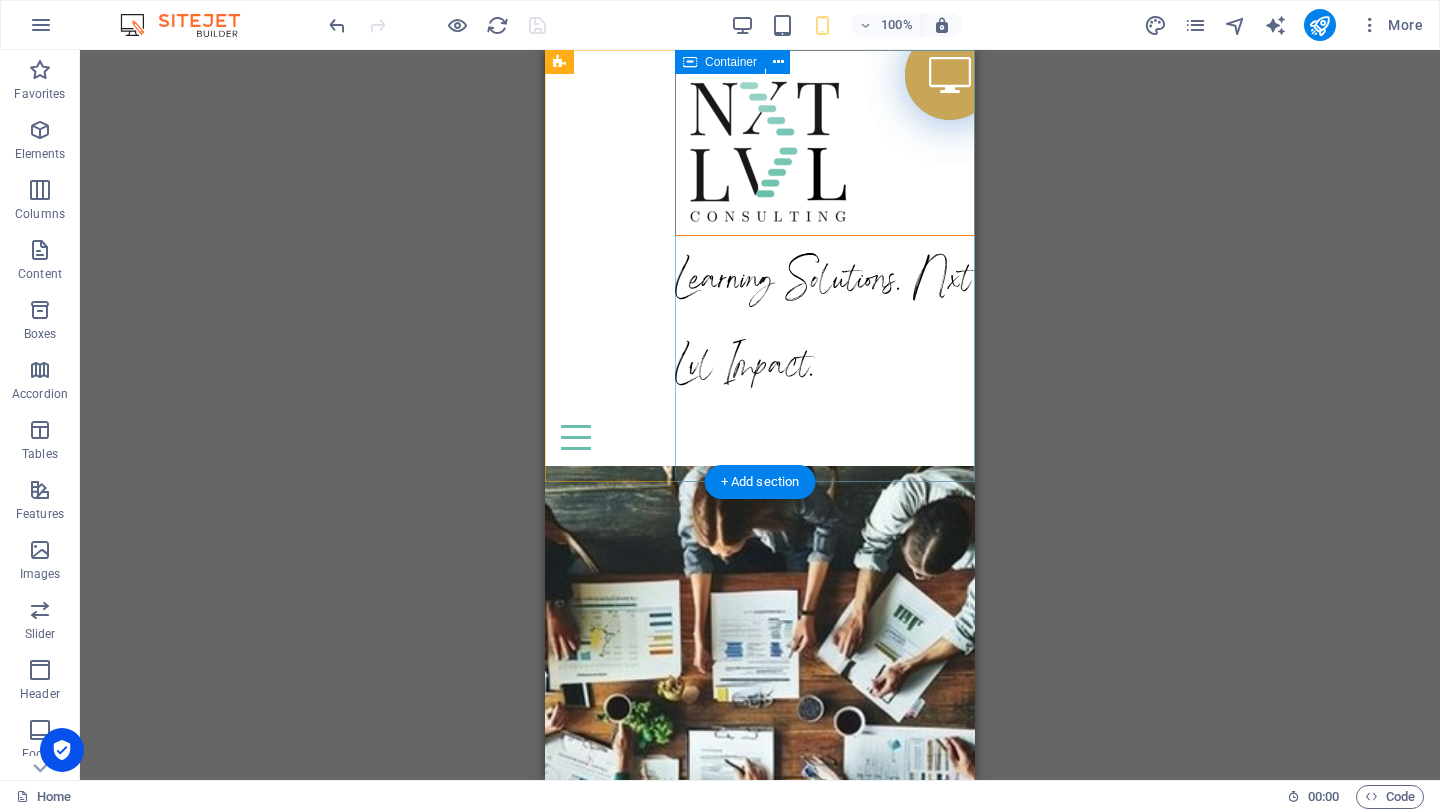 click at bounding box center [825, 143] 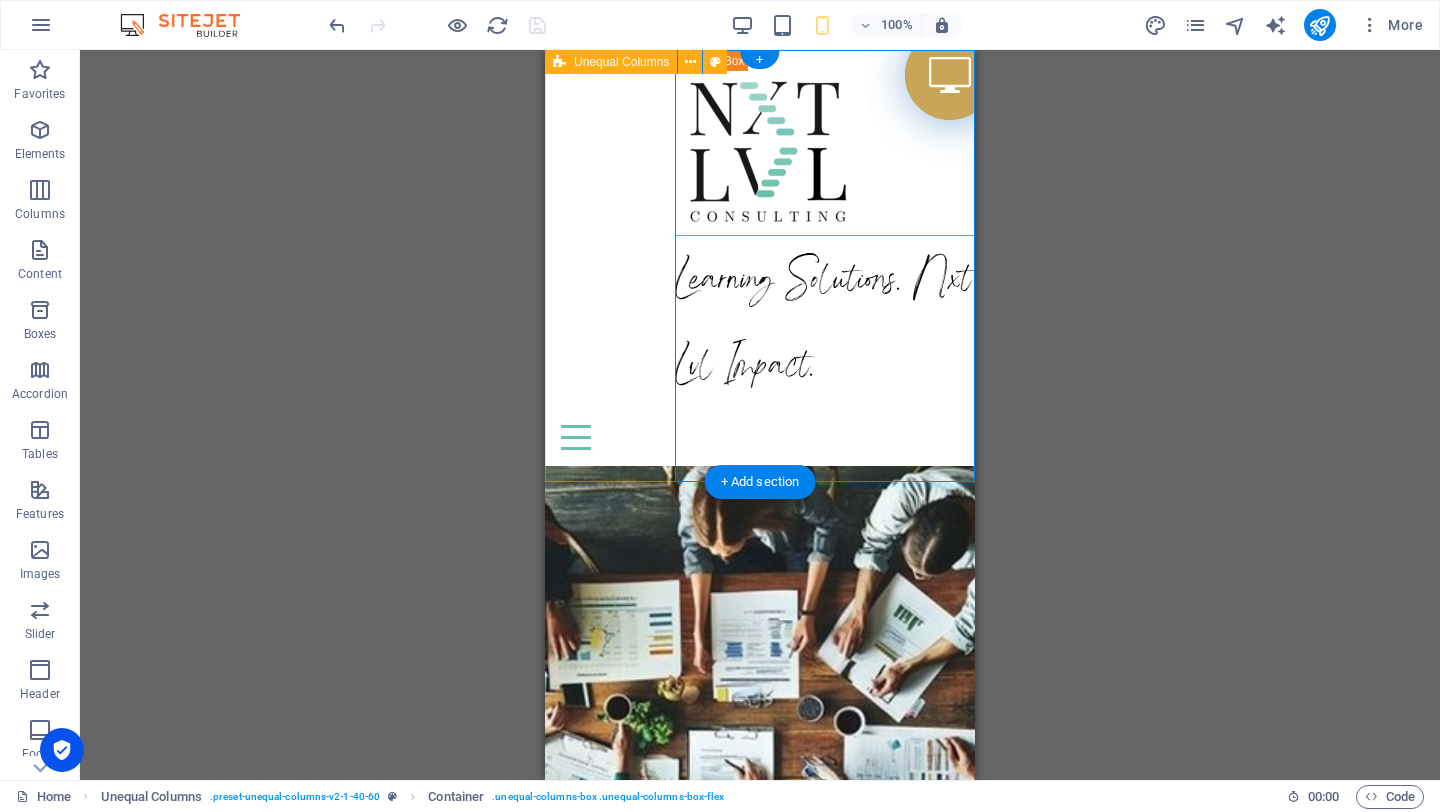 click on "Learning Solutions. Nxt Lvl Impact." at bounding box center (760, 229) 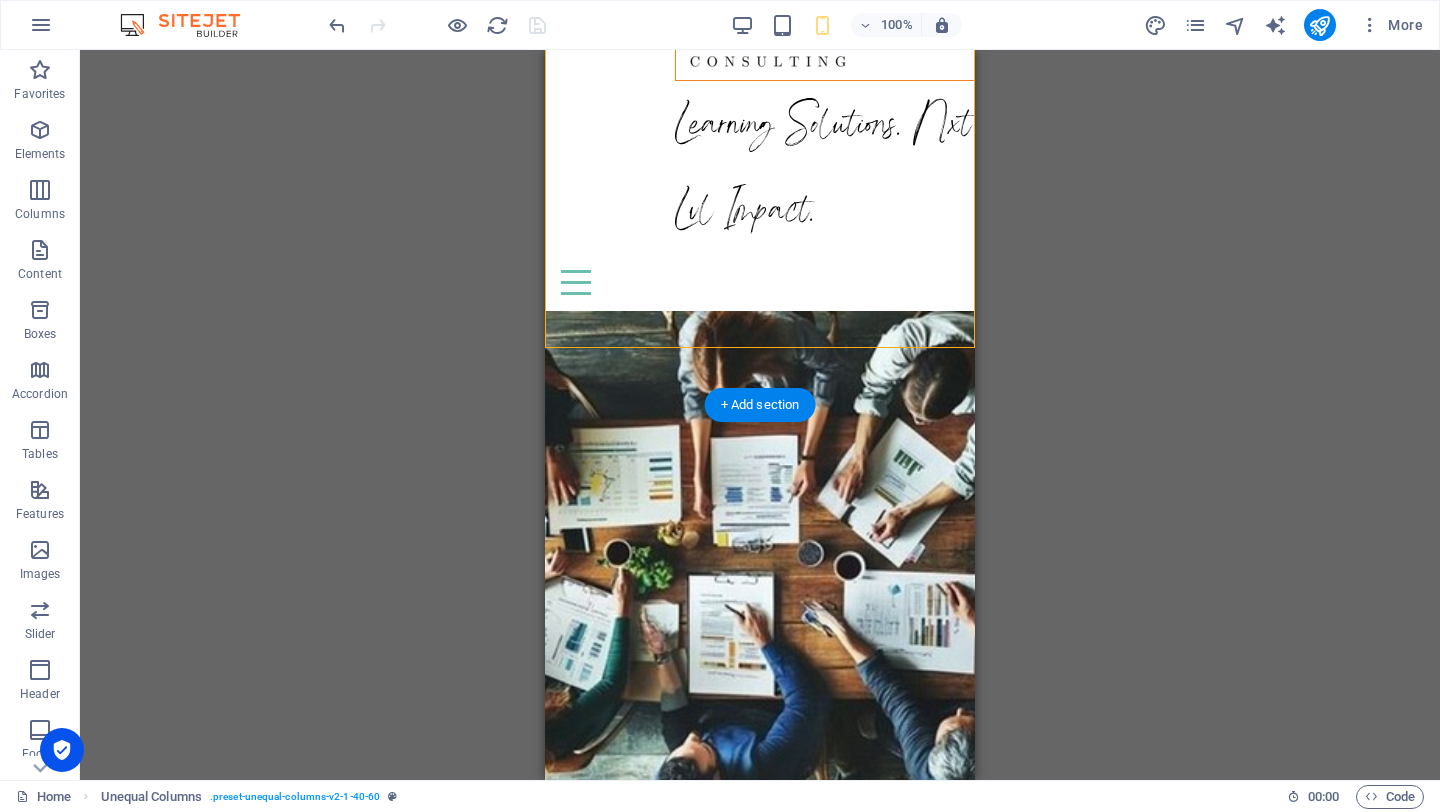 scroll, scrollTop: 0, scrollLeft: 0, axis: both 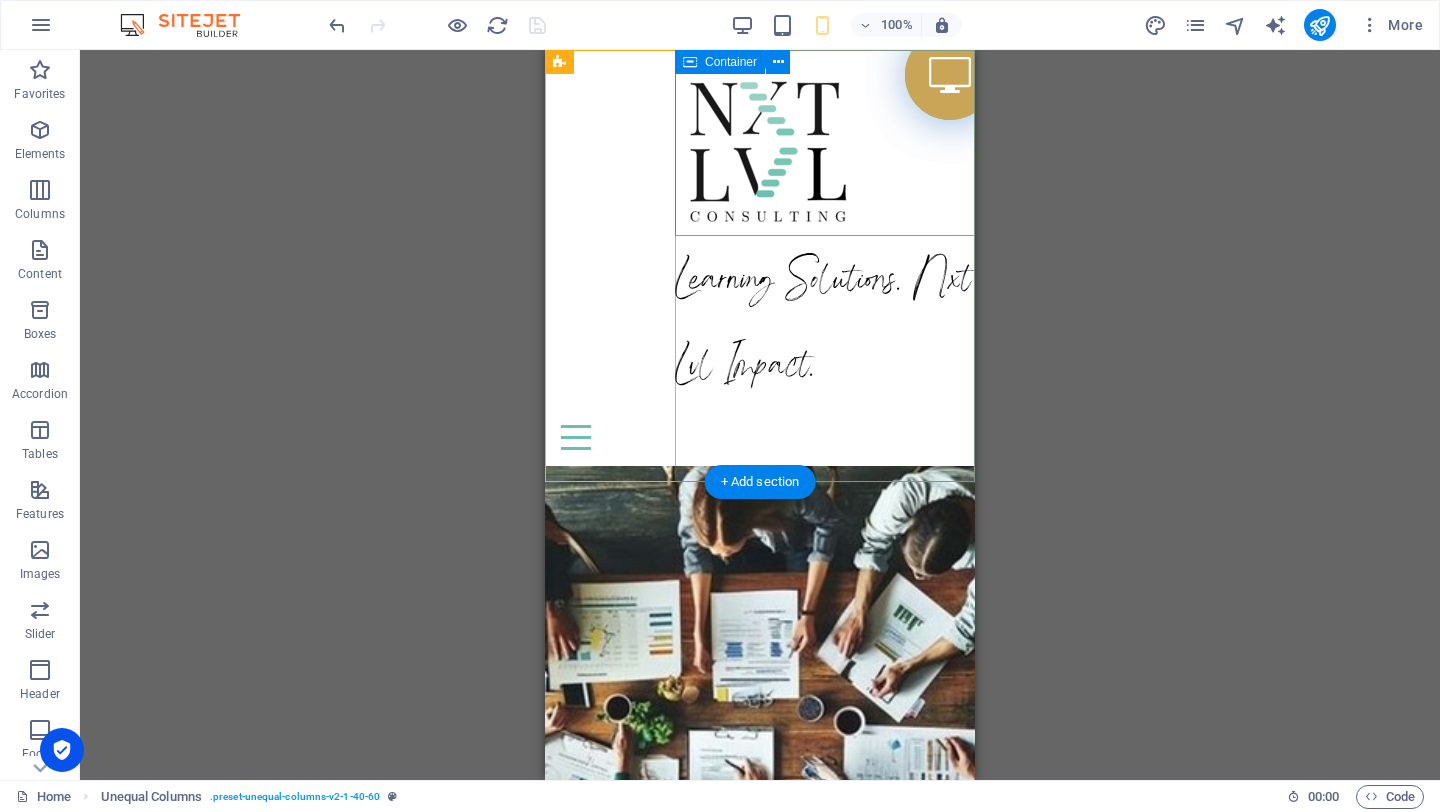 click at bounding box center (825, 143) 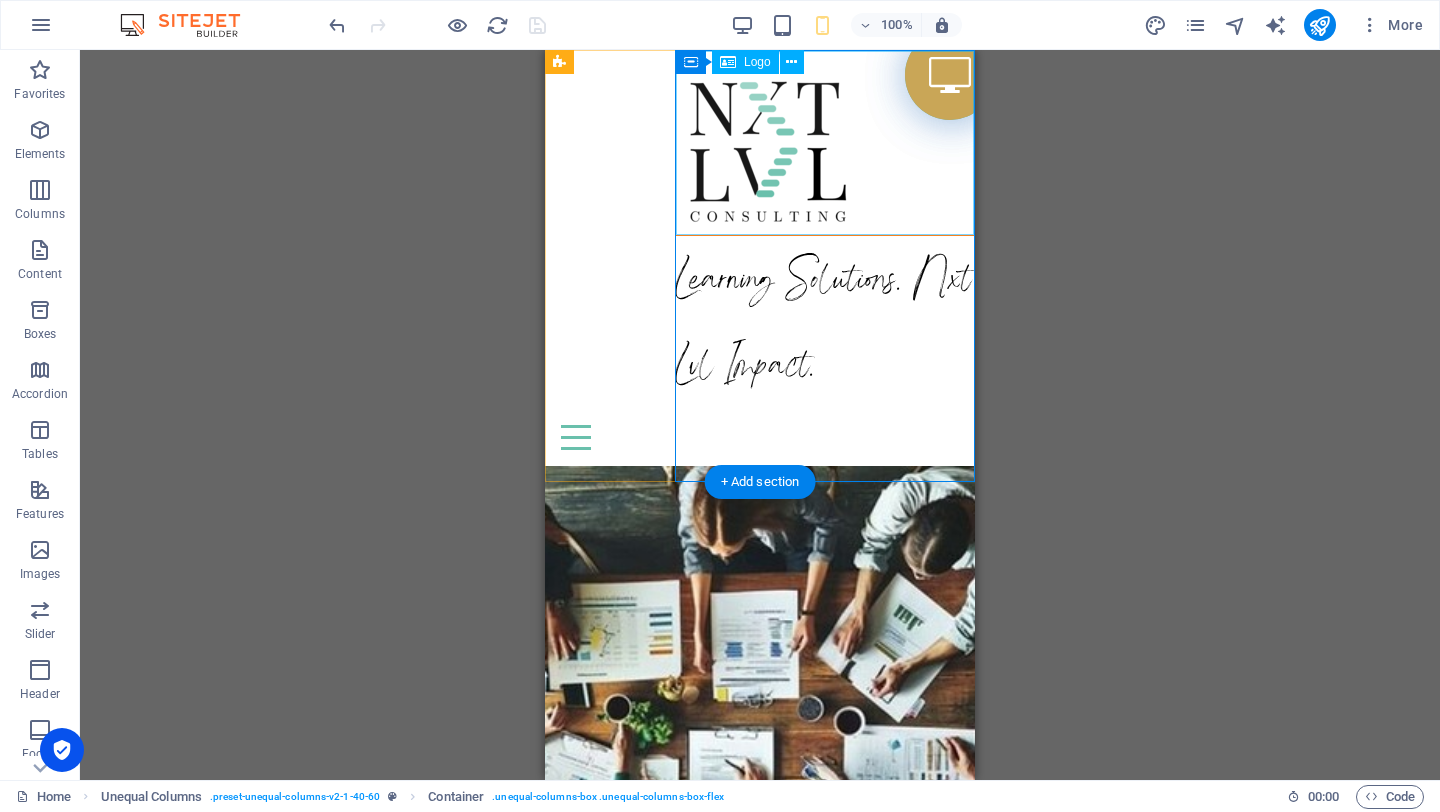 click at bounding box center [825, 143] 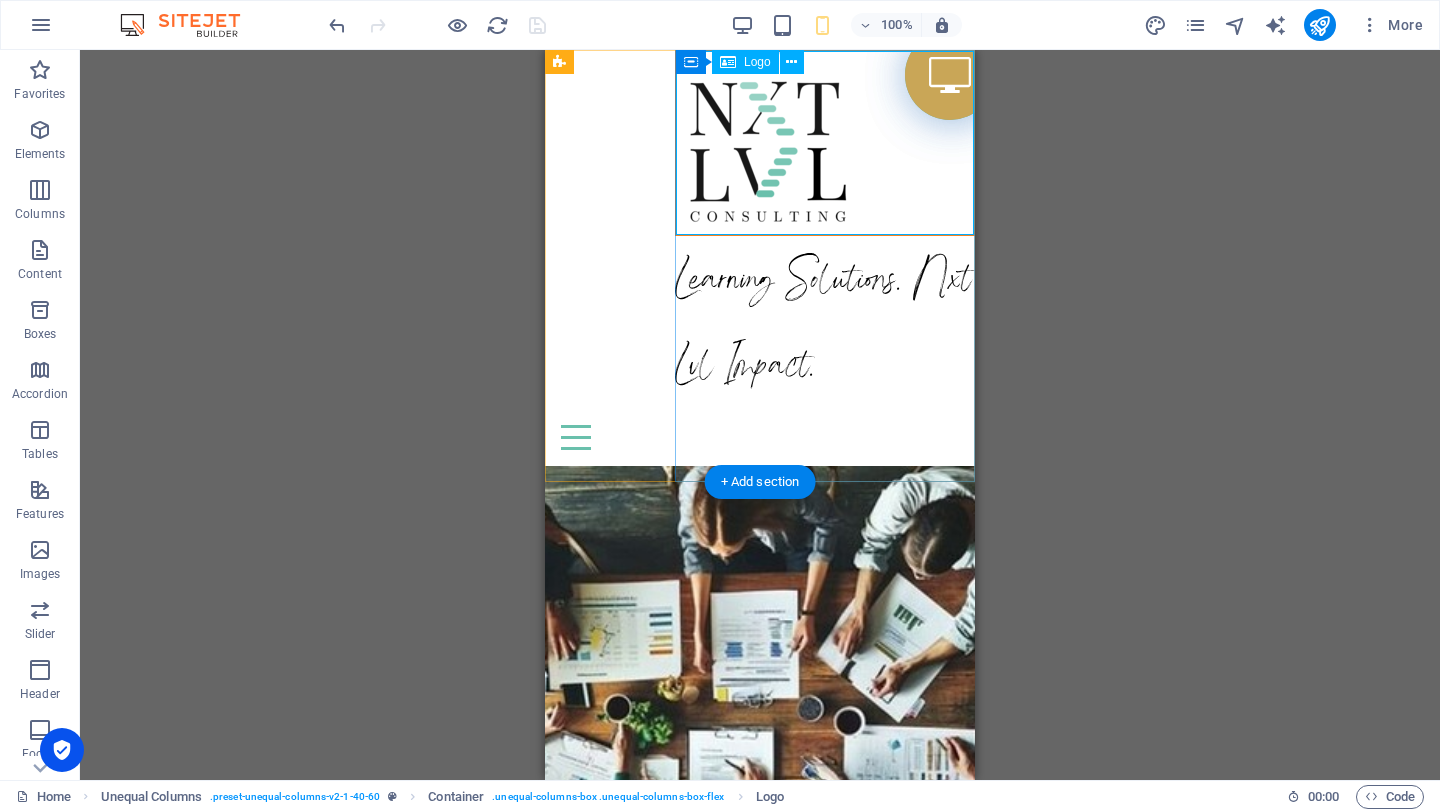 click at bounding box center (825, 143) 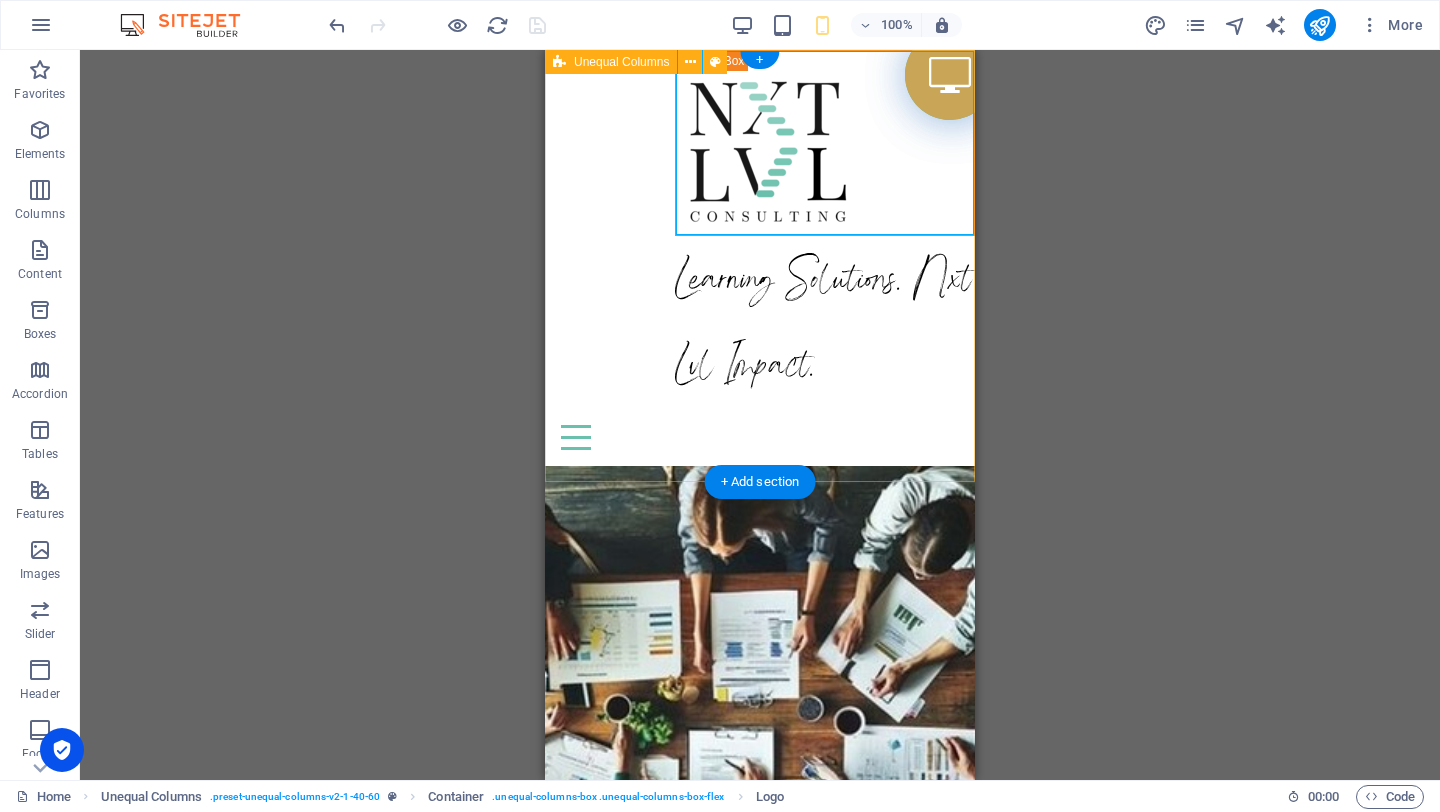 click on "Learning Solutions. Nxt Lvl Impact." at bounding box center [760, 229] 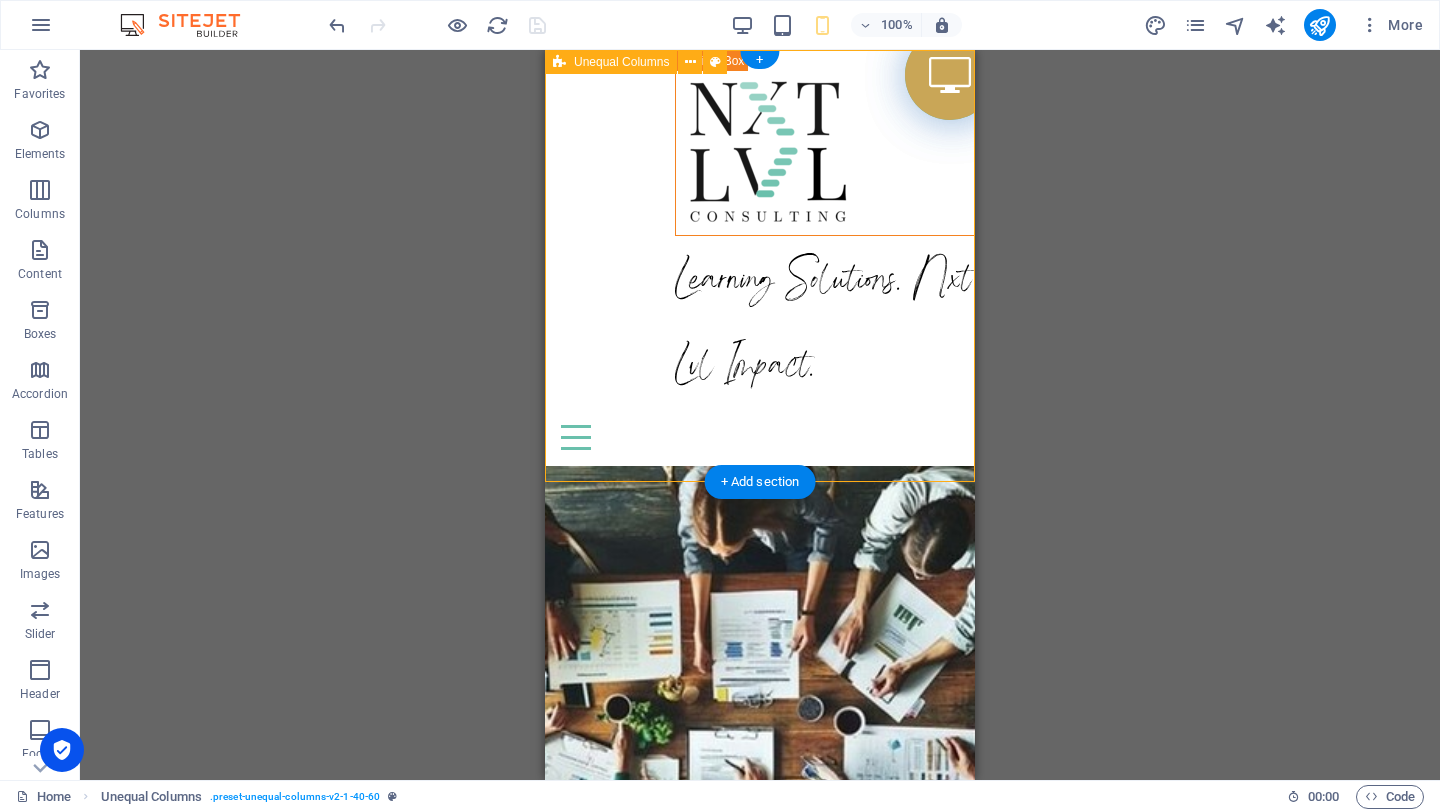 click on "Learning Solutions. Nxt Lvl Impact." at bounding box center [760, 229] 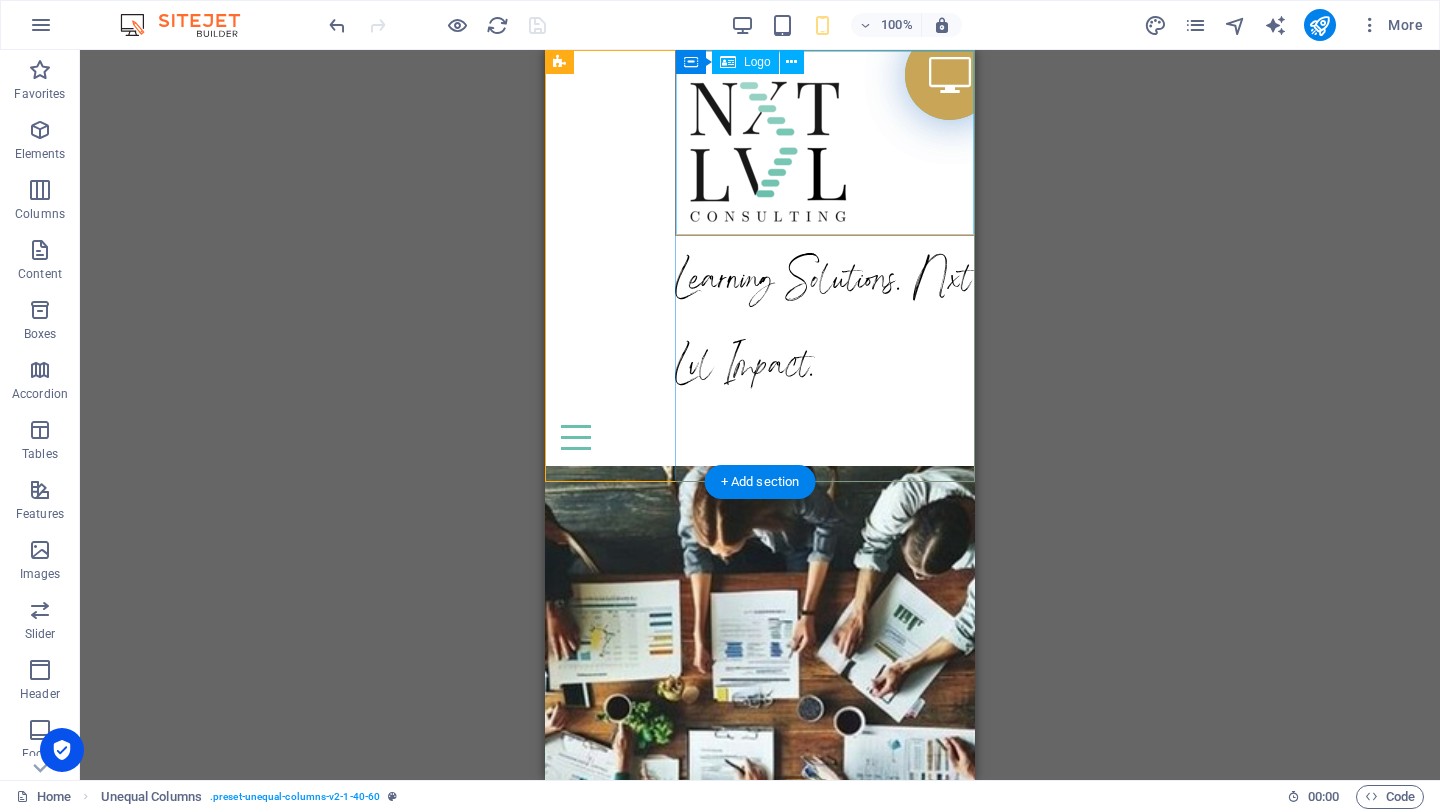 click at bounding box center [825, 143] 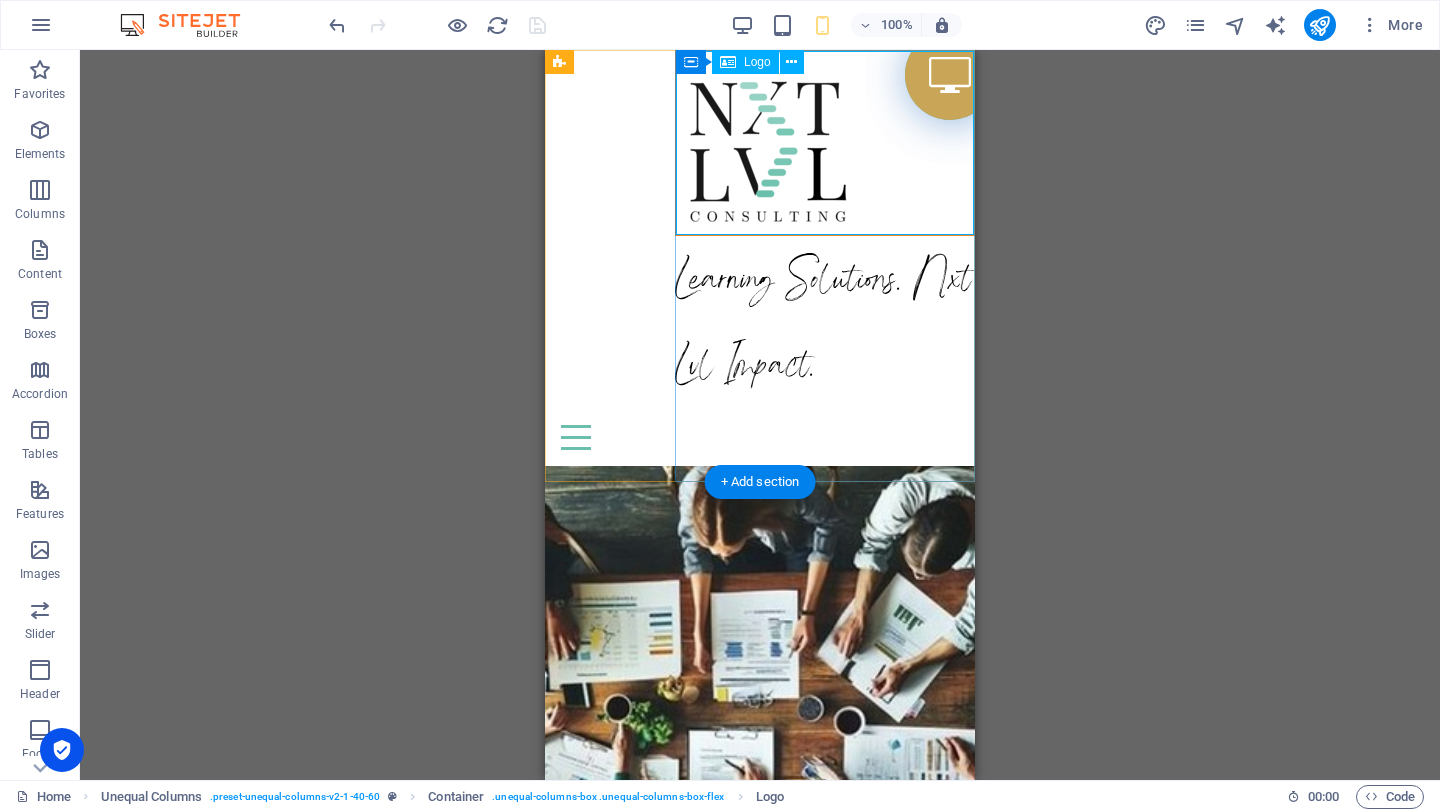 click at bounding box center (825, 143) 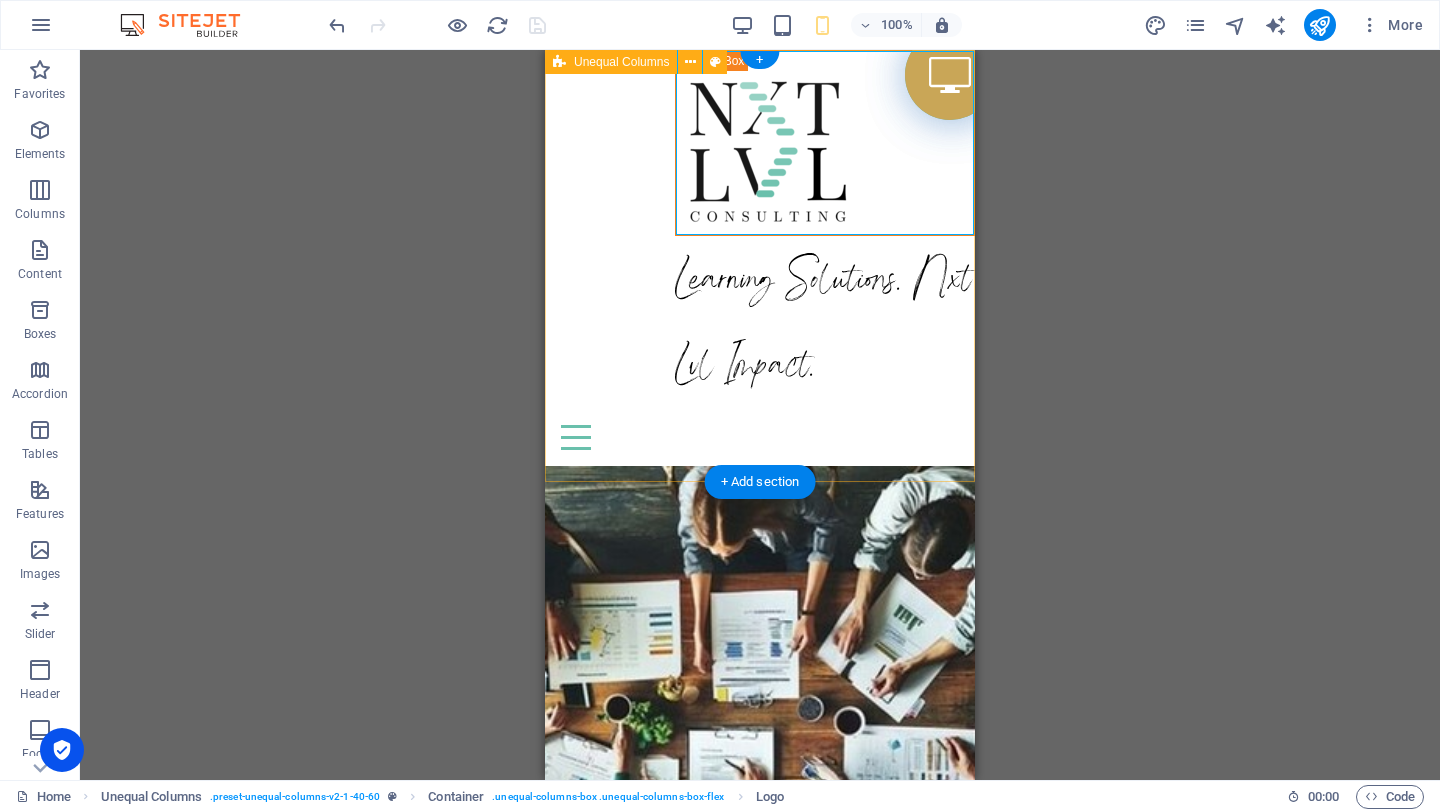 click on "Learning Solutions. Nxt Lvl Impact." at bounding box center [760, 229] 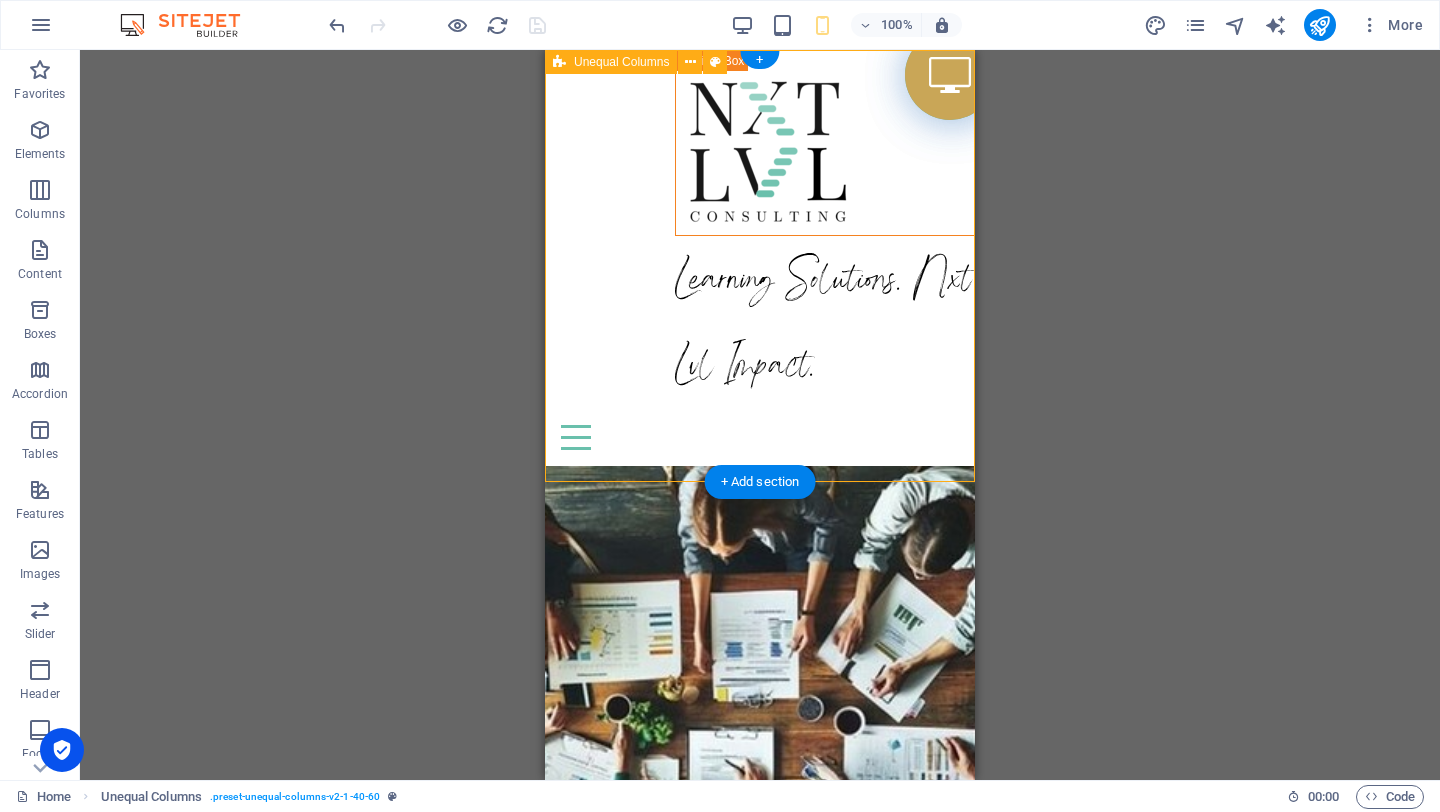 click on "Learning Solutions. Nxt Lvl Impact." at bounding box center (760, 229) 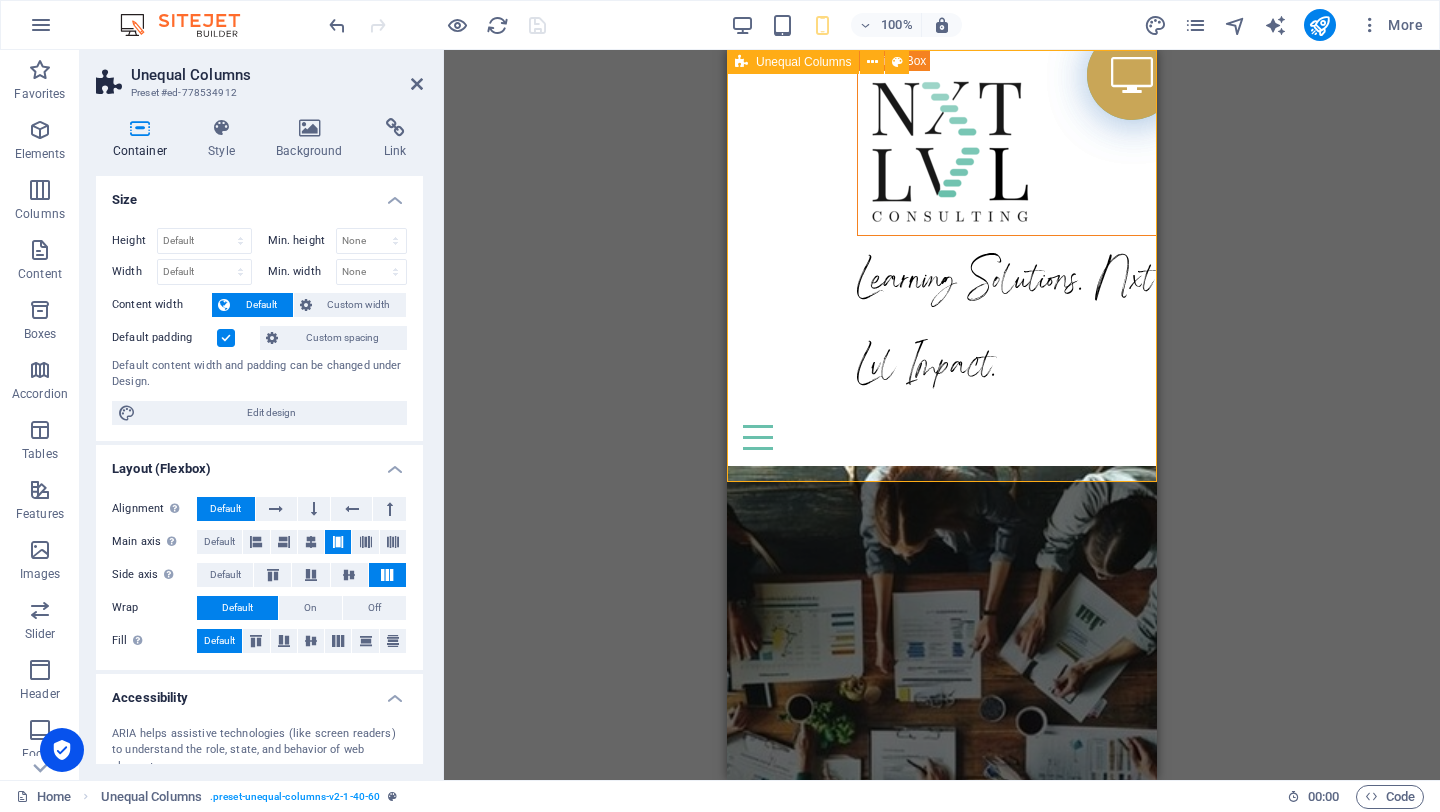 click on "Learning Solutions. Nxt Lvl Impact." at bounding box center (942, 229) 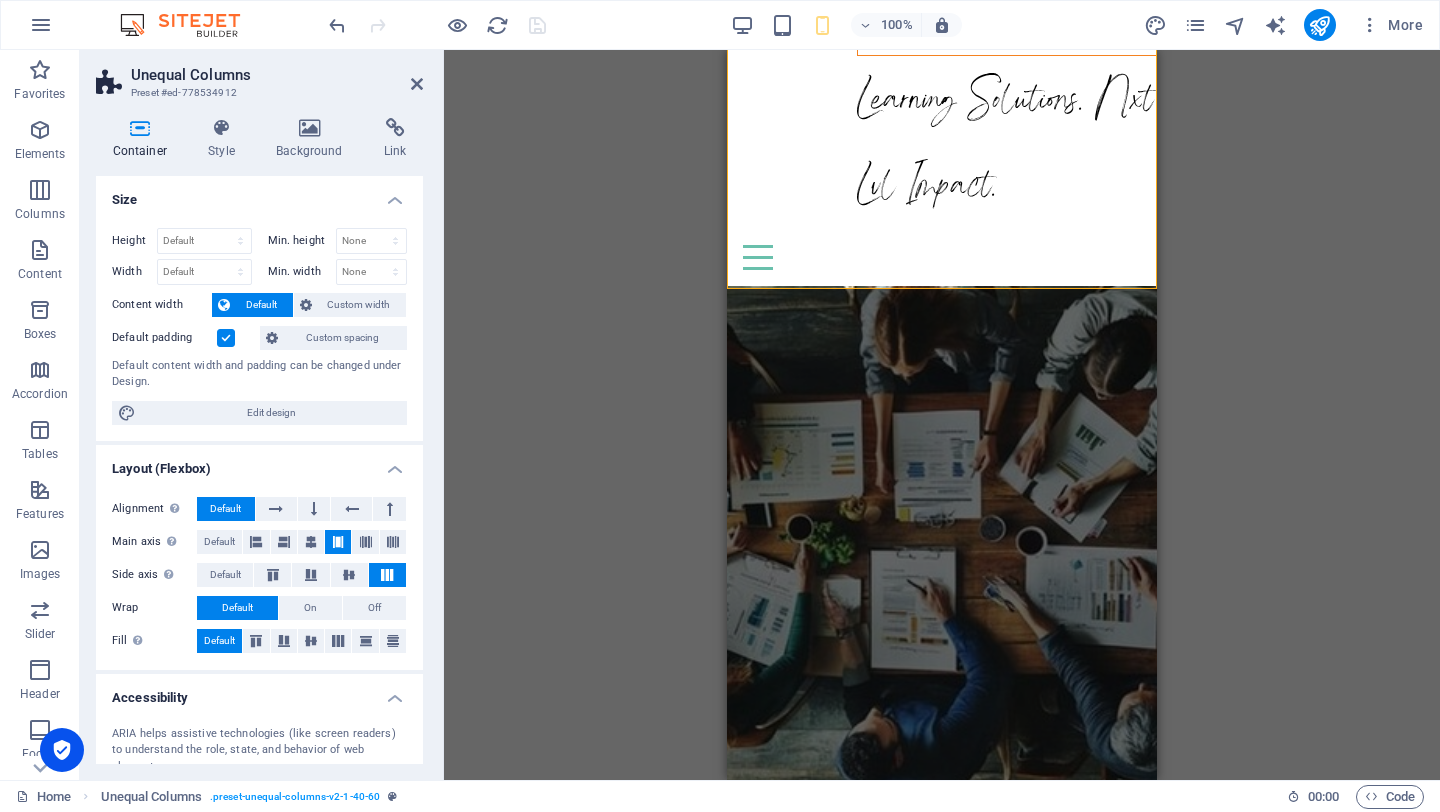 scroll, scrollTop: 217, scrollLeft: 0, axis: vertical 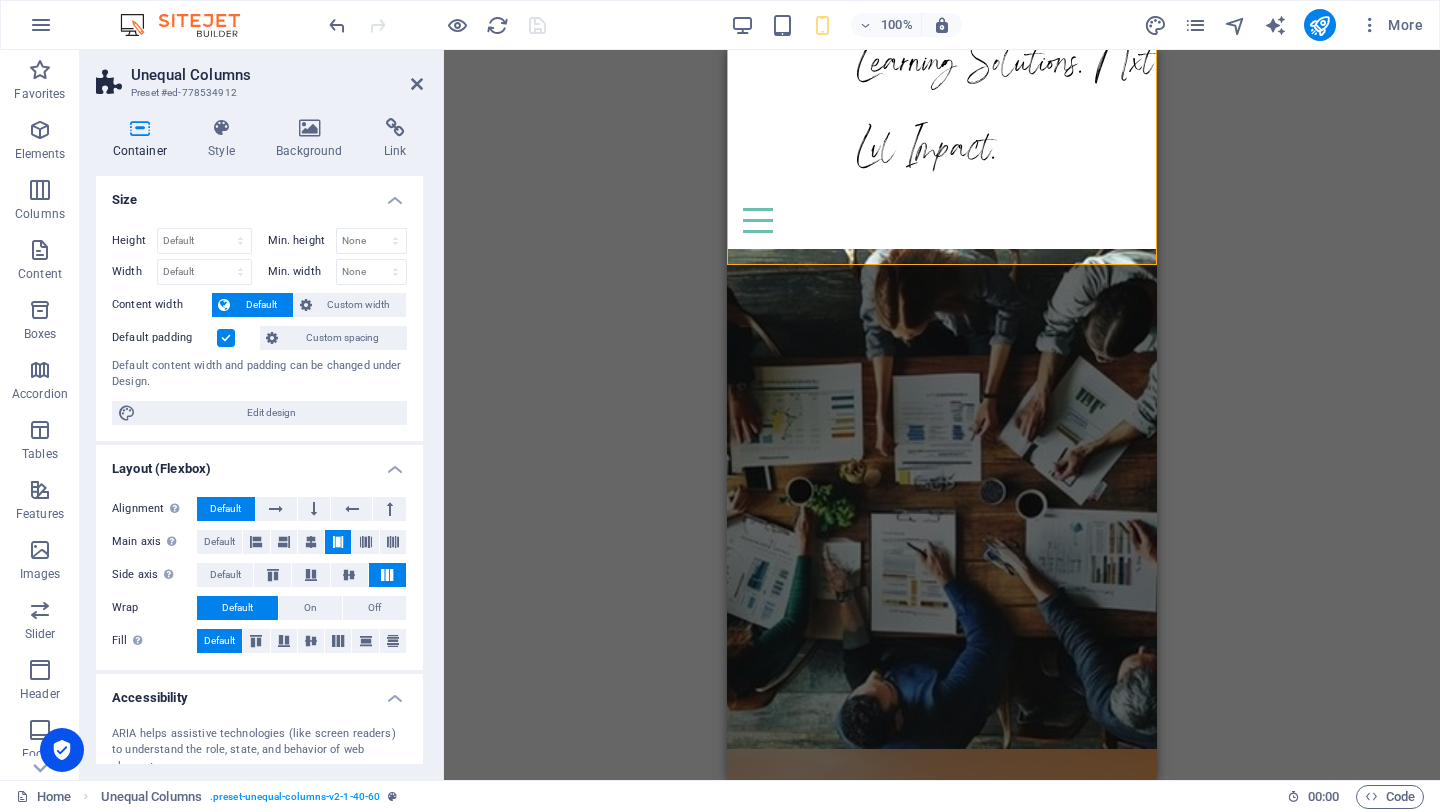 click on "Drag here to replace the existing content. Press “Ctrl” if you want to create a new element.
H3   Driven   Container   Text   Container   Unequal Columns   Container   Text   Text   Menu   Menu Bar   Container   Container   Container   Button   Container   Container   Button   Spacer   Separator   Spacer   Driven   Container   Driven   Text   Spacer   Button   Spacer   Separator   Container   Driven   Button   Separator   Spacer   Collection search   Text   Spacer   HTML   Spacer   Driven   Container   Text   Separator   Spacer   Text   Container   20-60-20   Container   Unequal Columns   Container   Text   Container   Unequal Columns   Container   2 columns   Container   Text on background   H3   Text   Contact Form   Form   Input   Contact Form   Contact Form   Form   Input   Input   Email   Textarea   Captcha   Form button   Checkbox   Container   Spacer   Footer Thrud   Container   Footer Thrud   Text   Spacer   Spacer   Container   Text   Container   Container   Text   5 columns" at bounding box center (942, 415) 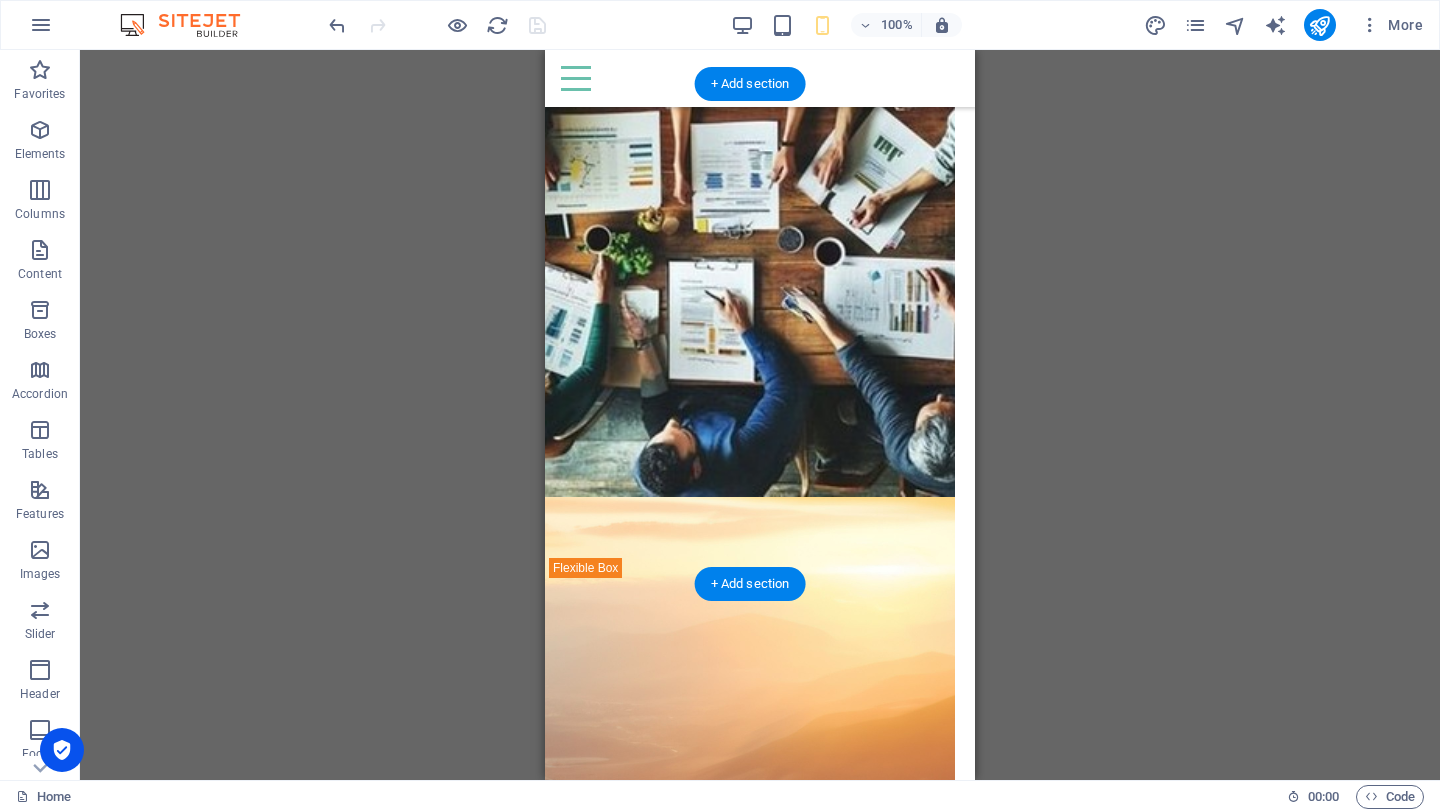 scroll, scrollTop: 408, scrollLeft: 20, axis: both 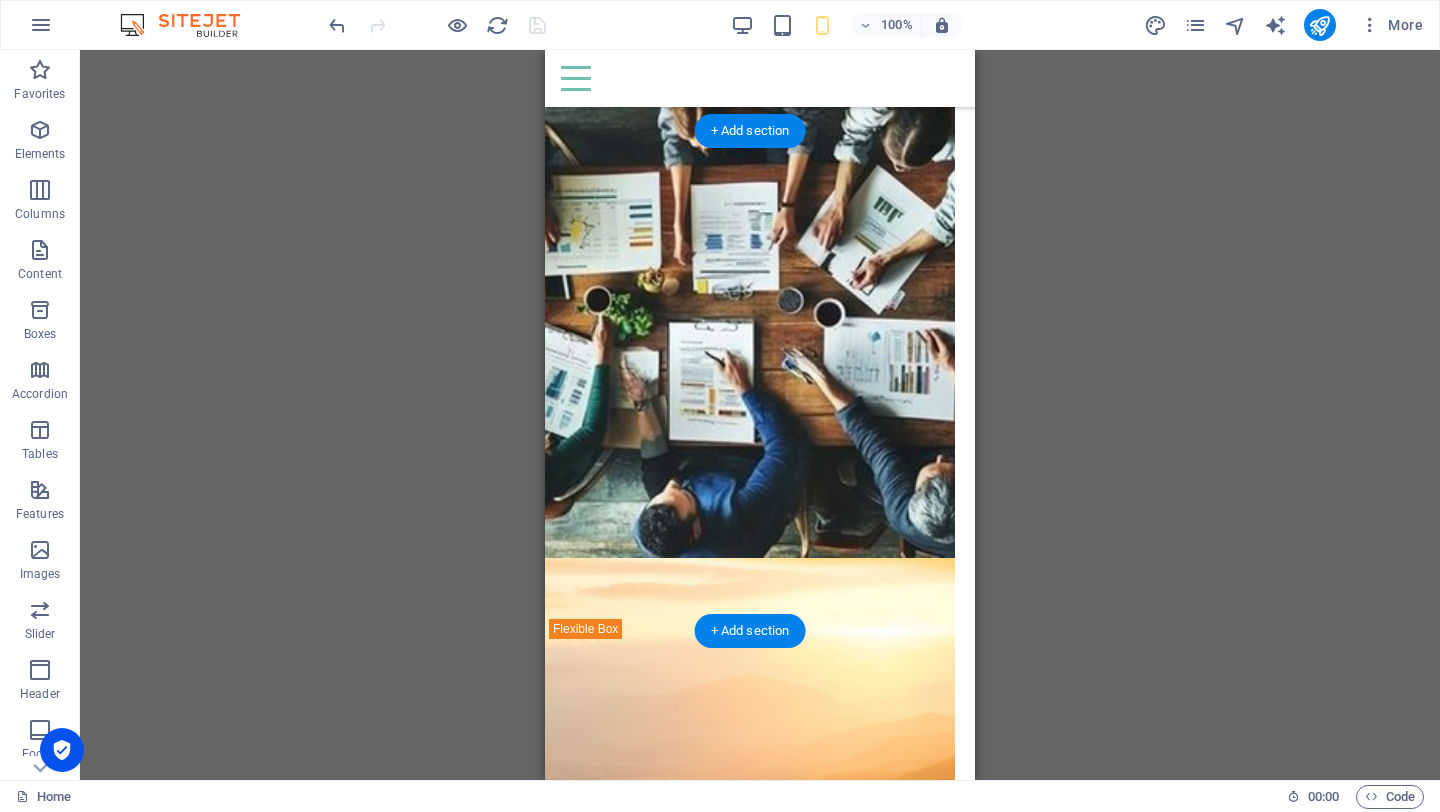 click at bounding box center (740, 308) 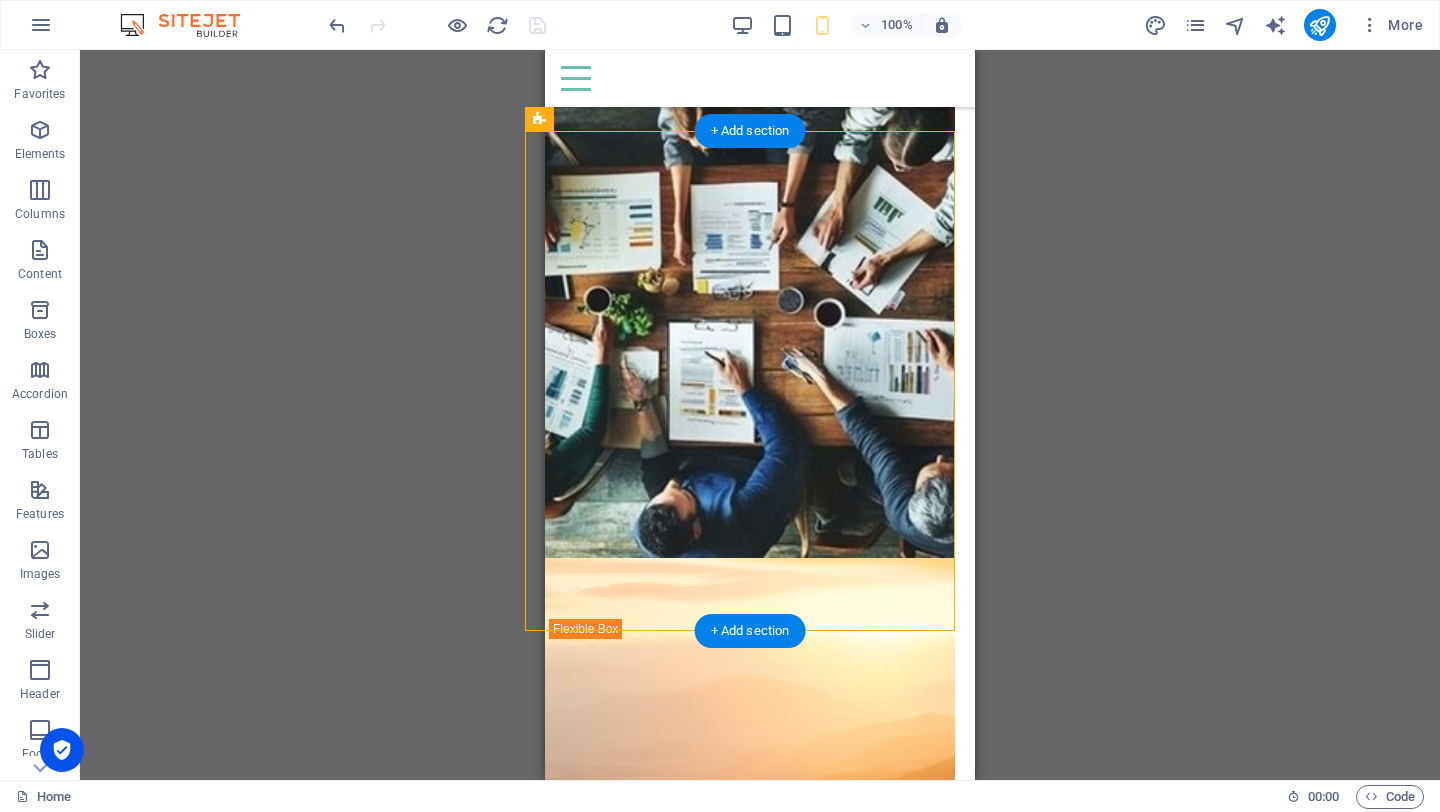 click at bounding box center (740, 308) 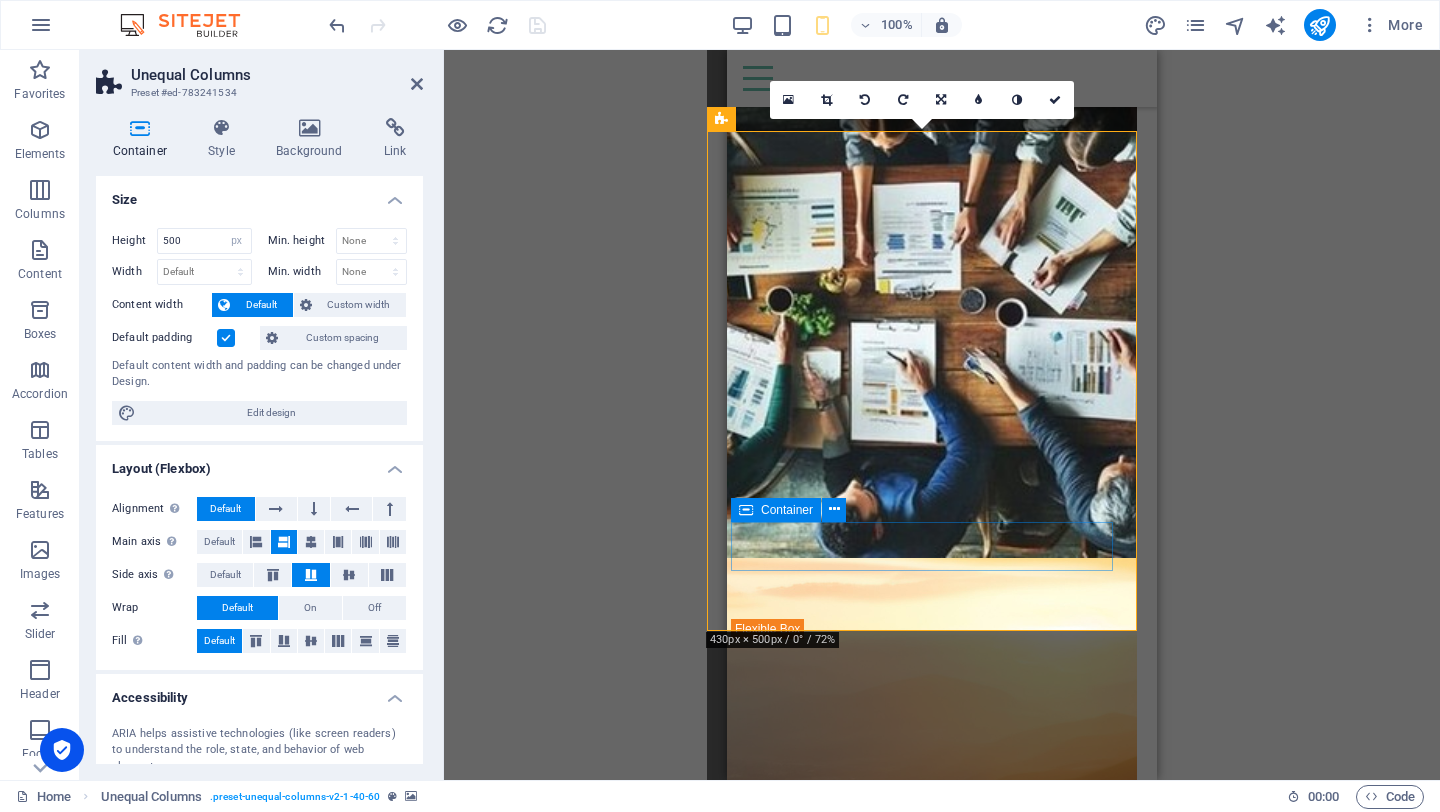 click at bounding box center [746, 510] 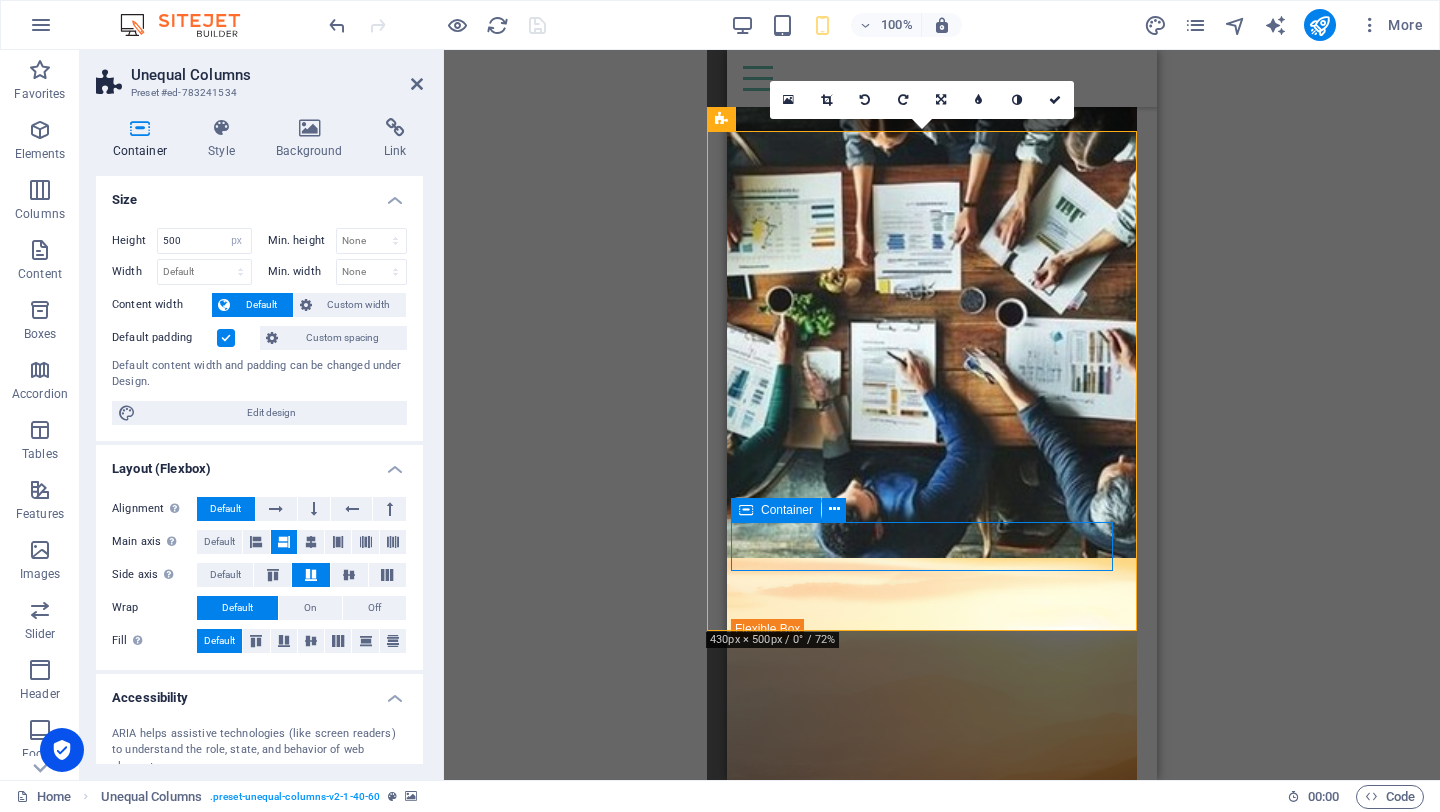 click at bounding box center (746, 510) 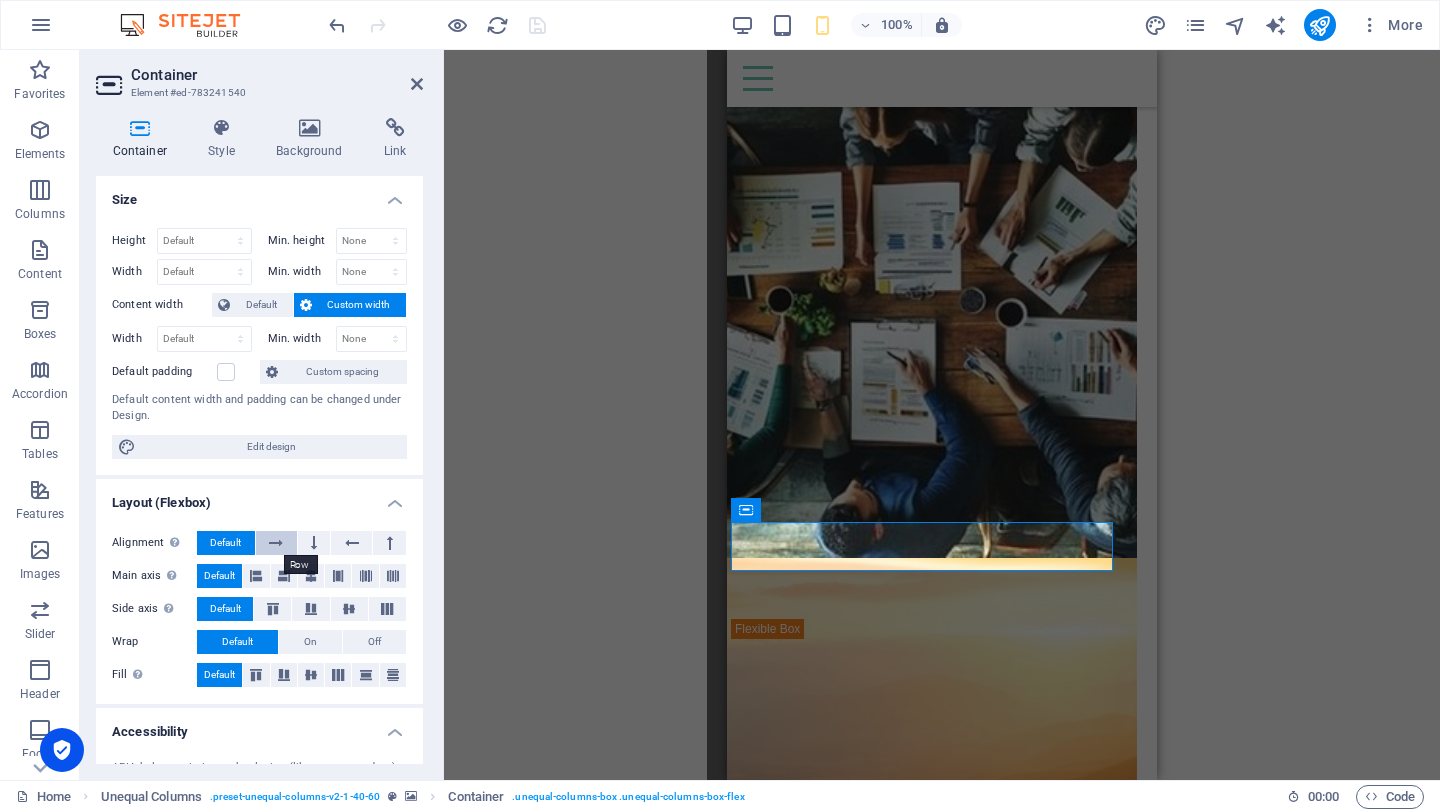 click at bounding box center (276, 543) 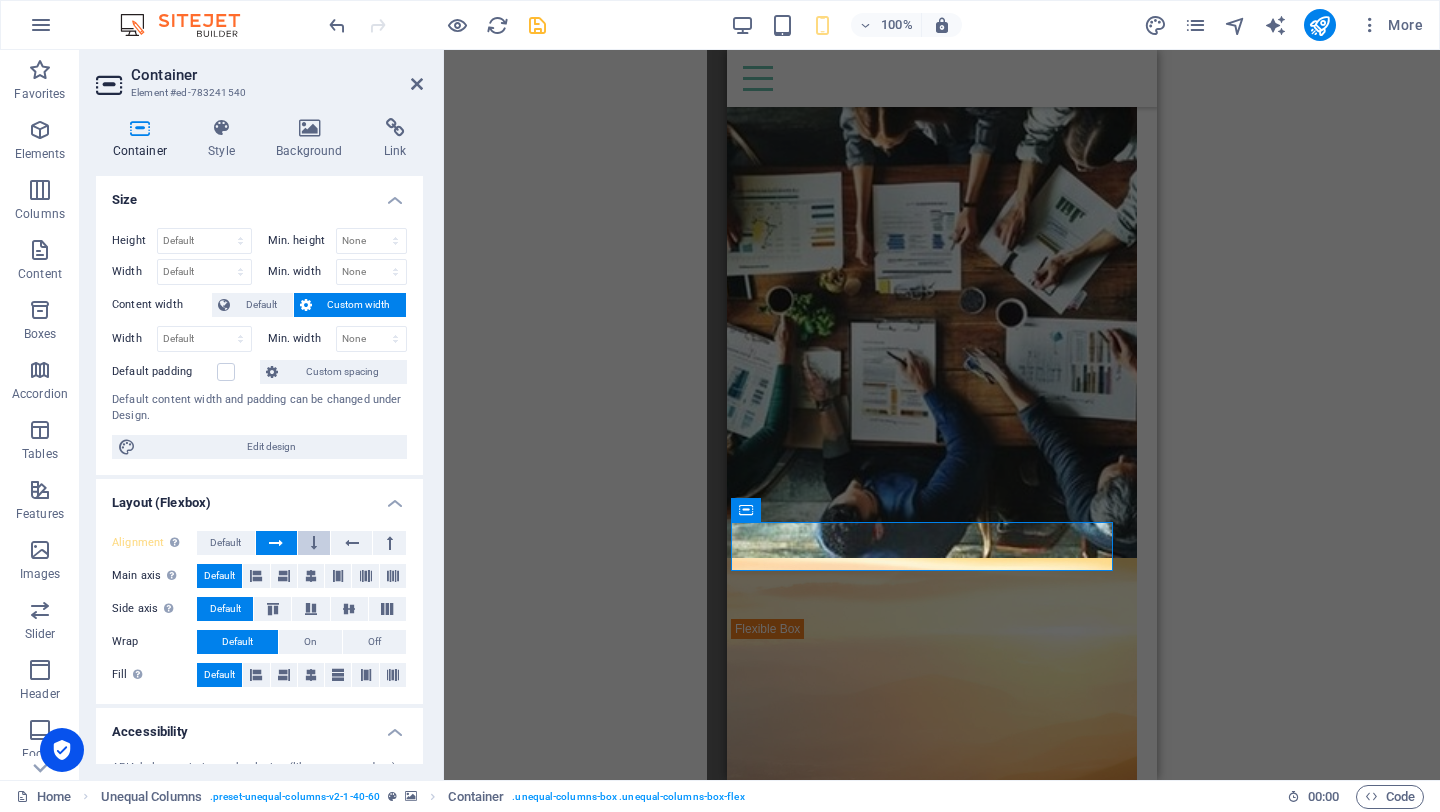 click at bounding box center [314, 543] 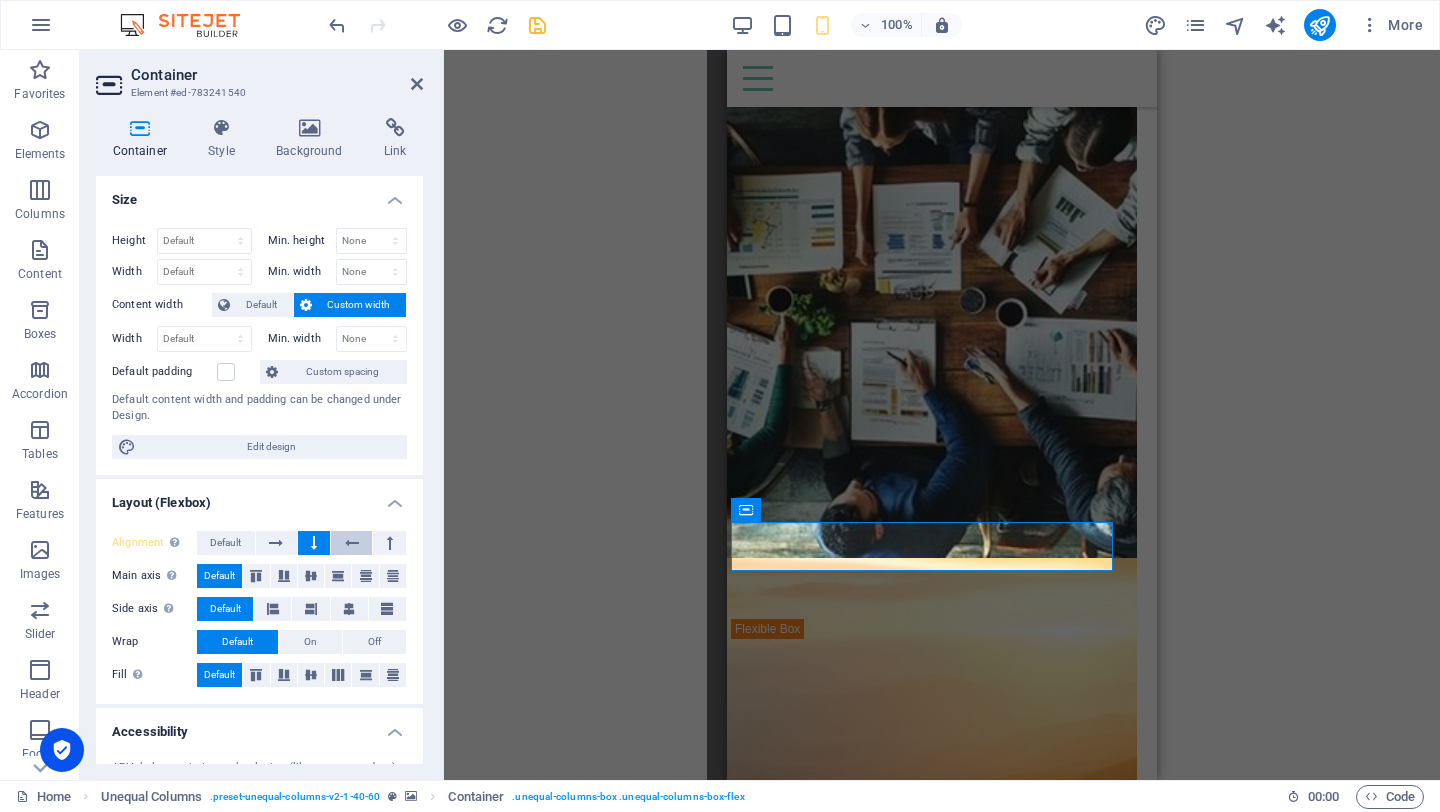 click at bounding box center [351, 543] 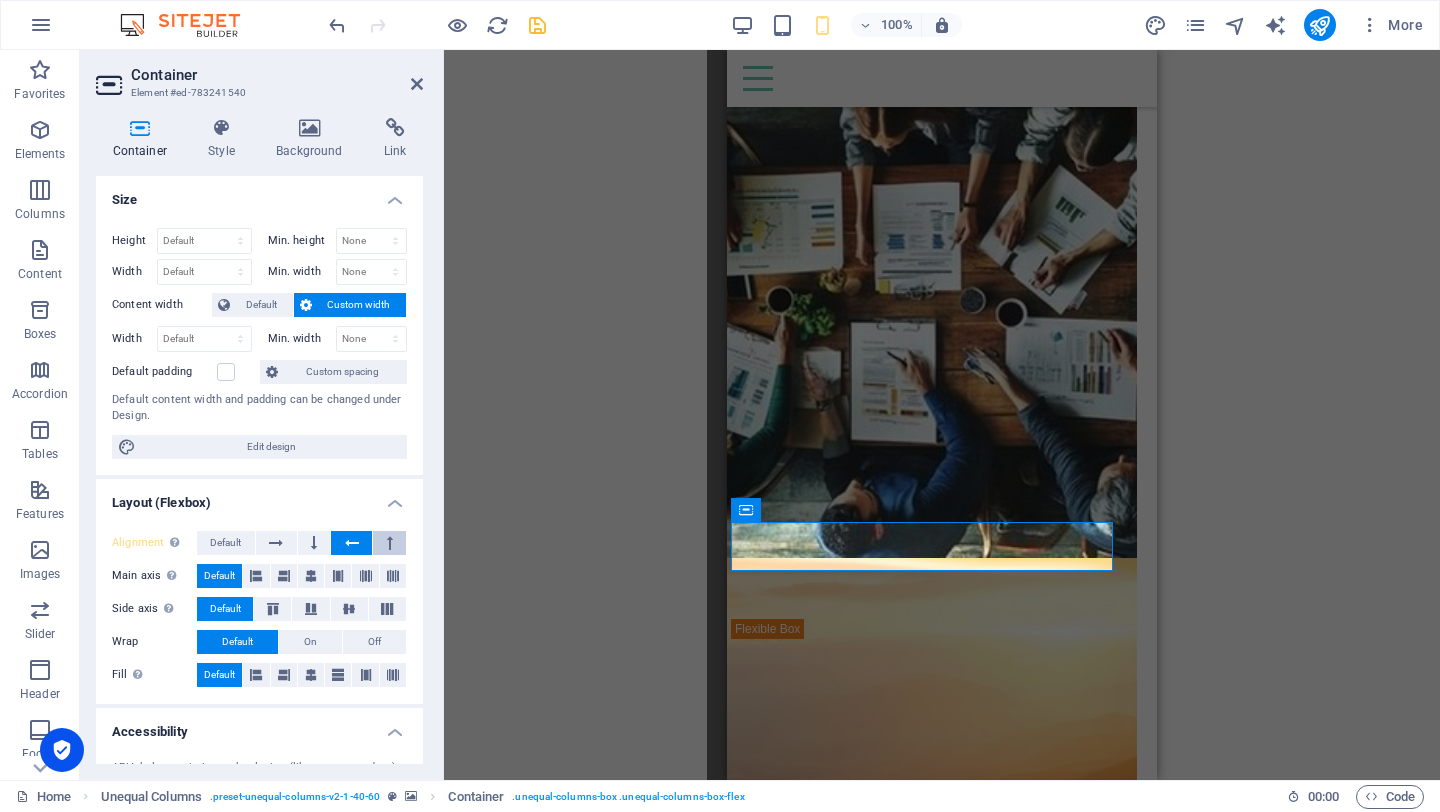 click at bounding box center (389, 543) 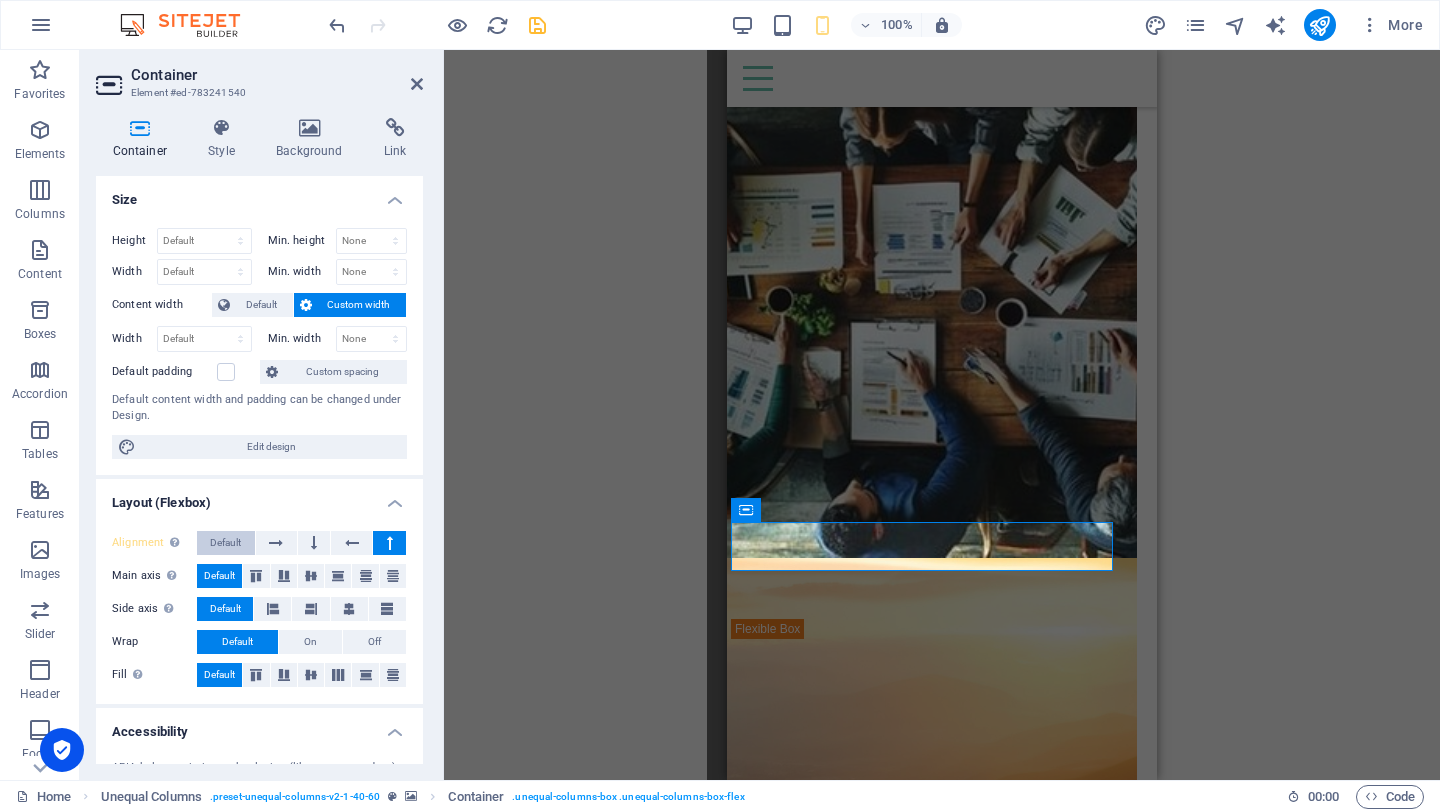 click on "Default" at bounding box center (225, 543) 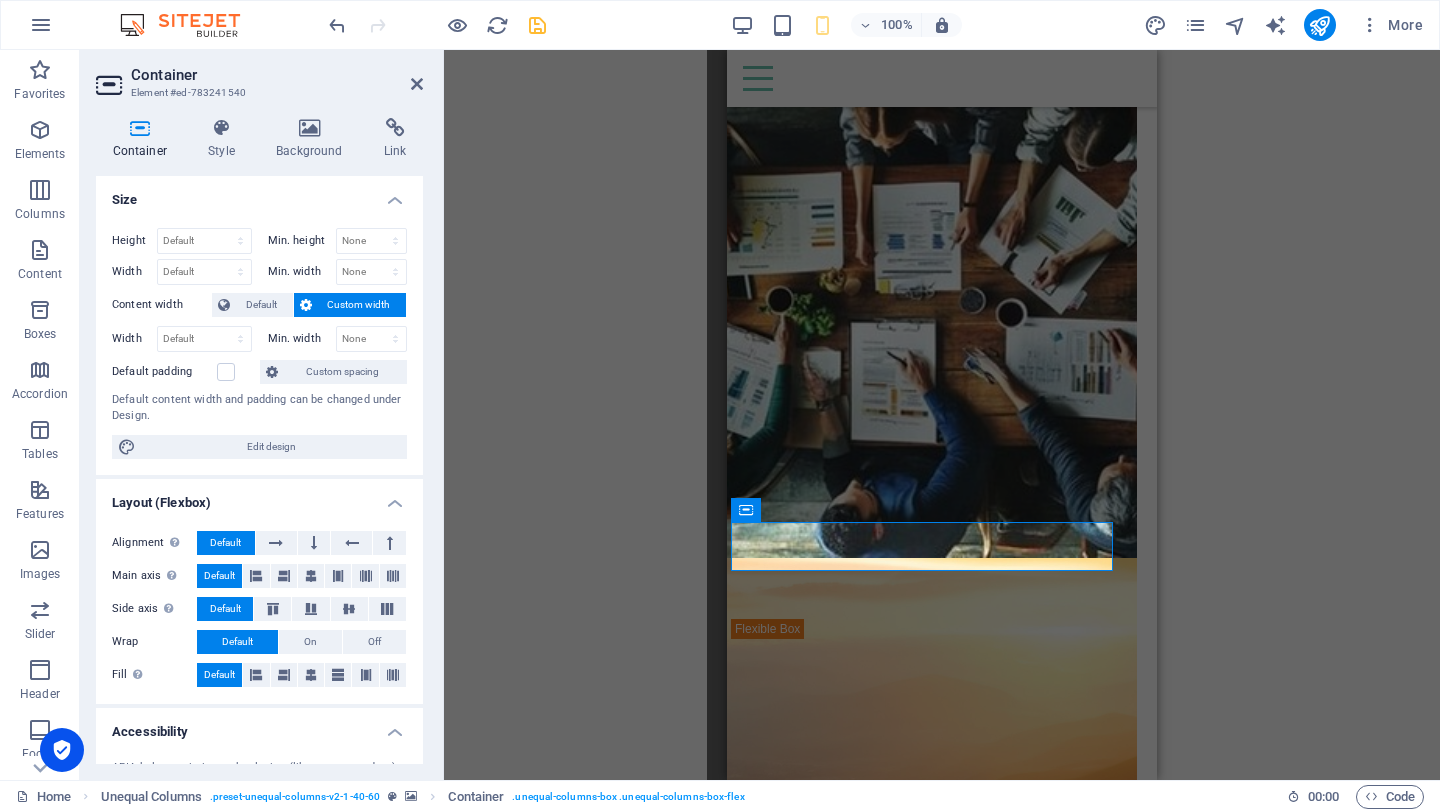 click on "H3   Driven   Container   Text   Container   Unequal Columns   Container   Text   Text   Menu   Menu Bar   Container   Container   Button   Container   Button   Spacer   Separator   Spacer   Driven   Container   Driven   Text   Spacer   Button   Spacer   Separator   Container   Driven   Button   Separator   Spacer   Collection search   Text   Spacer   HTML   Spacer   Driven   Container   Text   Separator   Spacer   Text   Container   20-60-20   Container   Unequal Columns   Container   Text   Container   Unequal Columns   Container   2 columns   Container   Text on background   H3   Text   Contact Form   Form   Input   Contact Form   Contact Form   Form   Input   Input   Email   Textarea   Captcha   Form button   Checkbox   Container   Spacer   Footer Thrud   Container   Footer Thrud   Text   Spacer   Spacer   Container   Text   Container   Container   Text   5 columns   Container   Spacer   Container   Text   Container   Container   Container   Container   Unequal Columns   Container" at bounding box center [942, 415] 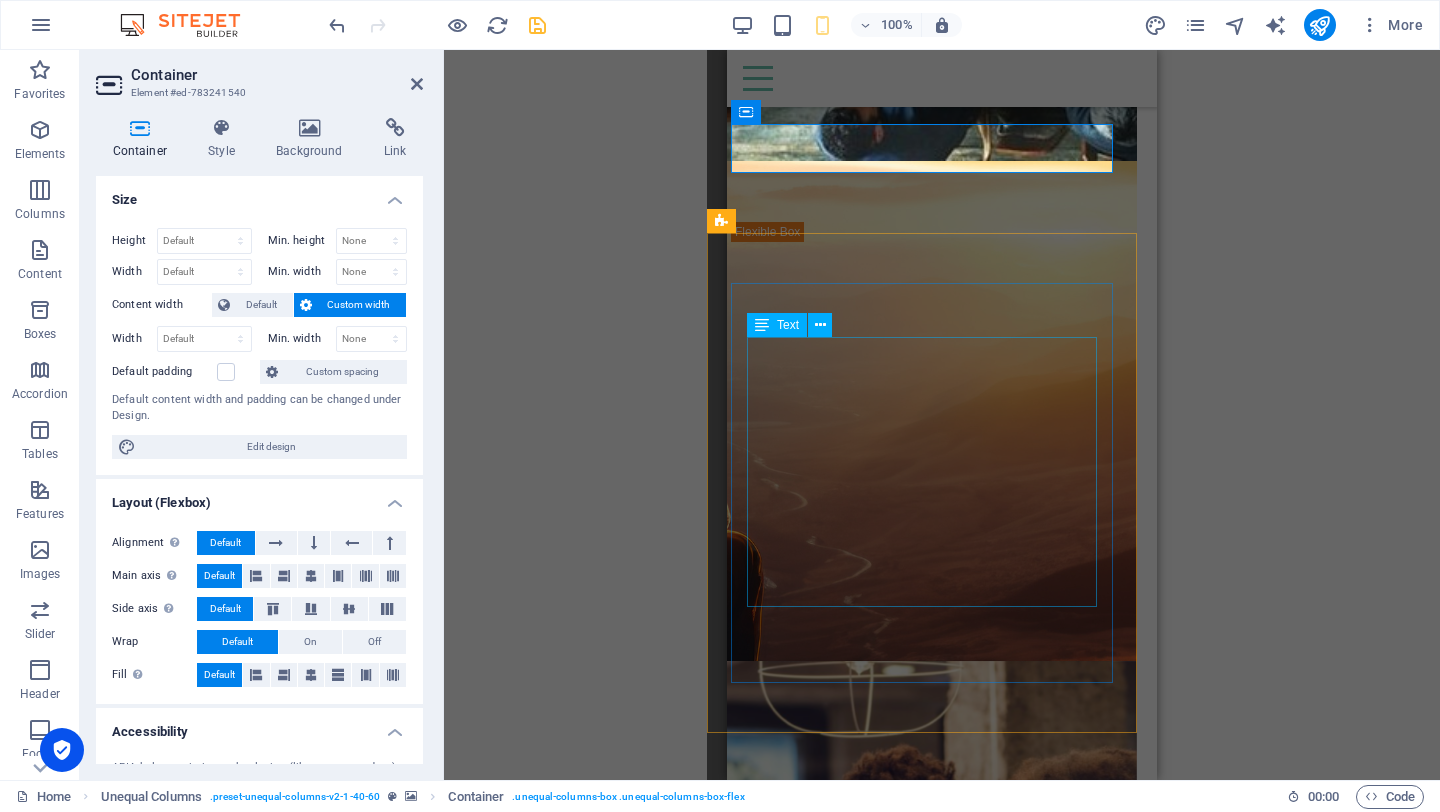 scroll, scrollTop: 806, scrollLeft: 20, axis: both 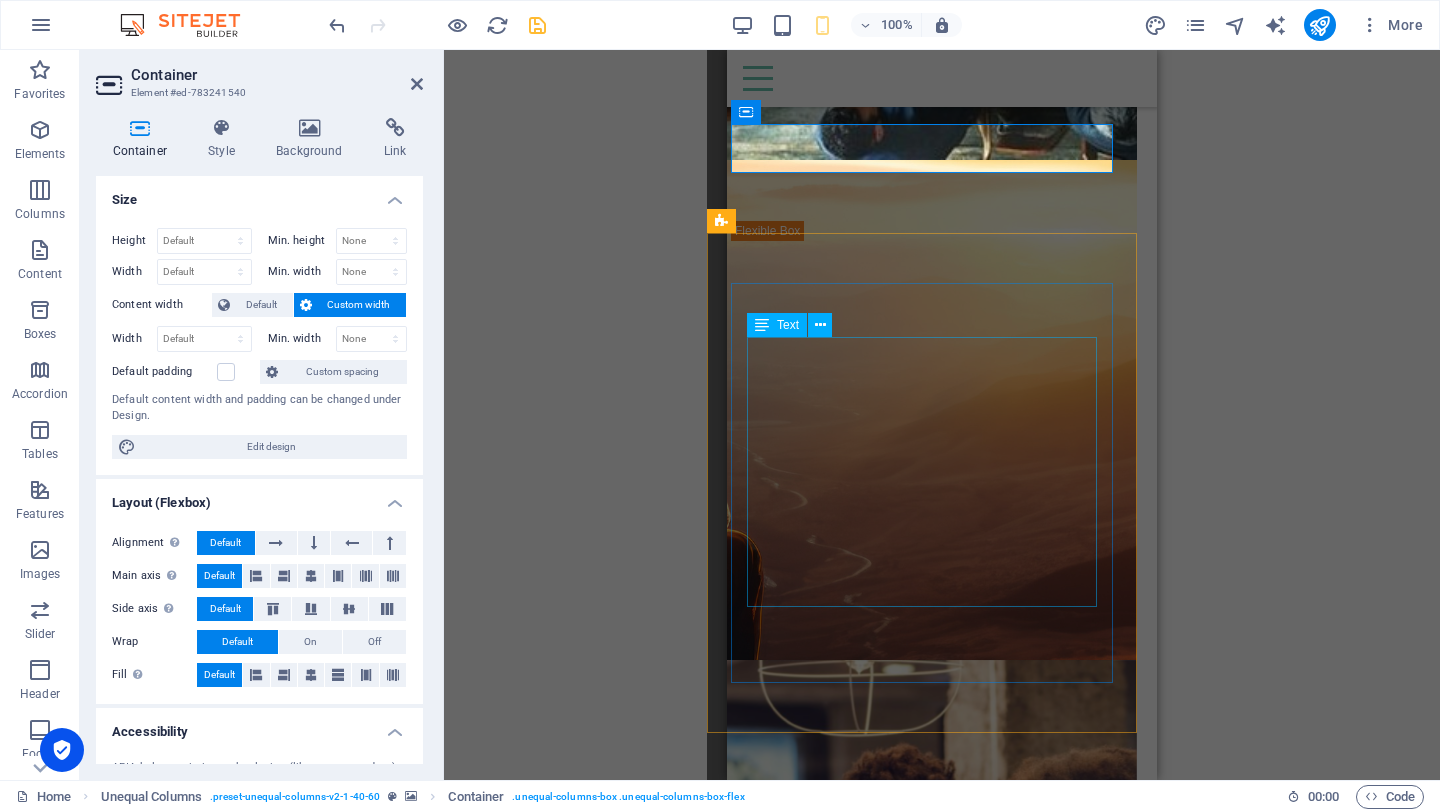 click on "Our courses inspire new levels of performance by utilising the latest thinking and best practices. Heart of leadership Leading and developing high performing teams Identify talent Emotional Intelligence Coaching" at bounding box center [922, 849] 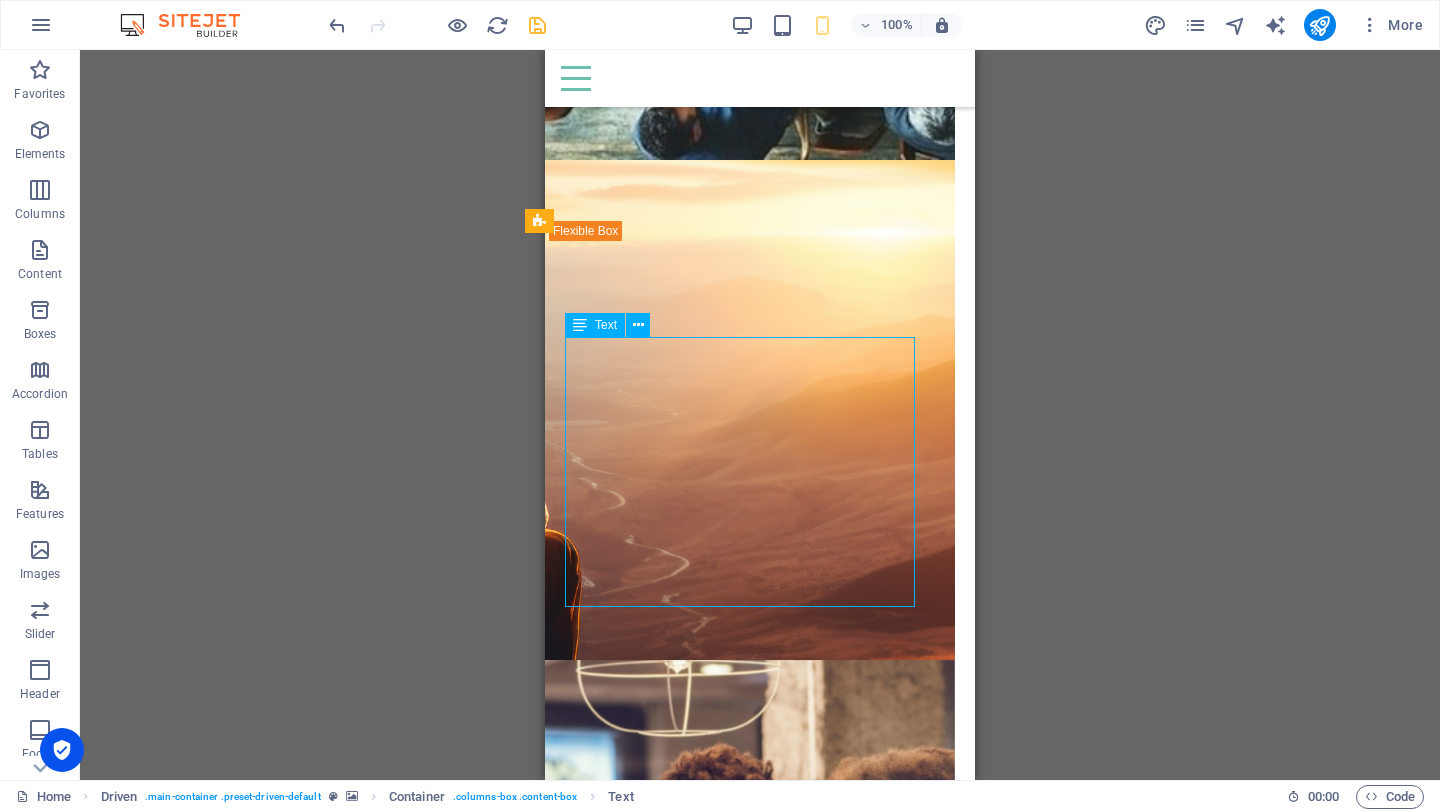click on "Our courses inspire new levels of performance by utilising the latest thinking and best practices. Heart of leadership Leading and developing high performing teams Identify talent Emotional Intelligence Coaching" at bounding box center (740, 849) 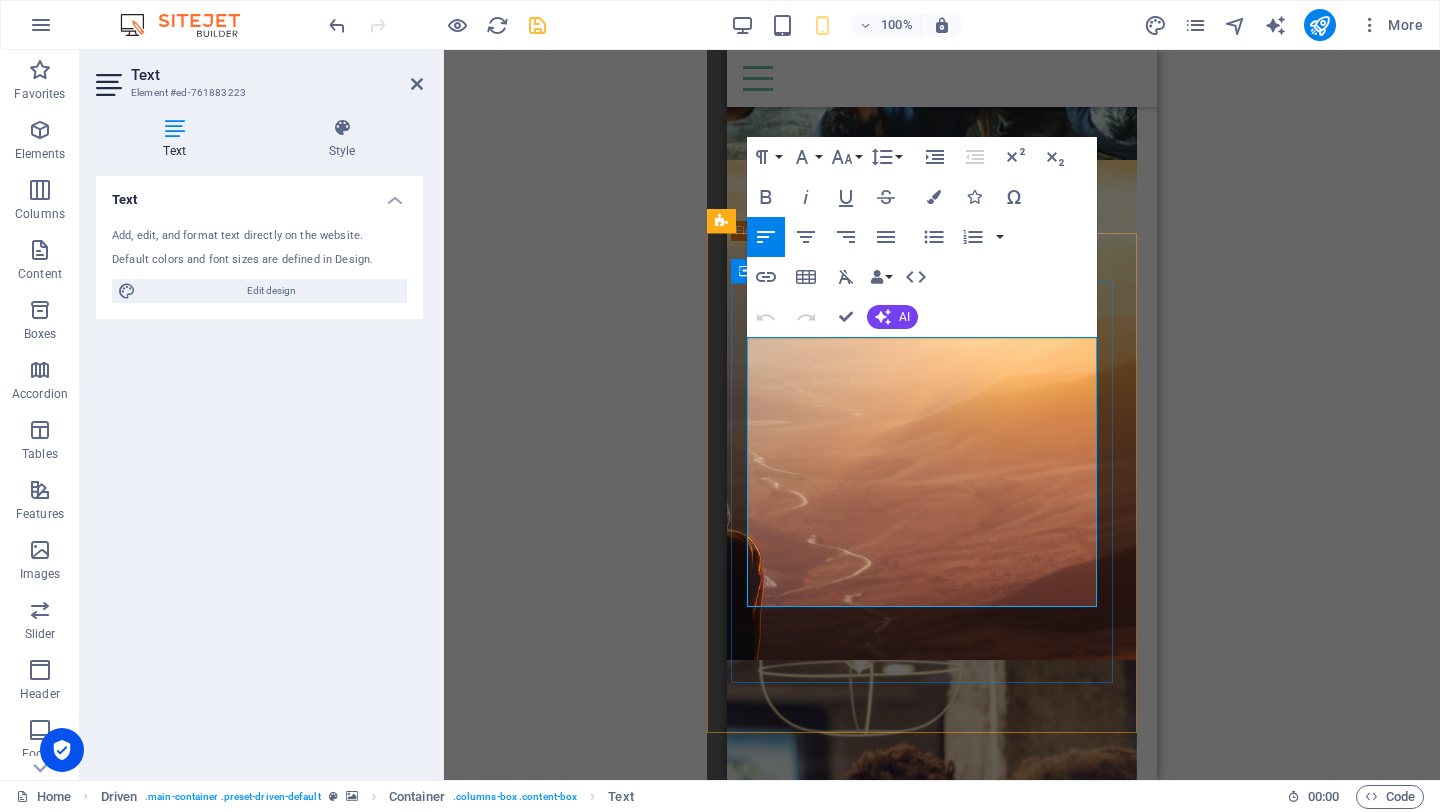 drag, startPoint x: 844, startPoint y: 585, endPoint x: 741, endPoint y: 357, distance: 250.18593 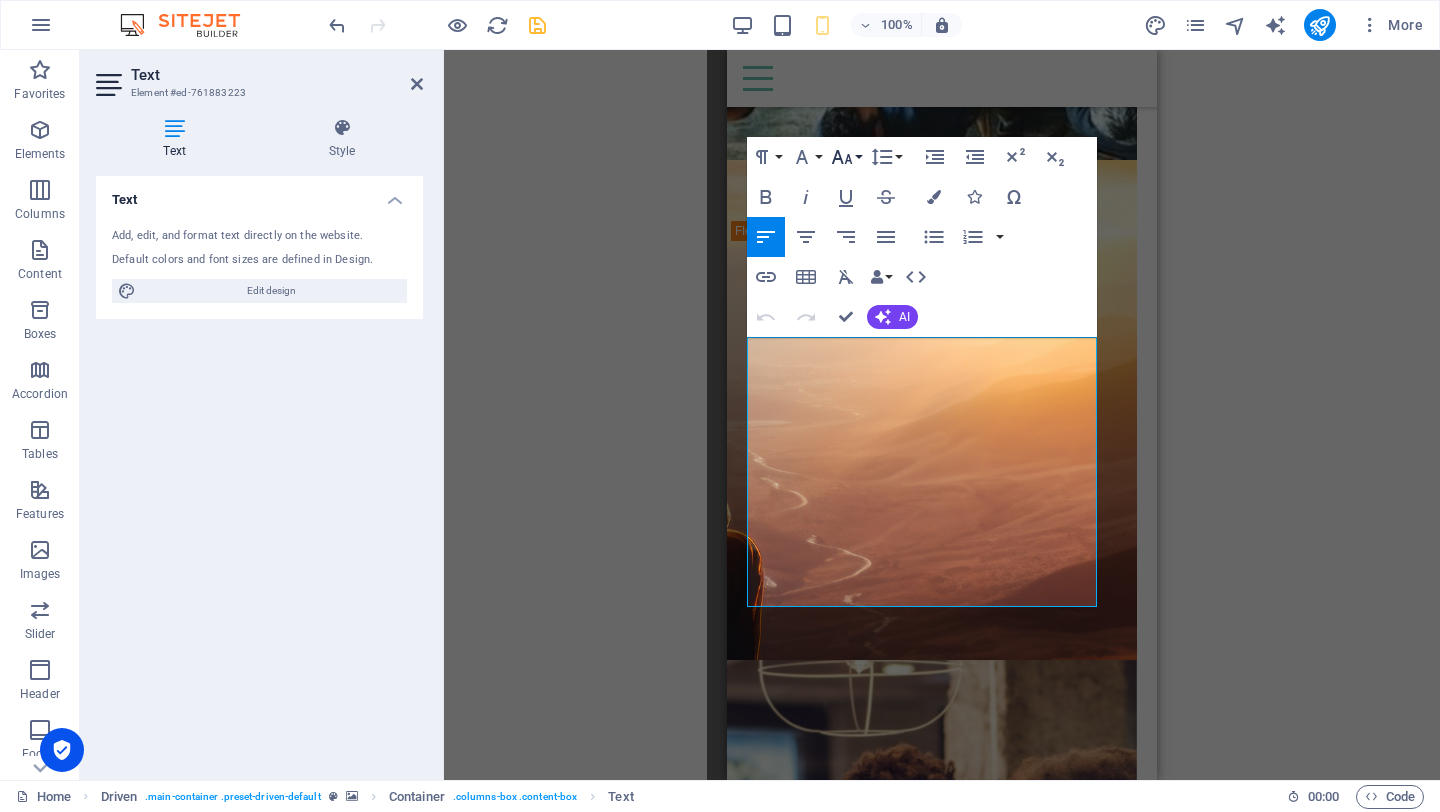 click on "Font Size" at bounding box center (846, 157) 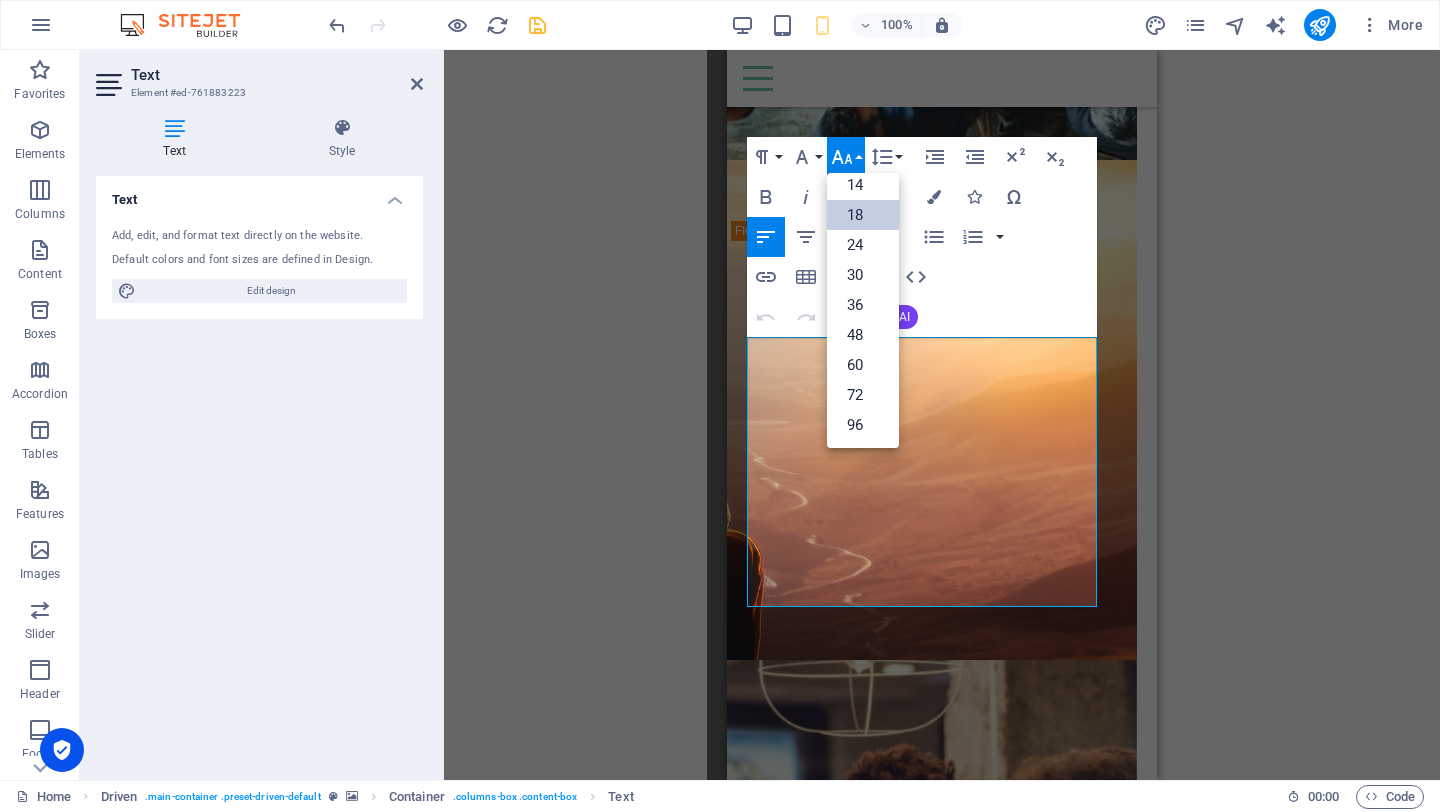 scroll, scrollTop: 161, scrollLeft: 0, axis: vertical 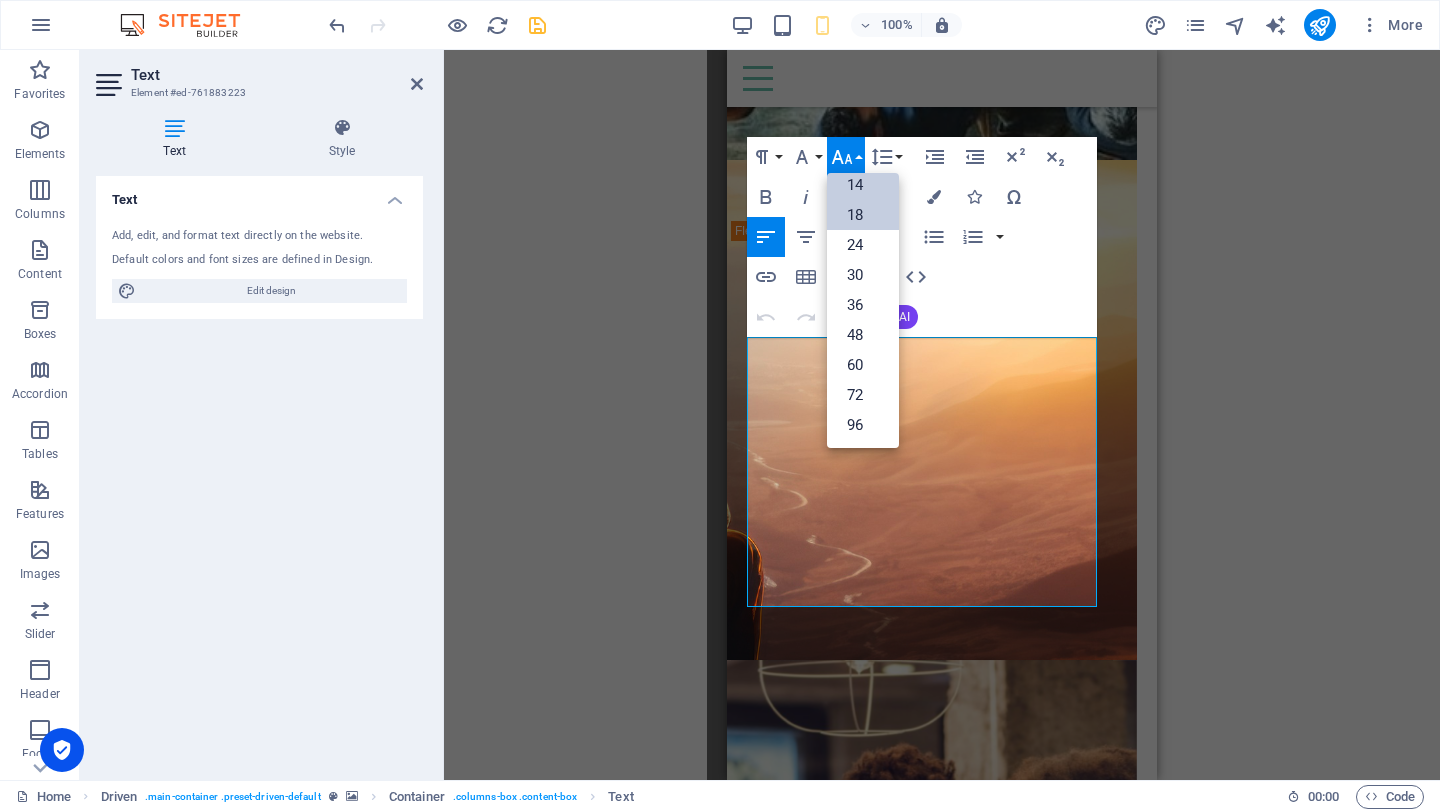 click on "14" at bounding box center (863, 185) 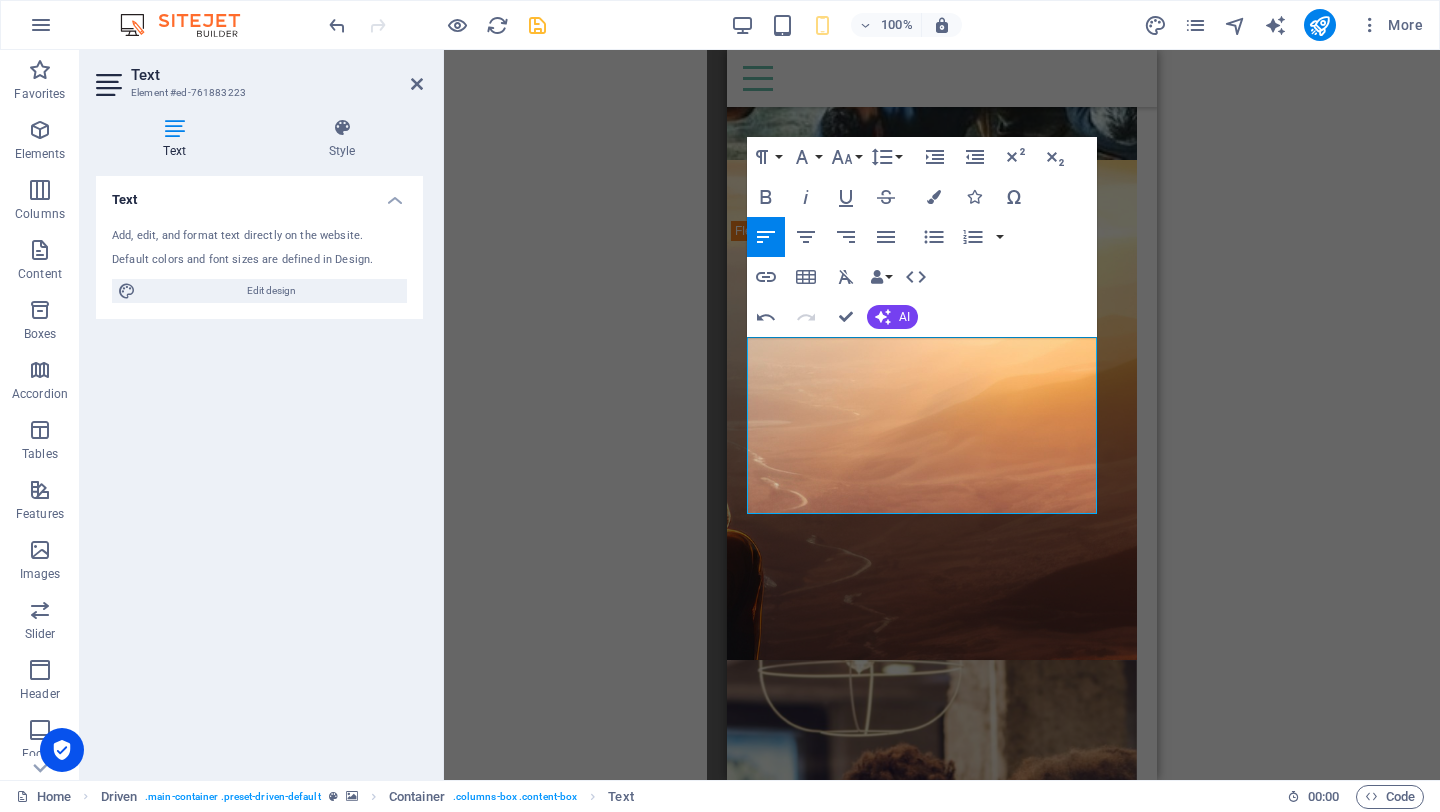 click on "Drag here to replace the existing content. Press “Ctrl” if you want to create a new element.
H3   Driven   Container   Text   Container   Unequal Columns   Container   Text   Text   Menu   Menu Bar   Container   Container   Container   Button   Container   Button   Spacer   Separator   Spacer   Driven   Container   Driven   Text   Spacer   Button   Spacer   Separator   Container   Driven   Button   Separator   Spacer   Collection search   Text   Spacer   HTML   Spacer   Driven   Container   Text   Separator   Spacer   Text   Container   20-60-20   Container   Unequal Columns   Container   Text   Container   Unequal Columns   Container   2 columns   Container   Text on background   H3   Text   Contact Form   Form   Input   Contact Form   Contact Form   Form   Input   Input   Email   Textarea   Captcha   Form button   Checkbox   Container   Spacer   Footer Thrud   Container   Footer Thrud   Text   Spacer   Spacer   Container   Text   Container   Container   Text   5 columns   Container" at bounding box center (942, 415) 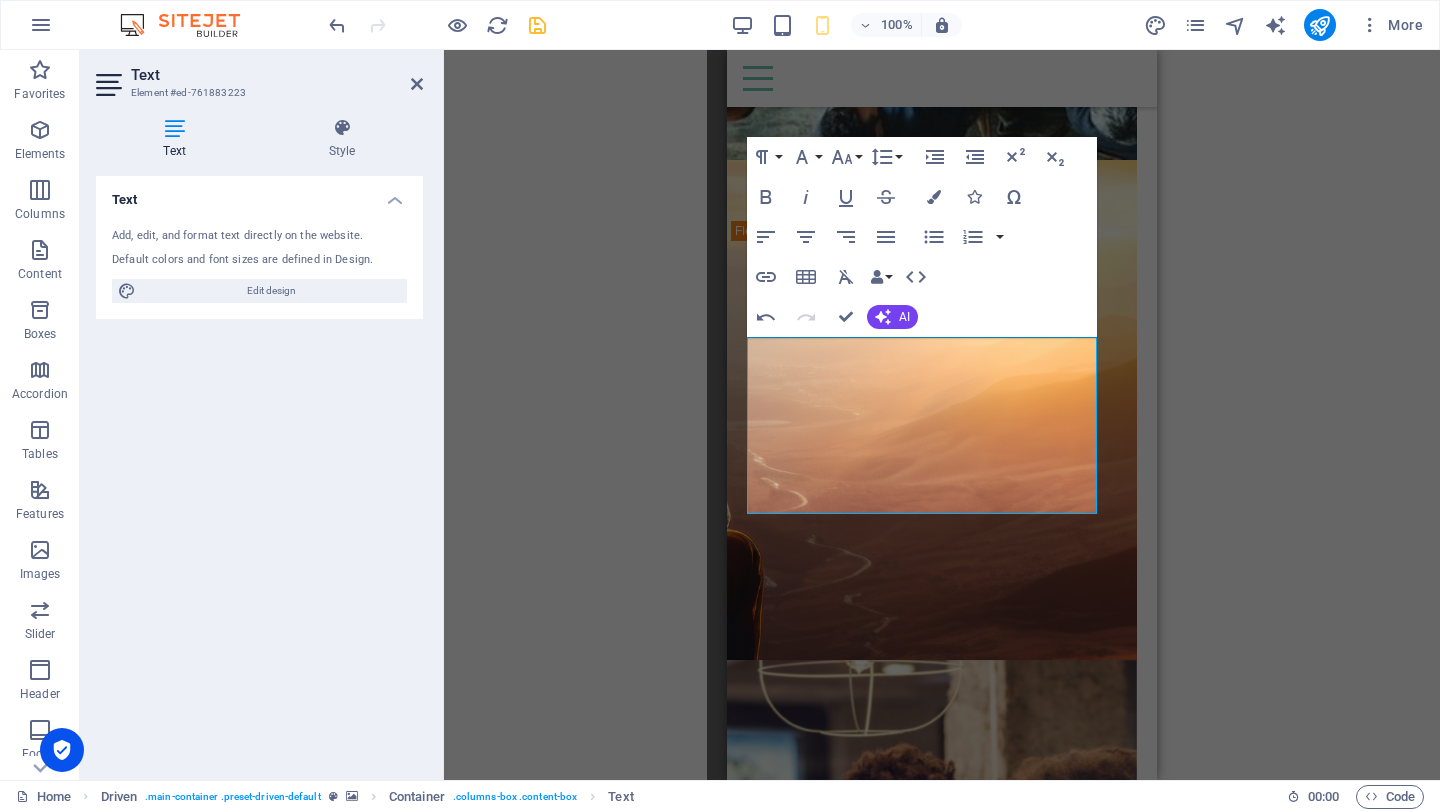 click on "Drag here to replace the existing content. Press “Ctrl” if you want to create a new element.
H3   Driven   Container   Text   Container   Unequal Columns   Container   Text   Text   Menu   Menu Bar   Container   Container   Container   Button   Container   Button   Spacer   Separator   Spacer   Driven   Container   Driven   Text   Spacer   Button   Spacer   Separator   Container   Driven   Button   Separator   Spacer   Collection search   Text   Spacer   HTML   Spacer   Driven   Container   Text   Separator   Spacer   Text   Container   20-60-20   Container   Unequal Columns   Container   Text   Container   Unequal Columns   Container   2 columns   Container   Text on background   H3   Text   Contact Form   Form   Input   Contact Form   Contact Form   Form   Input   Input   Email   Textarea   Captcha   Form button   Checkbox   Container   Spacer   Footer Thrud   Container   Footer Thrud   Text   Spacer   Spacer   Container   Text   Container   Container   Text   5 columns   Container" at bounding box center (942, 415) 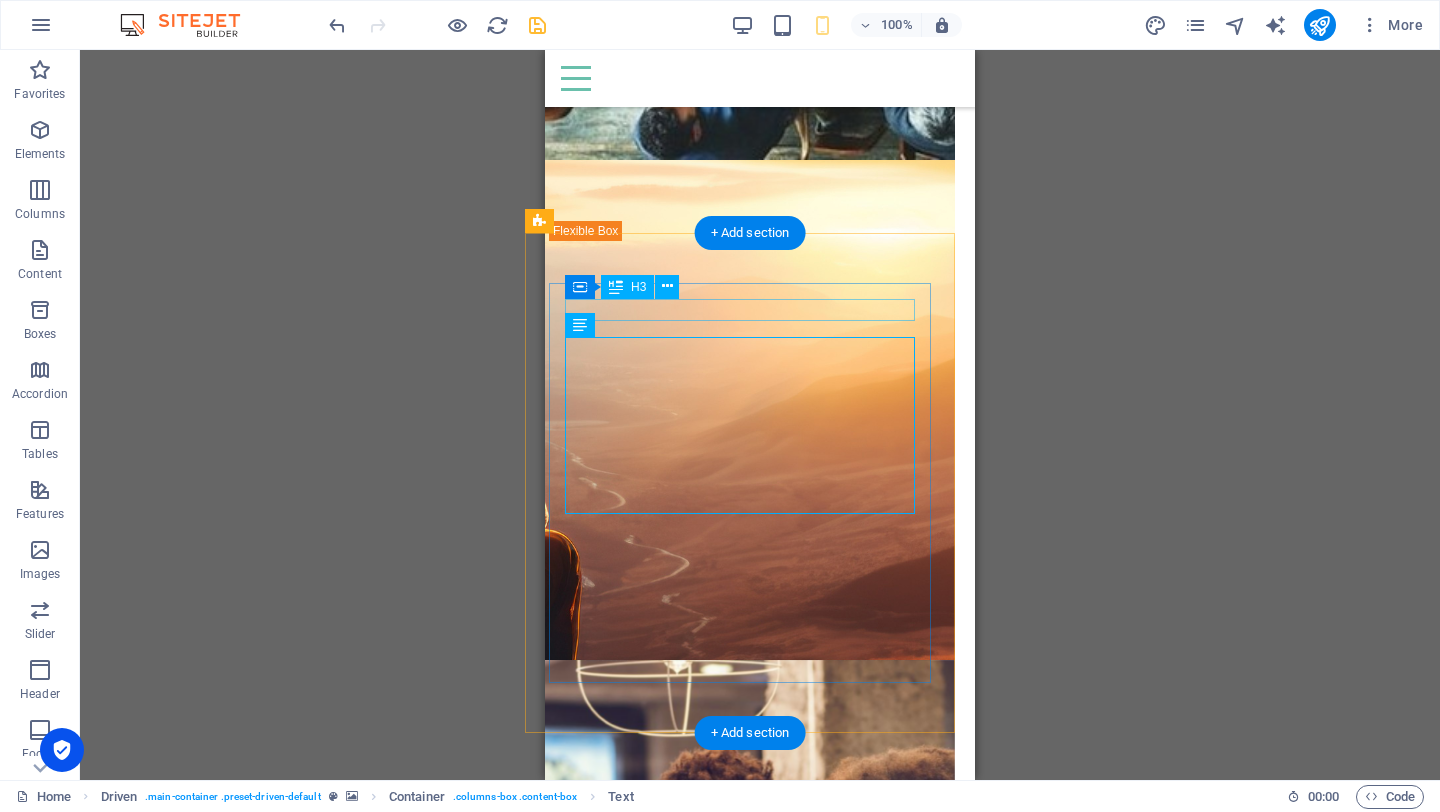 drag, startPoint x: 1399, startPoint y: 362, endPoint x: 854, endPoint y: 312, distance: 547.28876 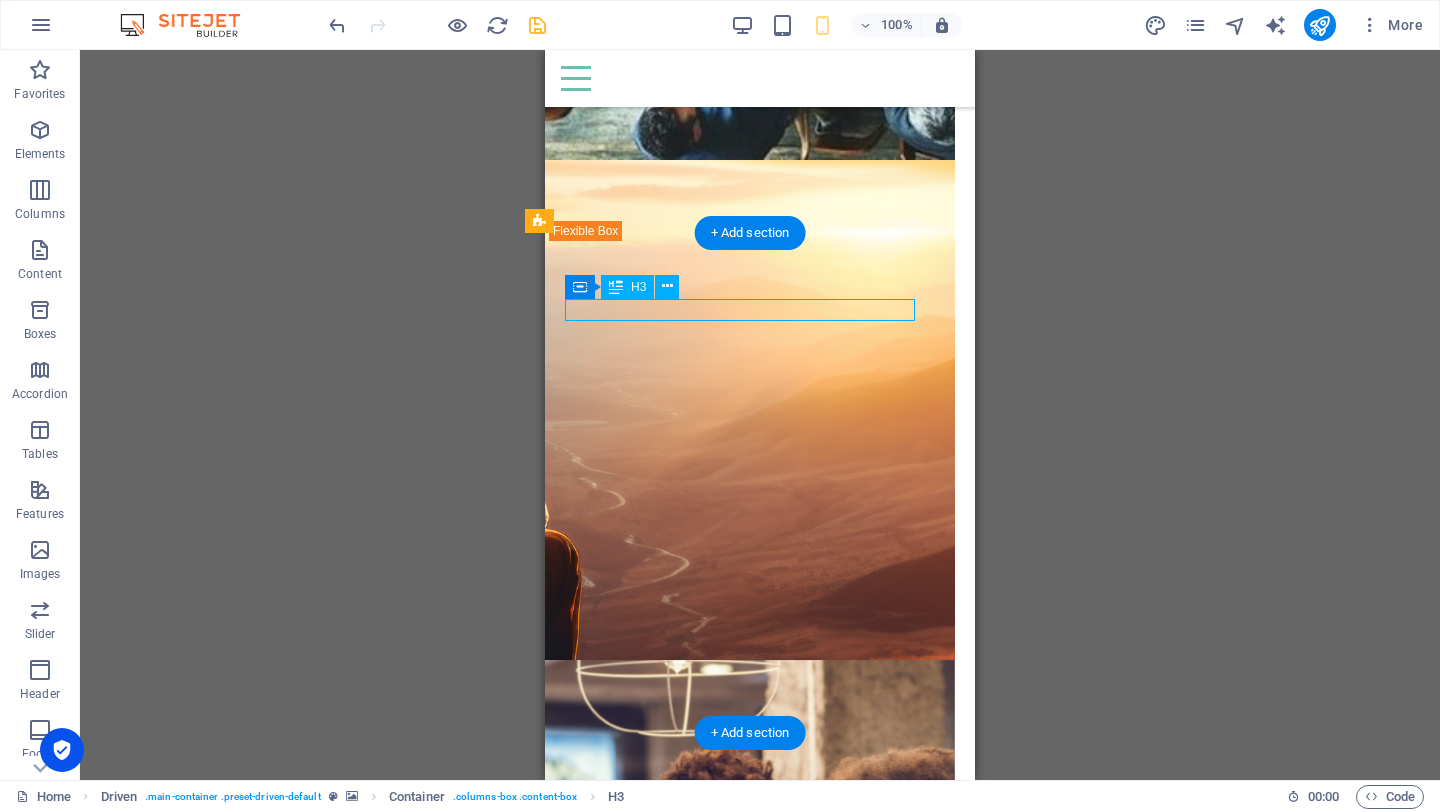 click on "LEADERSHIP AND MANAGEMENT" at bounding box center [740, 687] 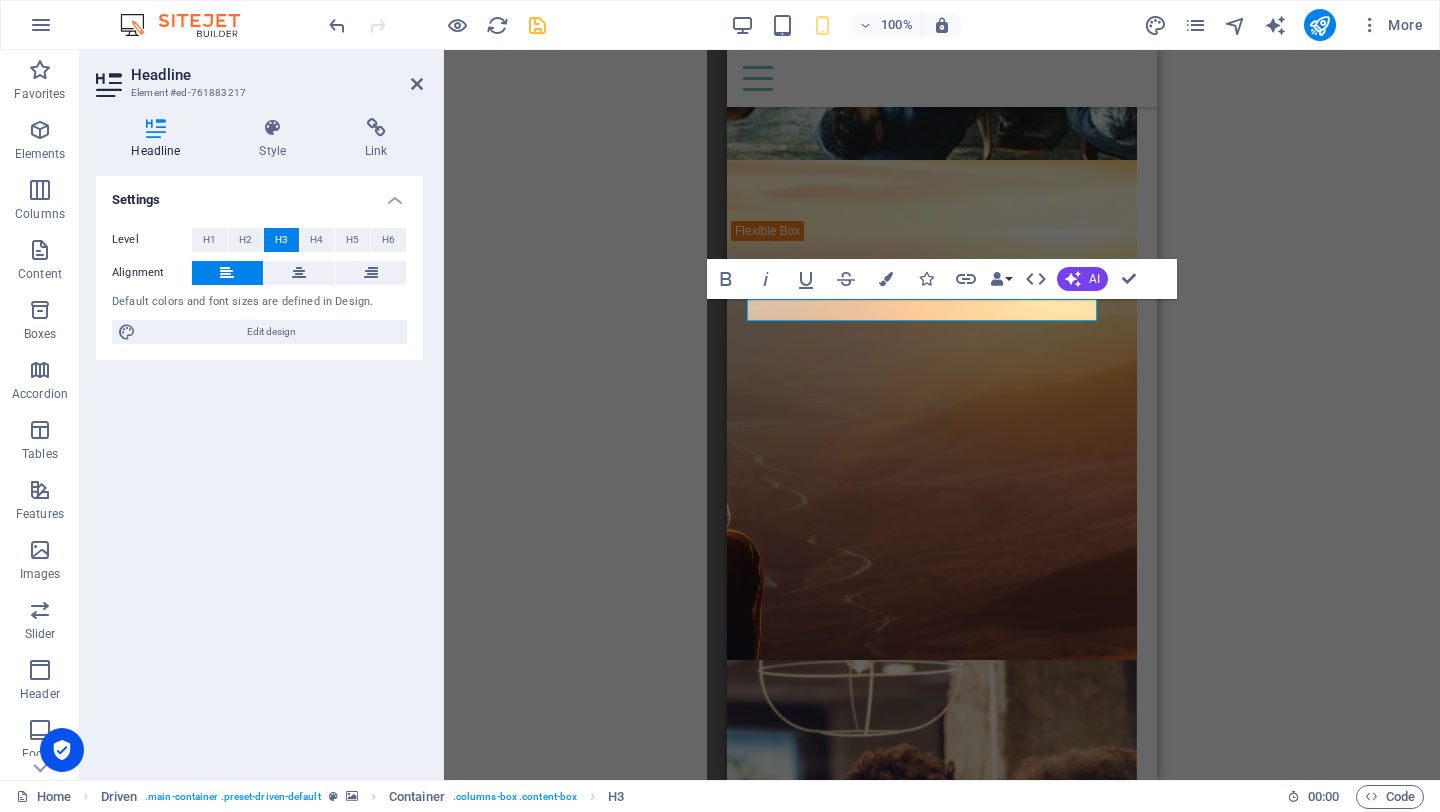 click on "Container   H3   Driven   Container   Text   Container   Unequal Columns   Container   Text   Text   Menu   Menu Bar   Container   Container   Container   Button   Container   Button   Spacer   Separator   Spacer   Driven   Container   Driven   Text   Spacer   Button   Spacer   Separator   Container   Driven   Button   Separator   Spacer   Collection search   Text   Spacer   HTML   Spacer   Driven   Container   Text   Separator   Spacer   Text   Container   20-60-20   Container   Unequal Columns   Container   Text   Container   Unequal Columns   Container   2 columns   Container   Text on background   H3   Text   Contact Form   Form   Input   Contact Form   Contact Form   Form   Input   Input   Email   Textarea   Captcha   Form button   Checkbox   Container   Spacer   Footer Thrud   Container   Footer Thrud   Text   Spacer   Spacer   Container   Text   Container   Container   Text   5 columns   Container   Spacer   Container   Text   Container   Container   Container   Container         H3" at bounding box center (942, 415) 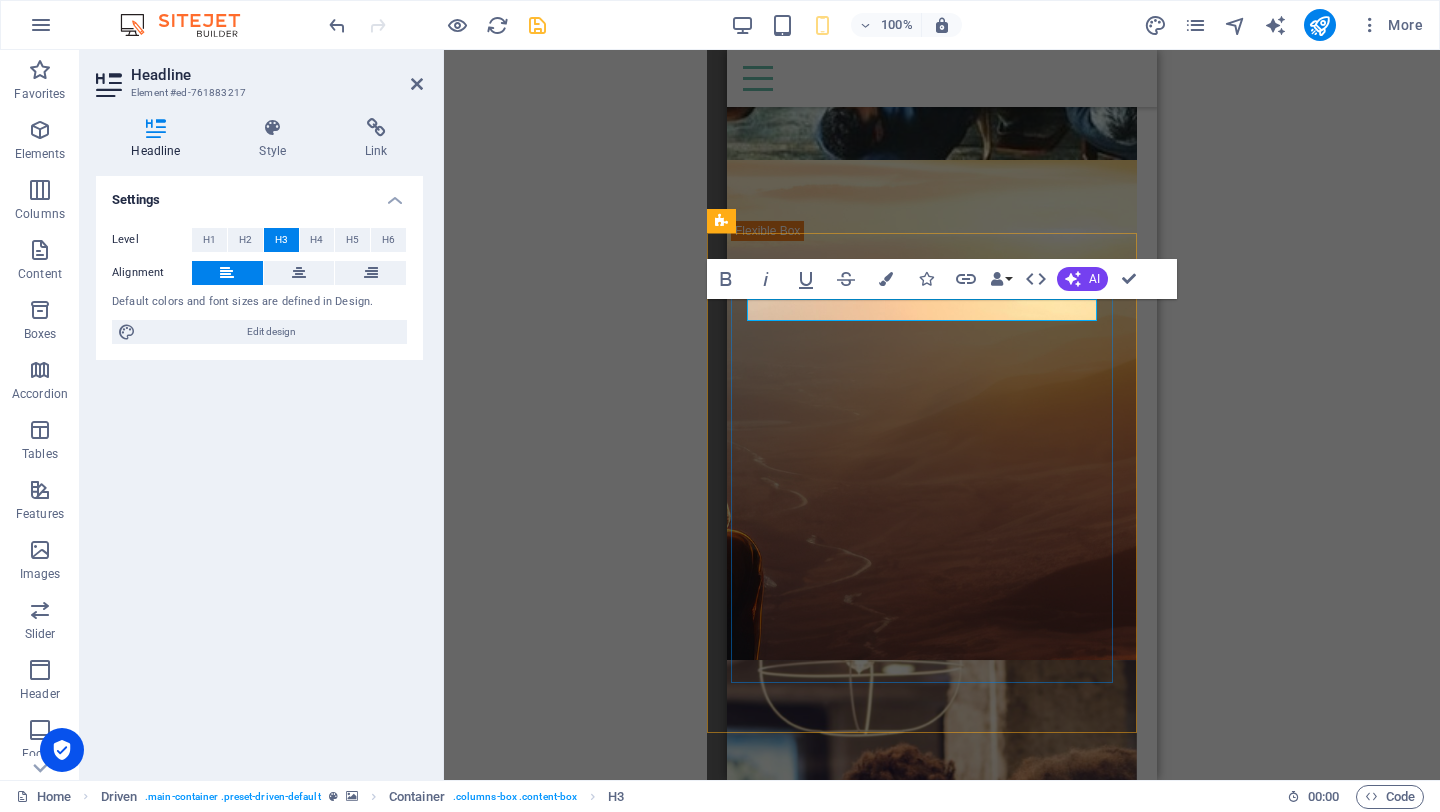 click on "LEADERSHIP AND MANAGEMENT Our courses inspire new levels of performance by utilising the latest thinking and best practices. Heart of leadership Leading and developing high performing teams Identify talent Emotional Intelligence Coaching
VIEW OUR COURSES" at bounding box center (922, 860) 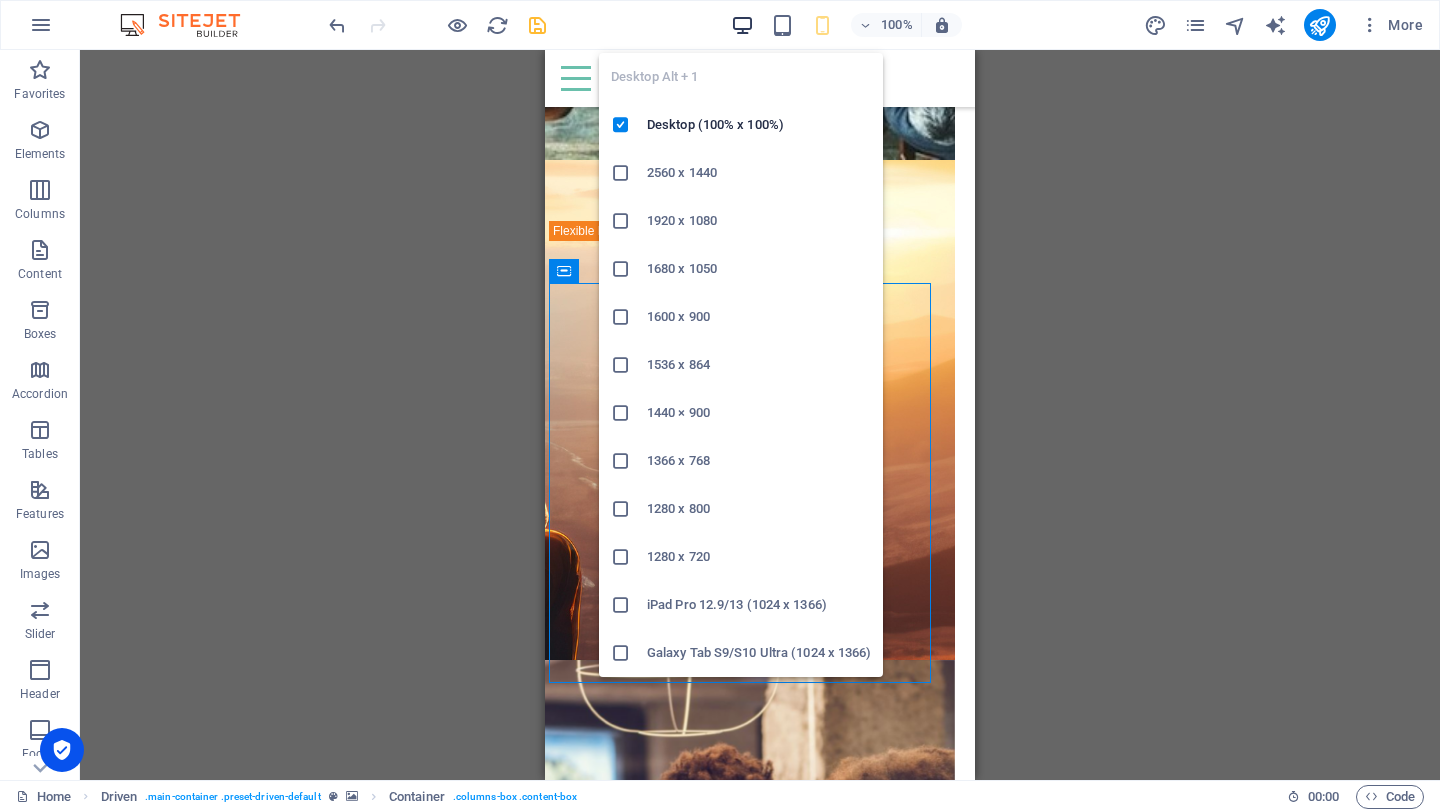 click at bounding box center [742, 25] 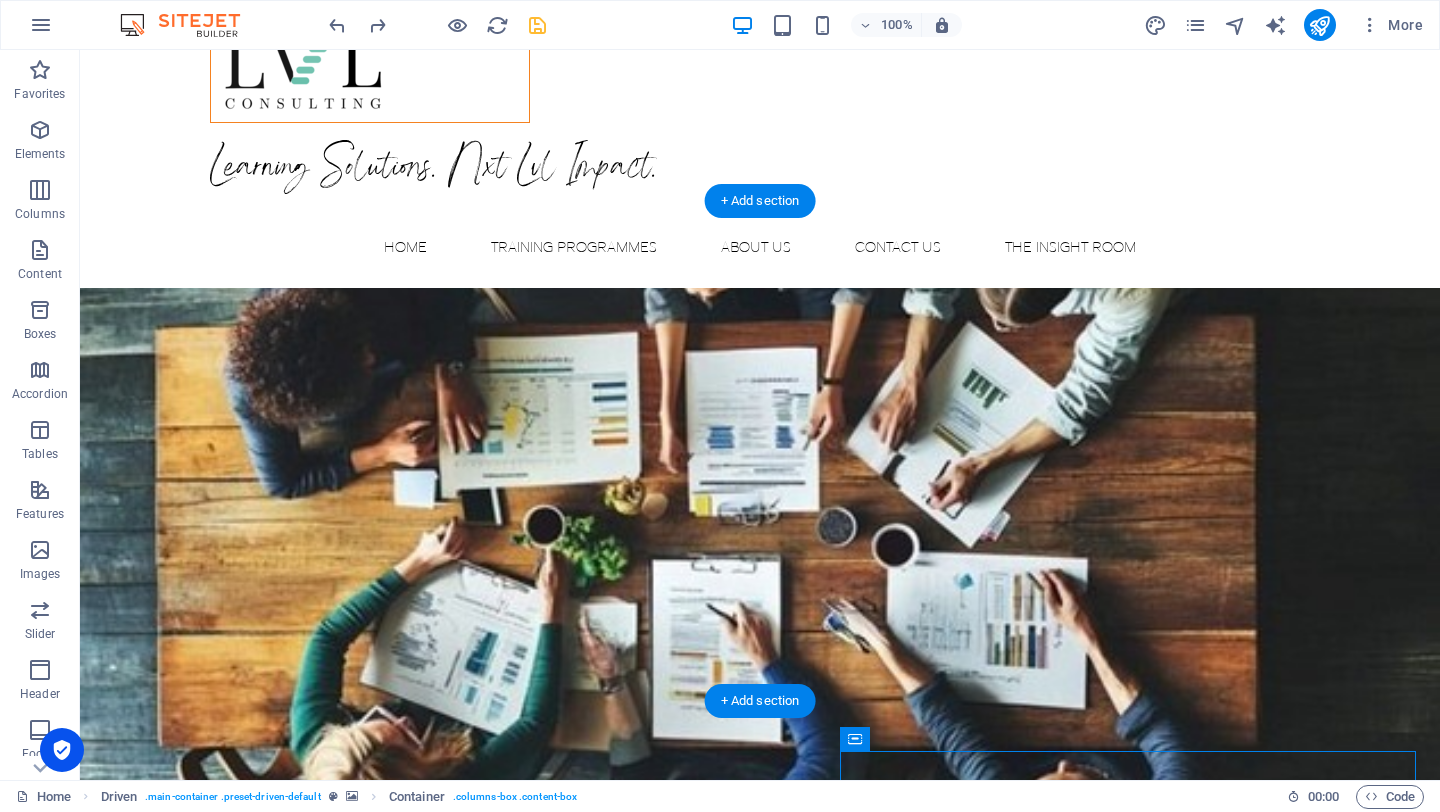 scroll, scrollTop: 114, scrollLeft: 0, axis: vertical 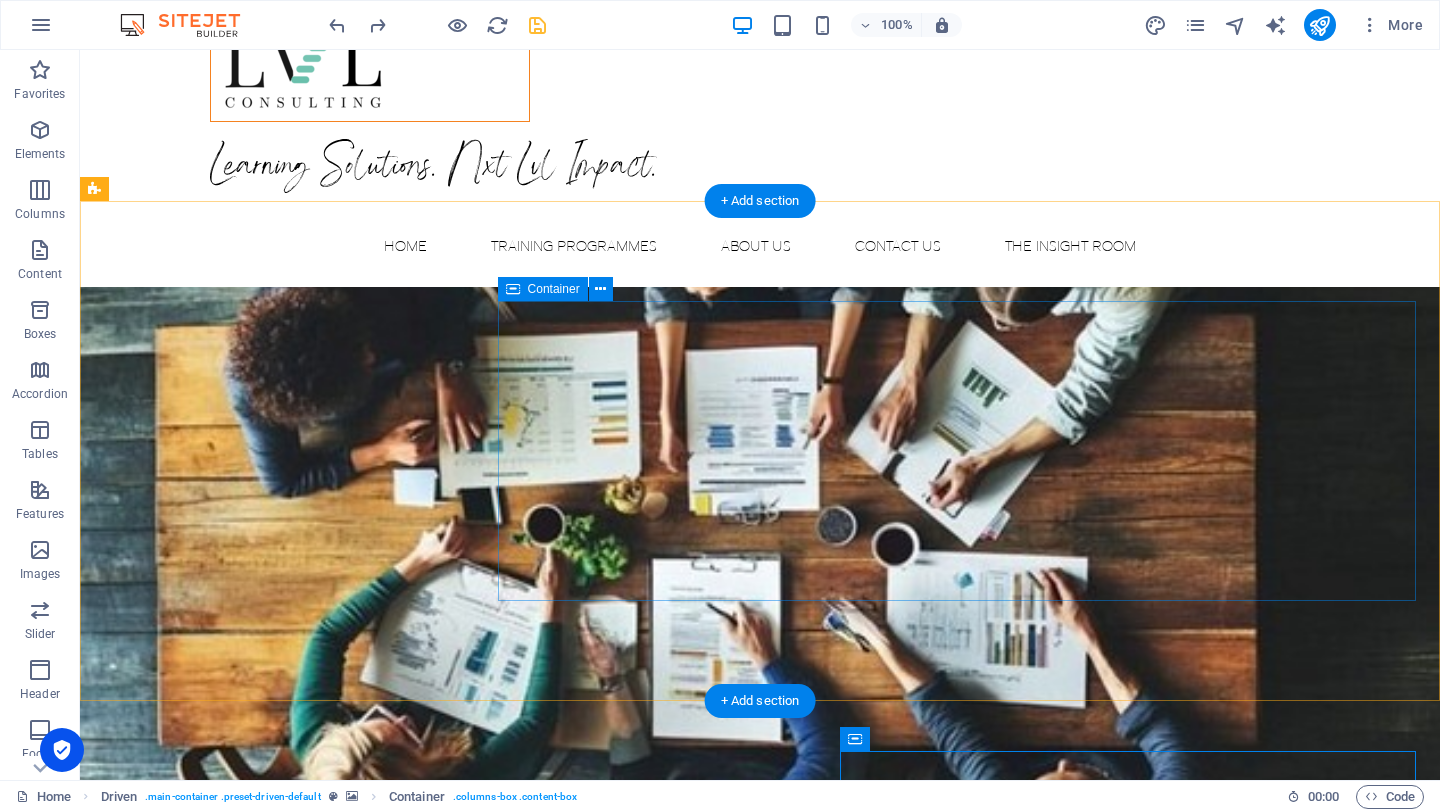 click on "Bringing skills to life! We know your people are your biggest asset. In [DATE] fast-paced world, staying ahead means continuous growth.    At Nxt Lvl Consulting, we use all our knowledge and experience to design tailored training solutions that inspire your people, transform teams and enable your business ambitions." at bounding box center (760, 1289) 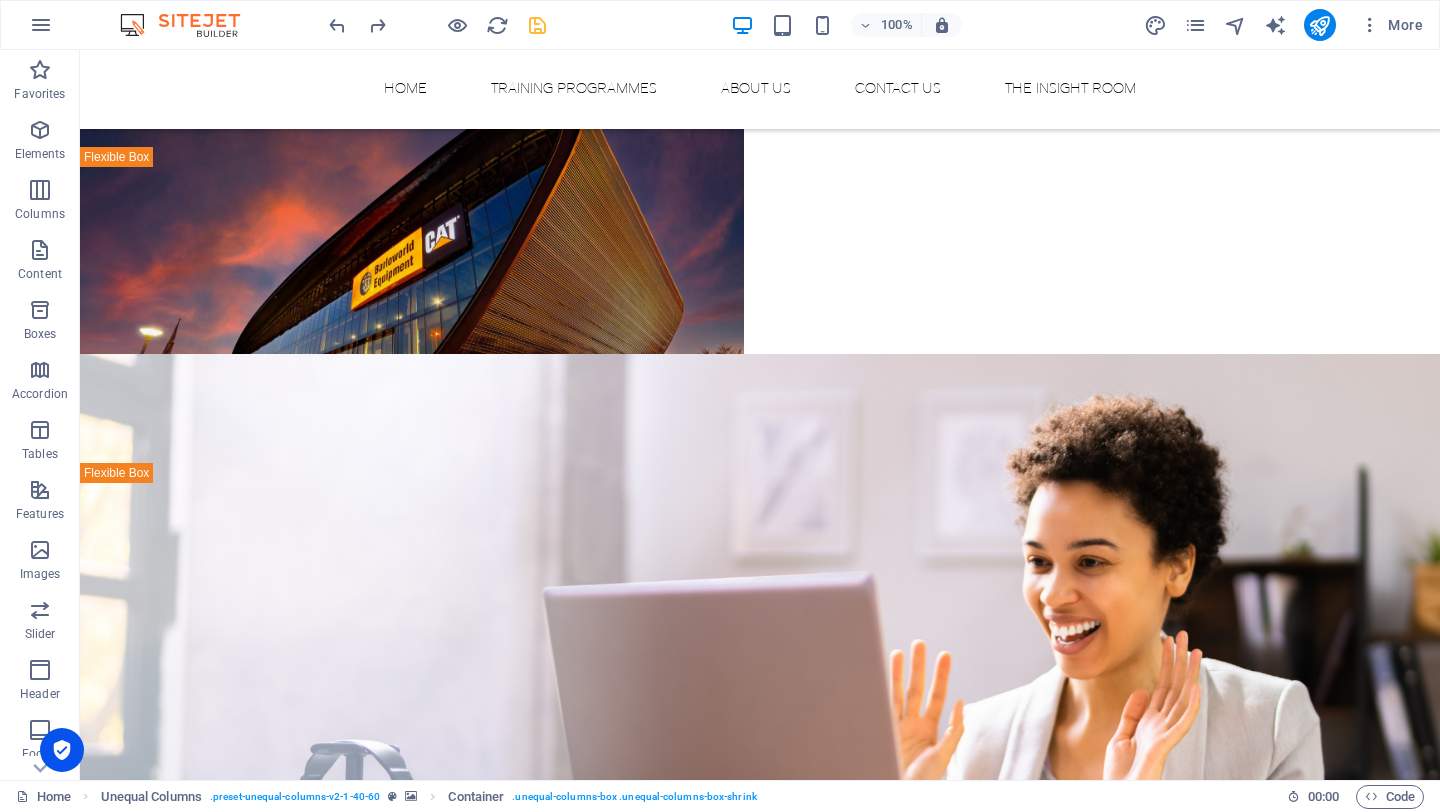 scroll, scrollTop: 4007, scrollLeft: 0, axis: vertical 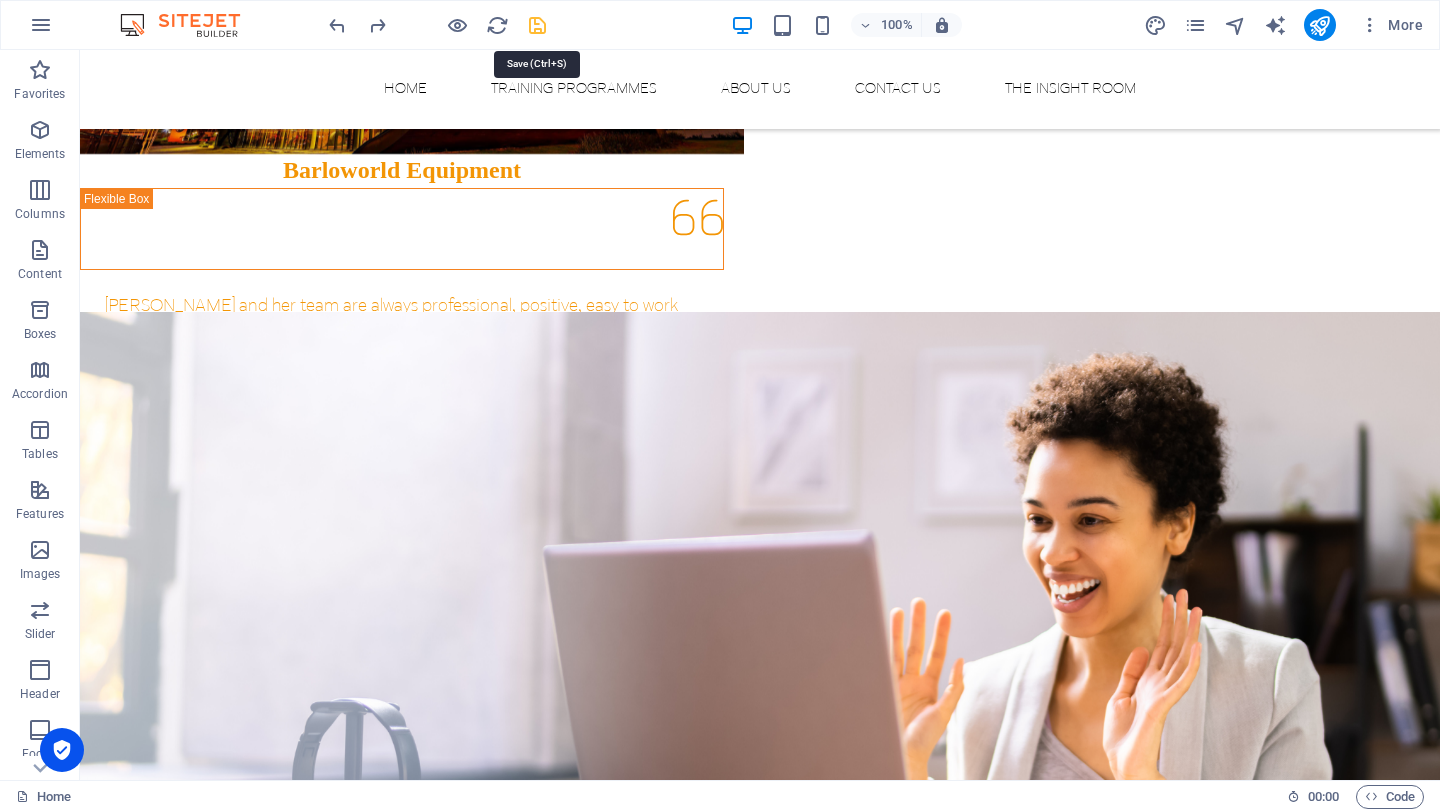 click at bounding box center [537, 25] 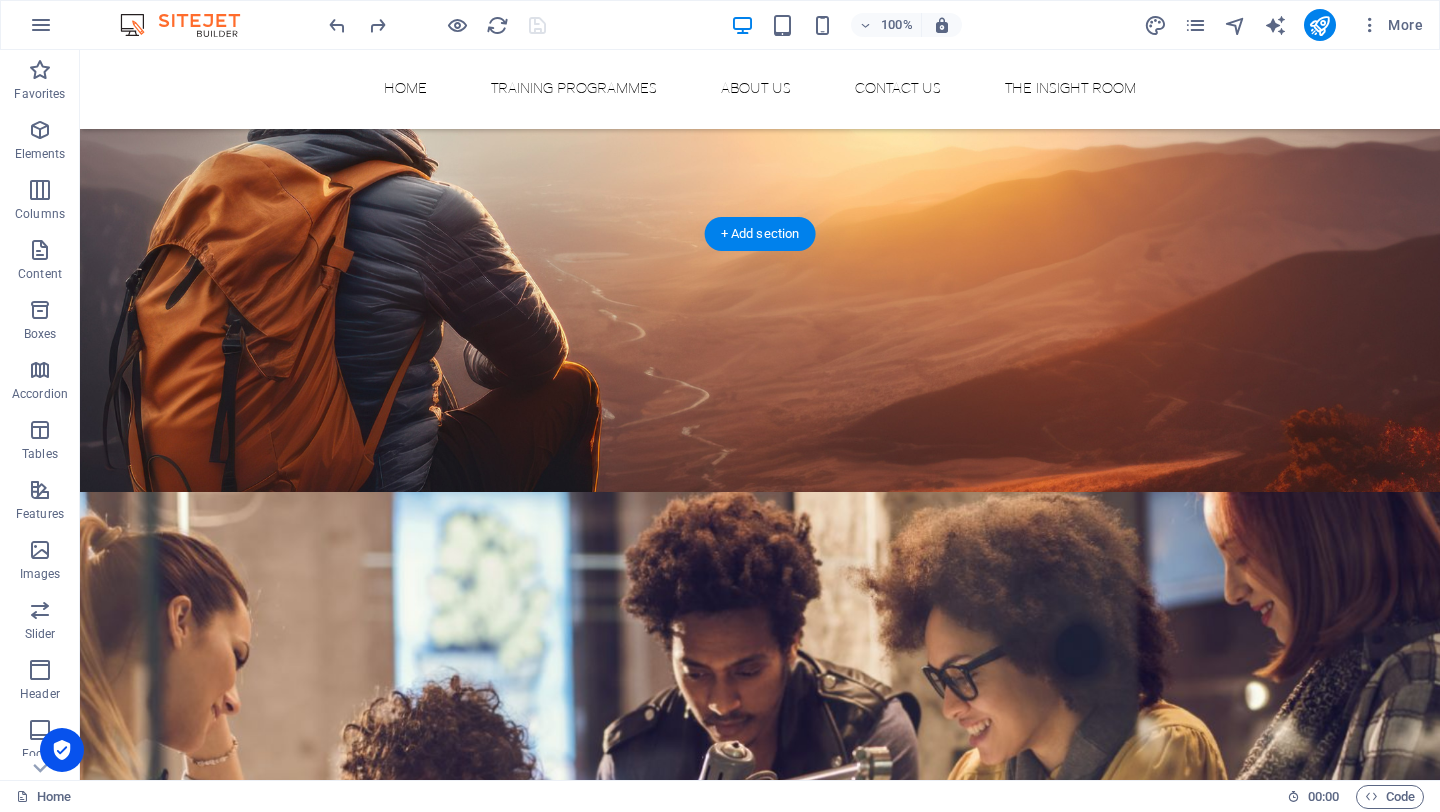 scroll, scrollTop: 767, scrollLeft: 0, axis: vertical 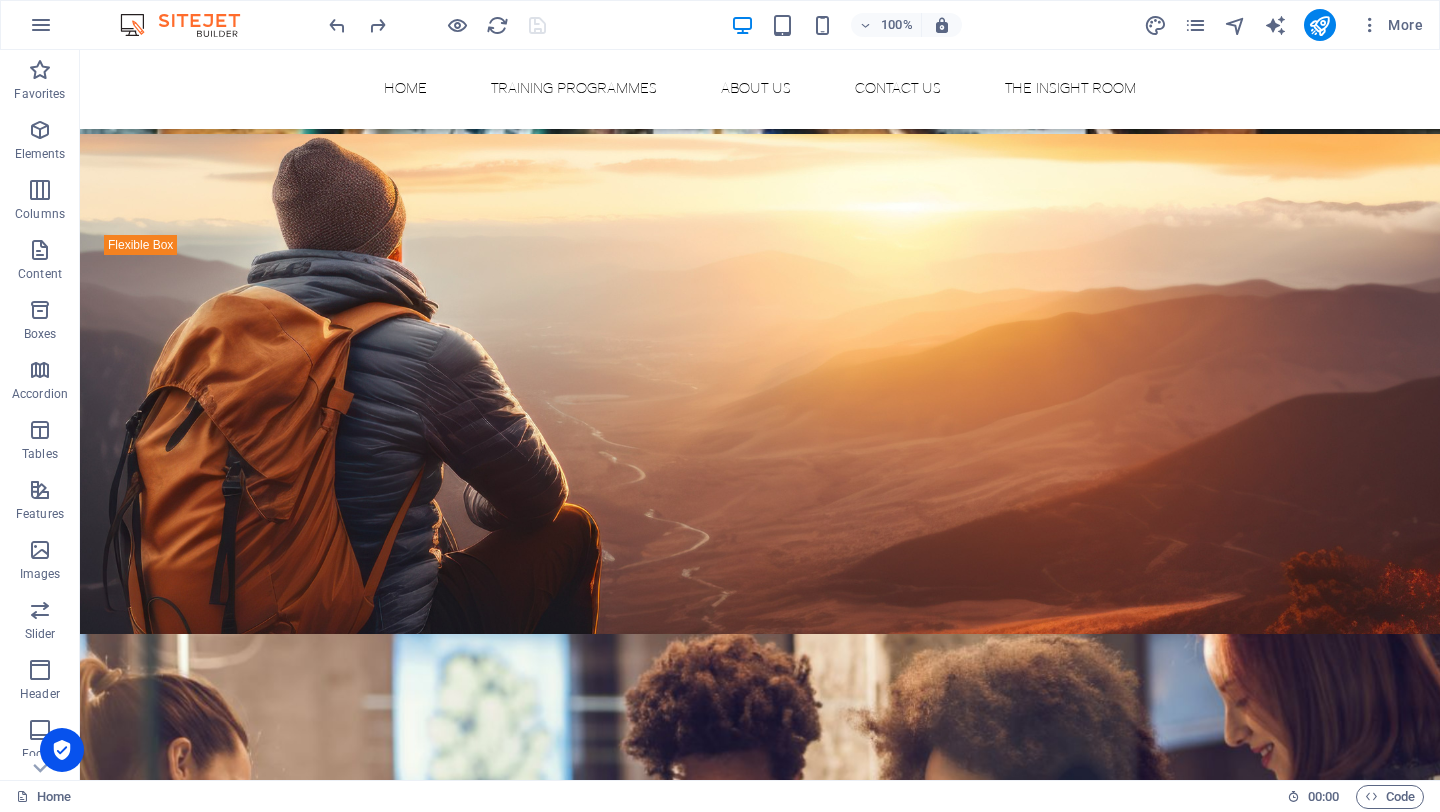 click on "More" at bounding box center (1287, 25) 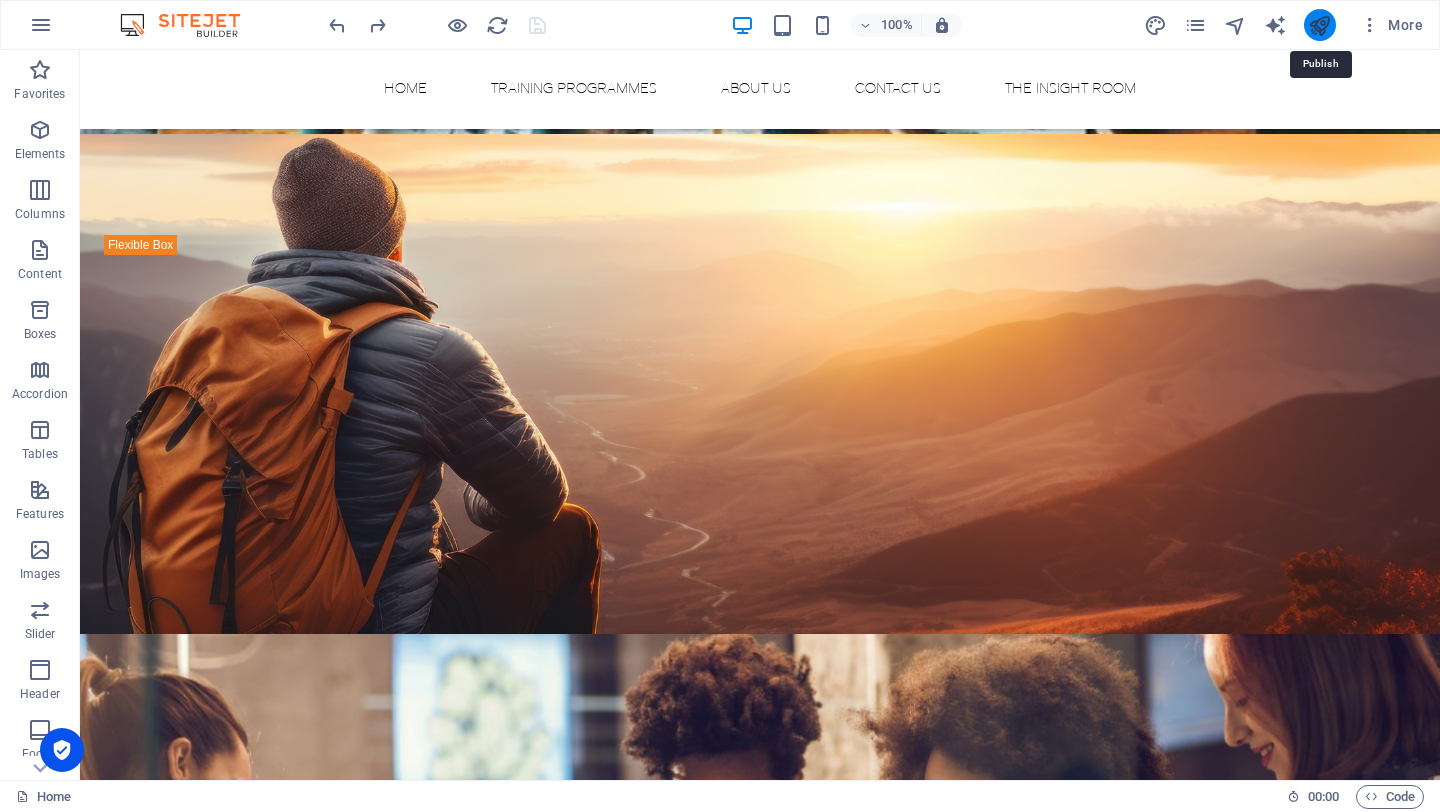 click at bounding box center [1319, 25] 